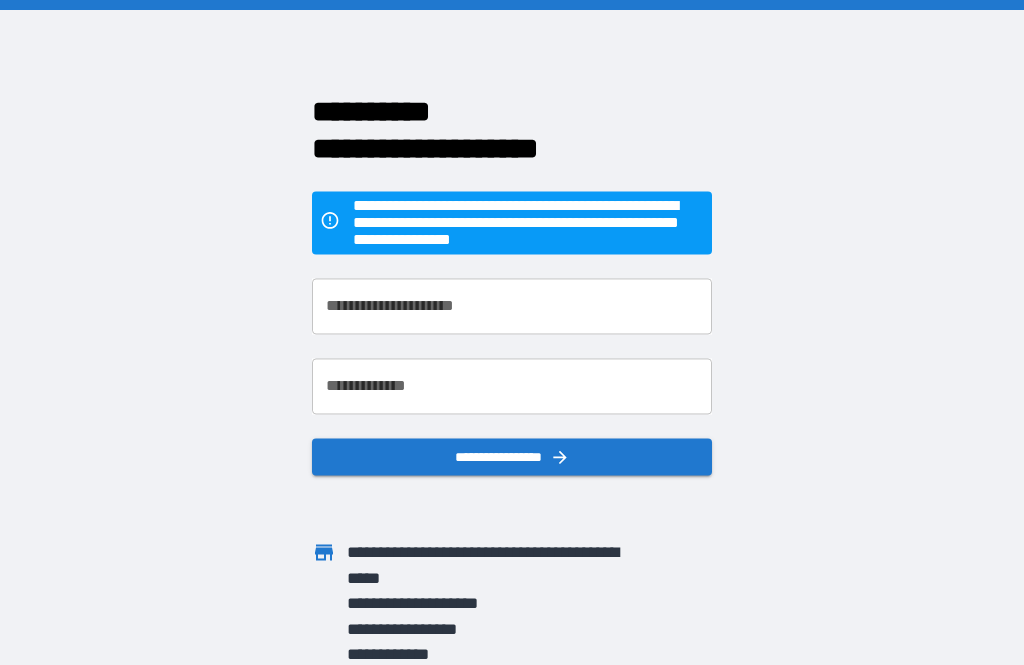scroll, scrollTop: 0, scrollLeft: 0, axis: both 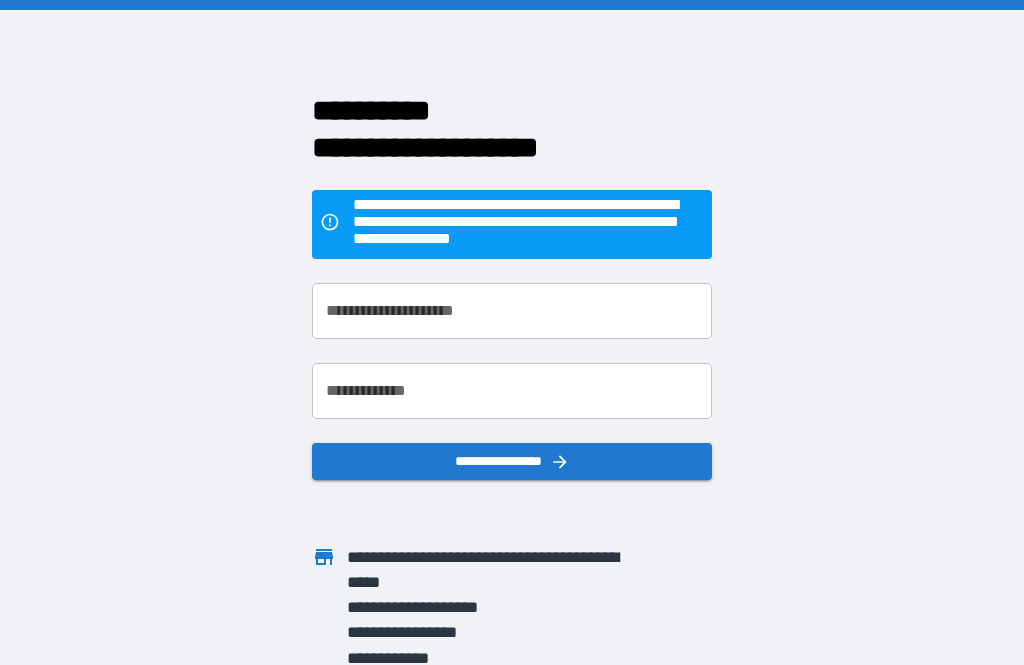 click on "**********" at bounding box center [512, 311] 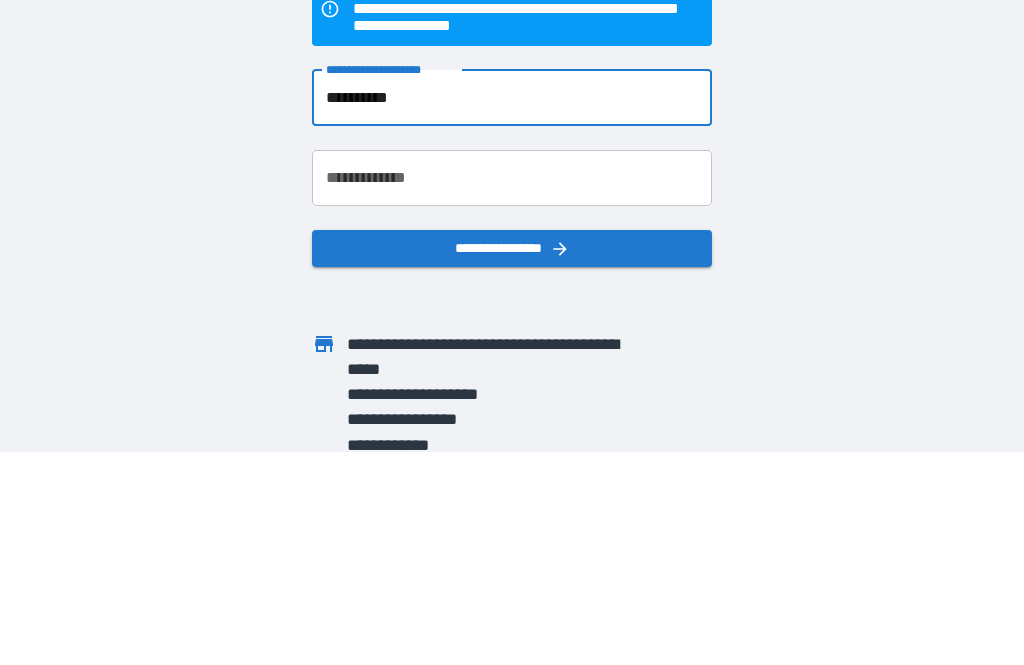 type on "**********" 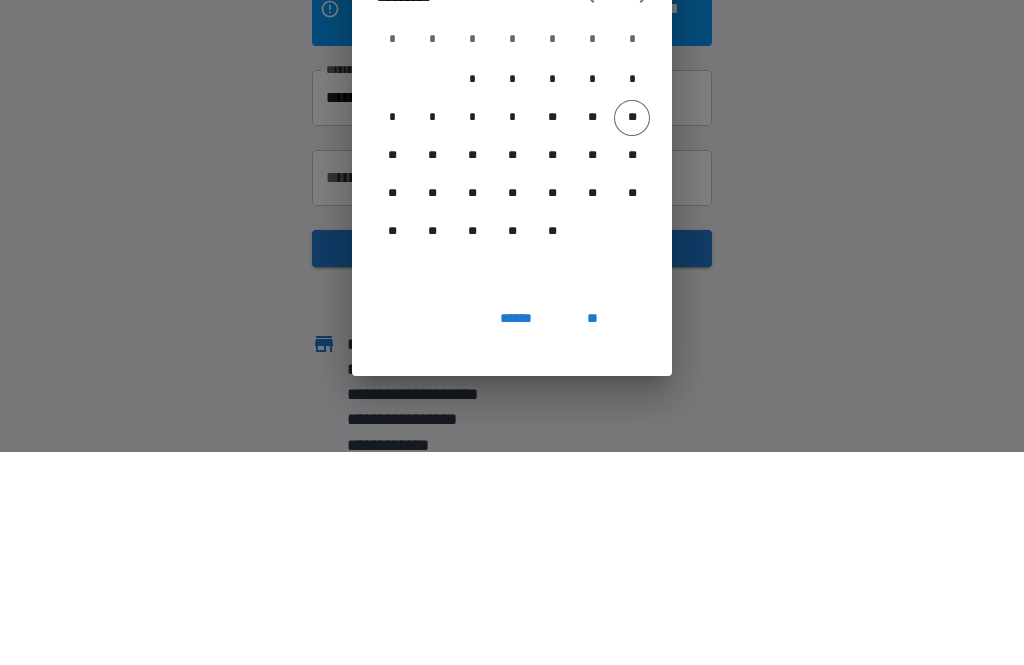 scroll, scrollTop: 64, scrollLeft: 0, axis: vertical 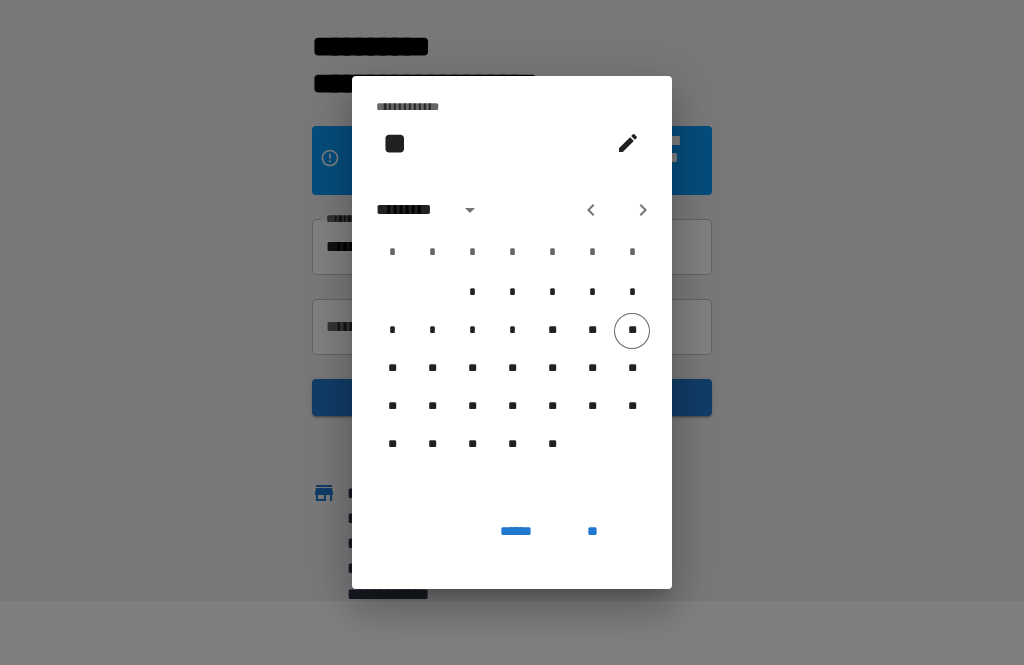 click on "**********" at bounding box center [512, 332] 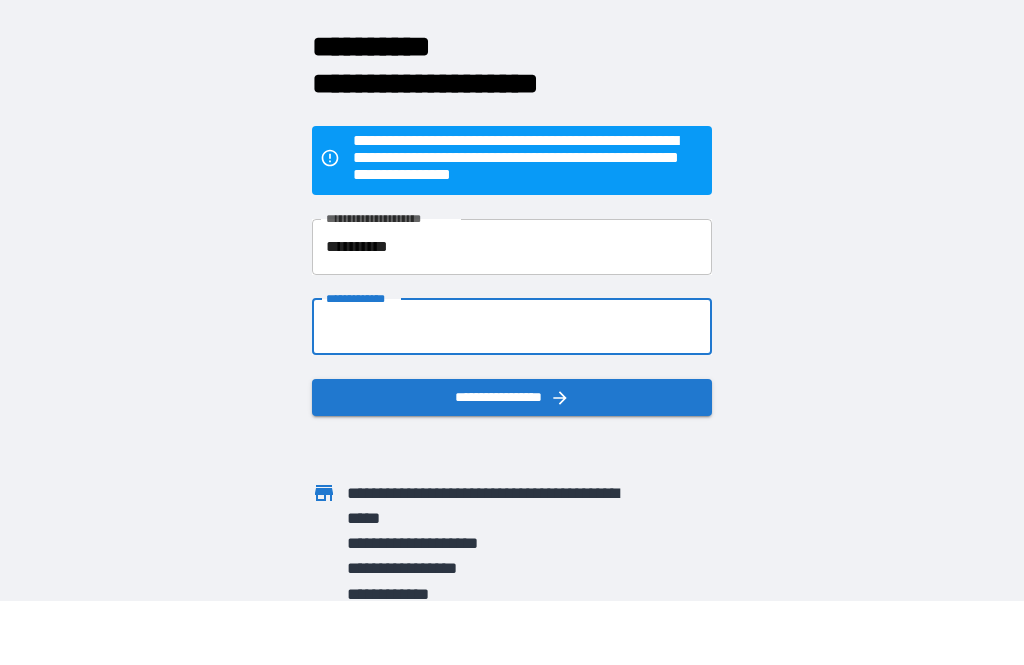 click on "**********" at bounding box center (512, 327) 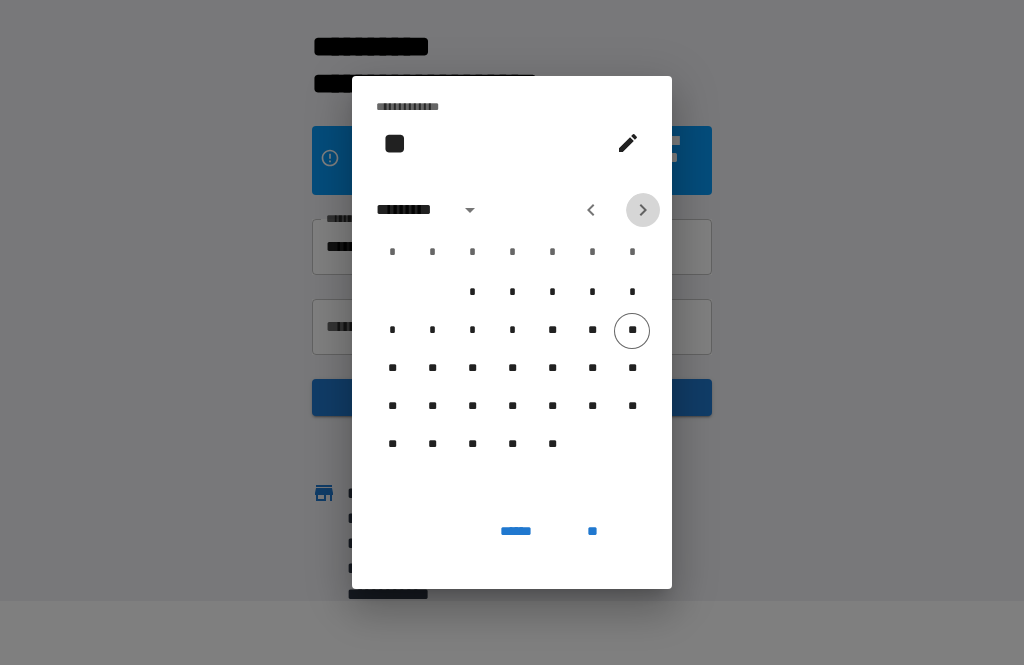 click at bounding box center [643, 210] 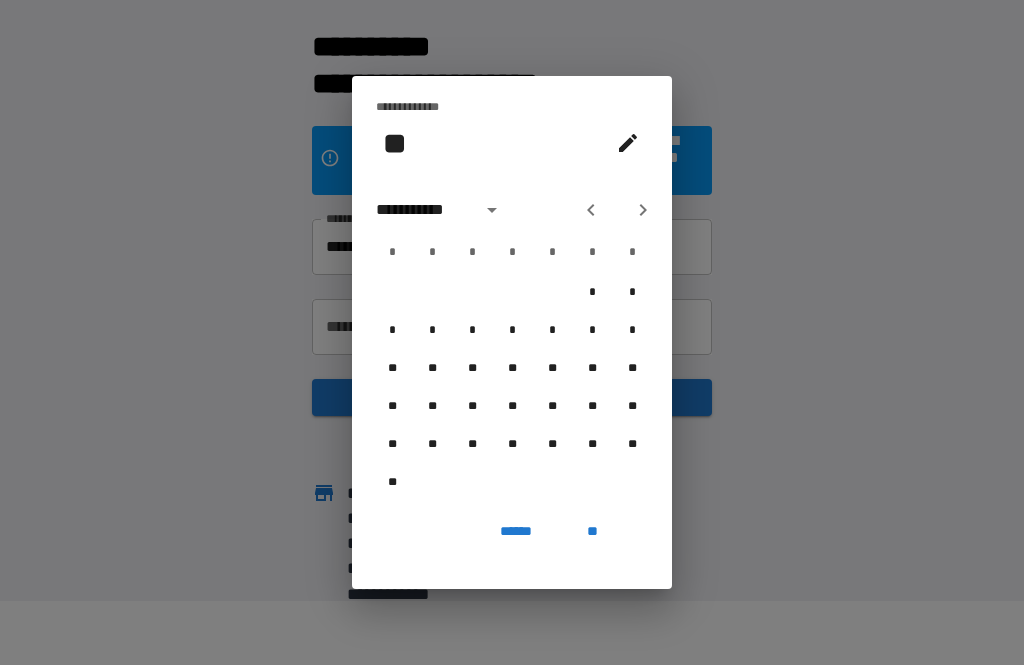 click 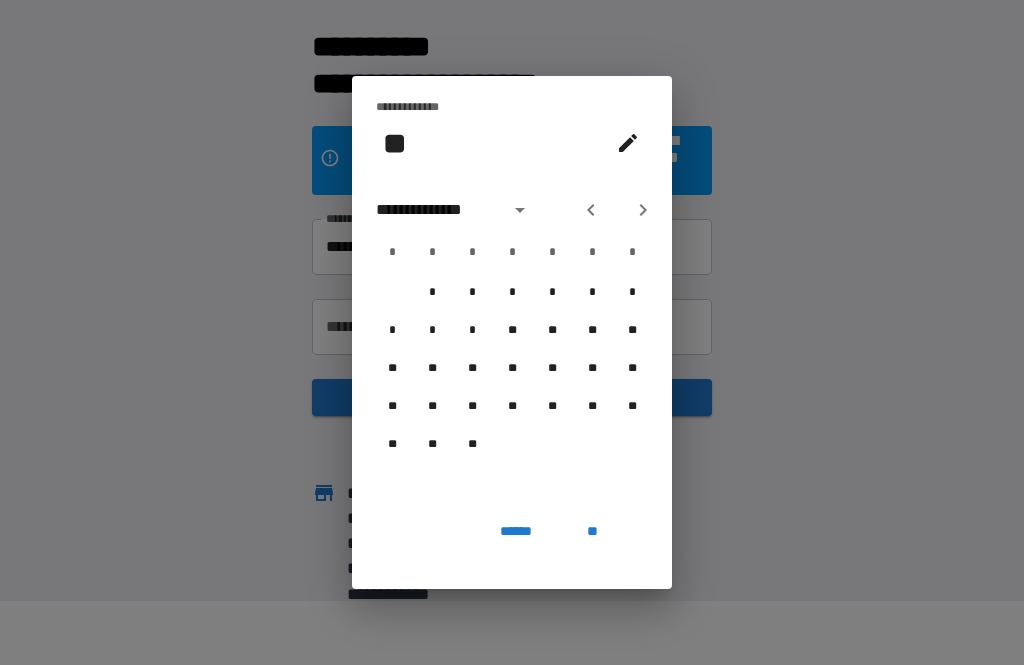 click 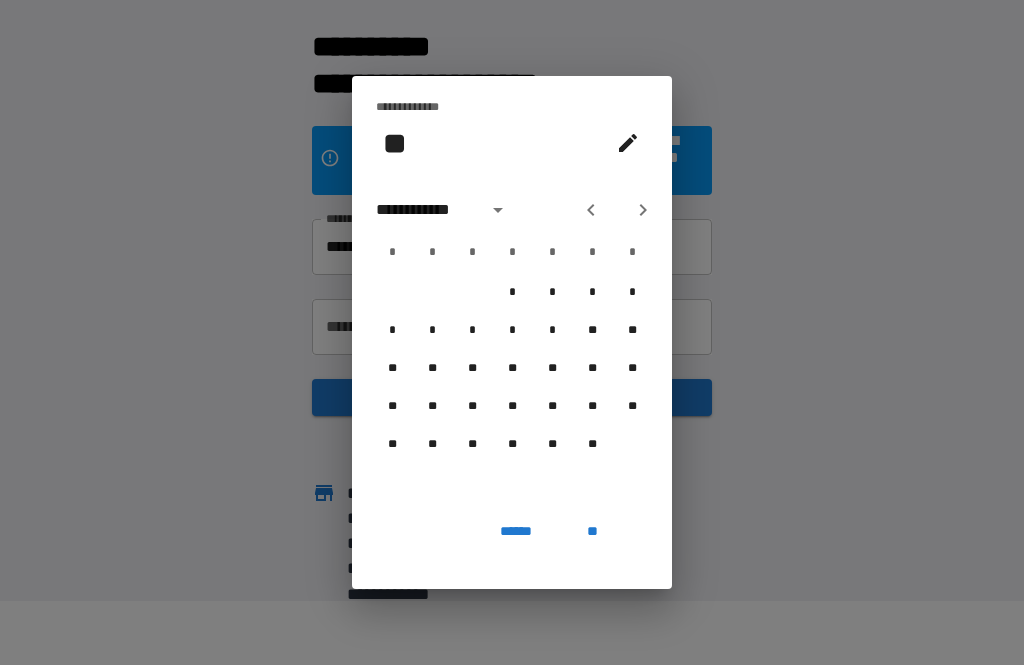 click at bounding box center (643, 210) 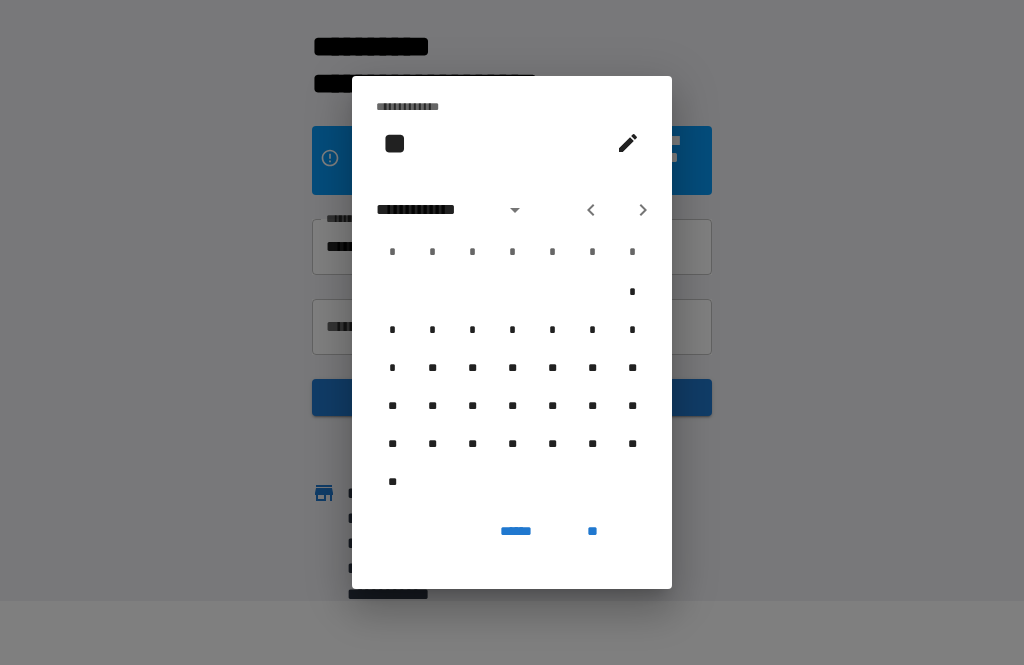 click at bounding box center (643, 210) 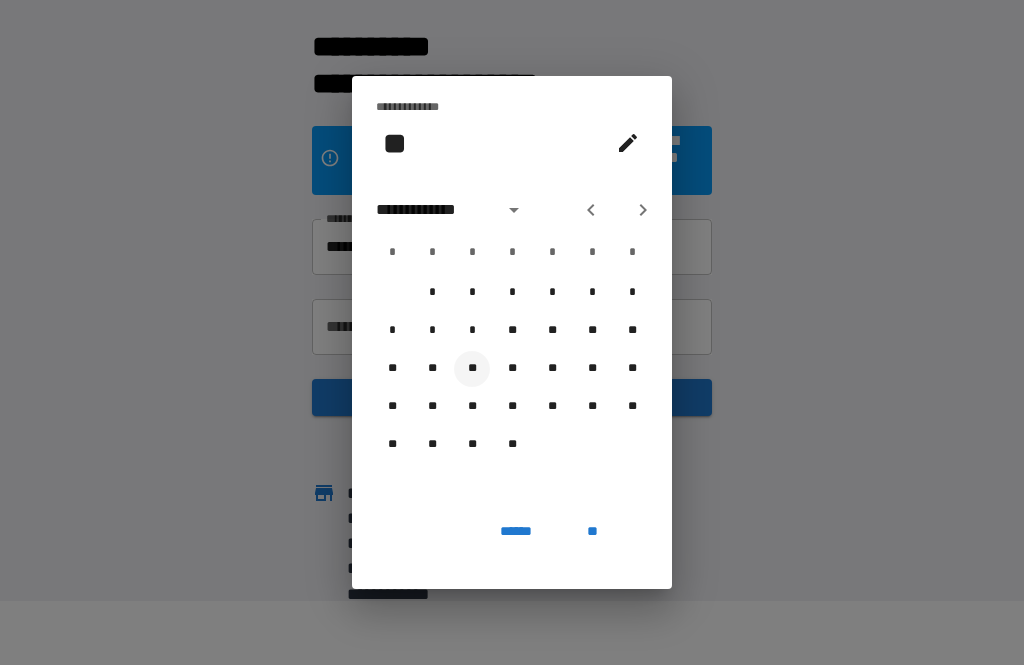 click on "**" at bounding box center (472, 369) 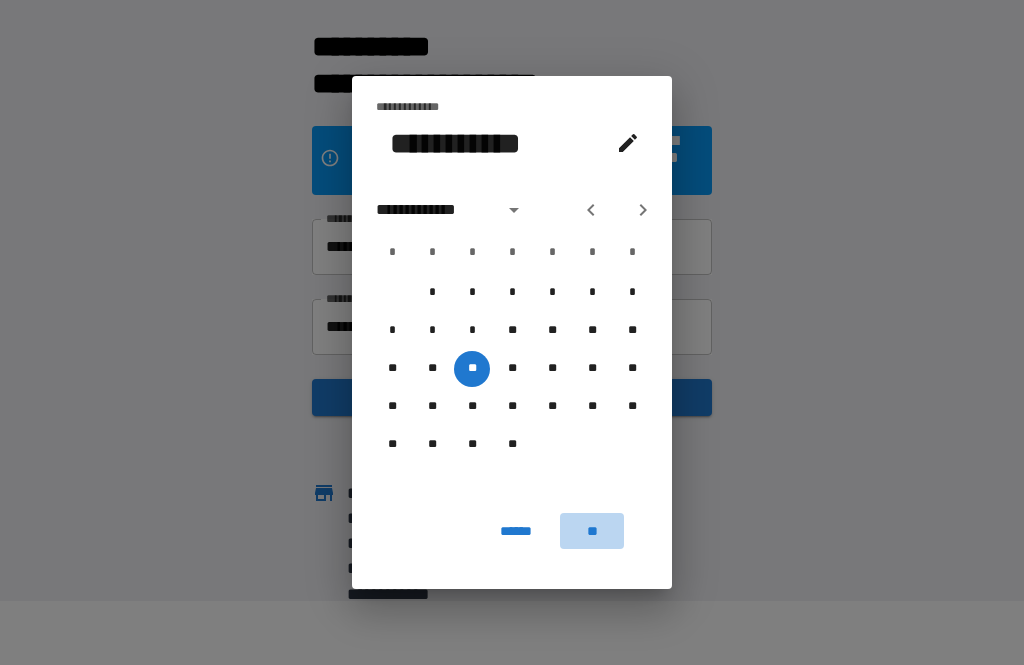 click on "**" at bounding box center [592, 531] 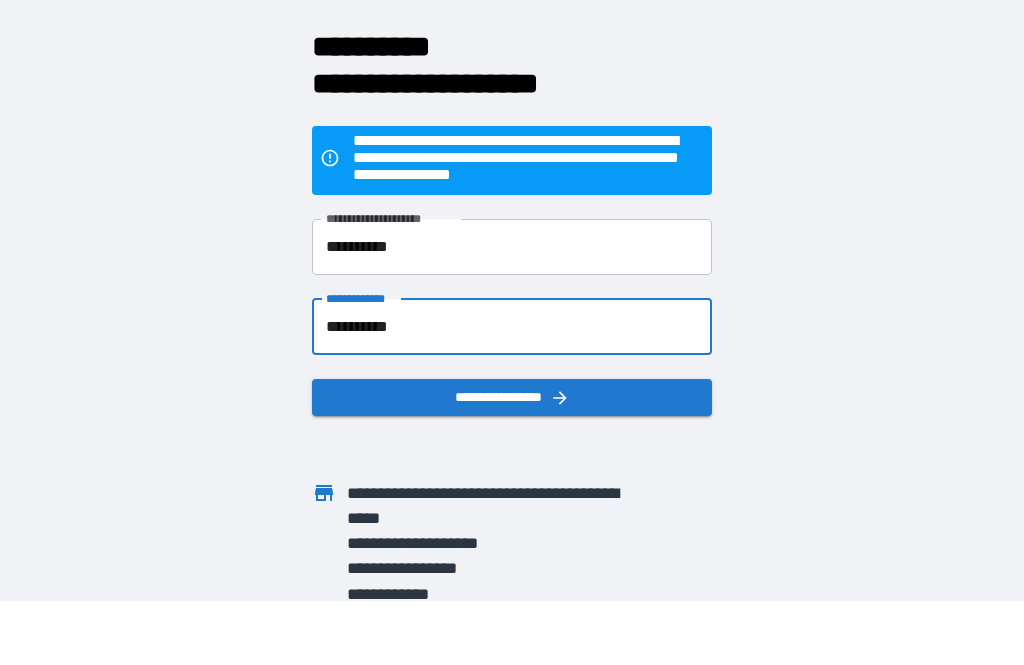 click on "**********" at bounding box center (512, 327) 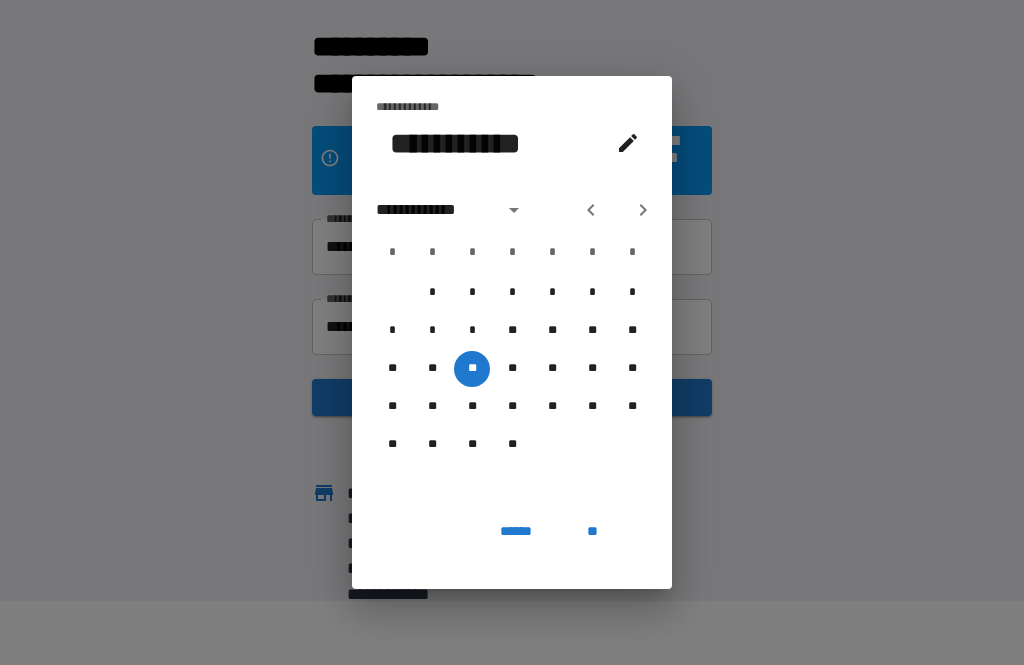 click at bounding box center [514, 210] 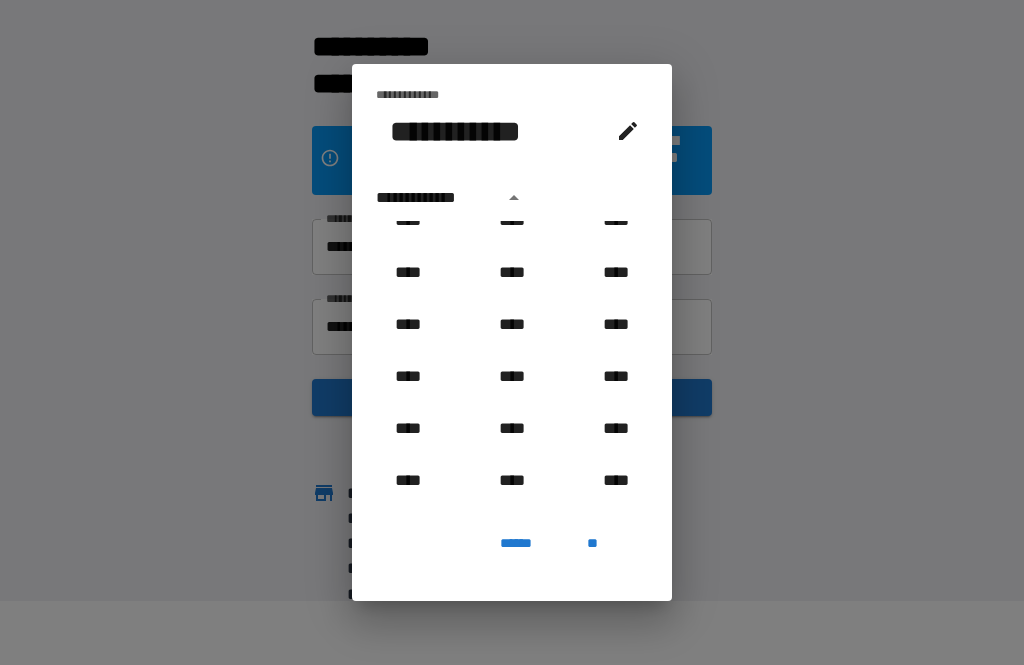 scroll, scrollTop: 961, scrollLeft: 0, axis: vertical 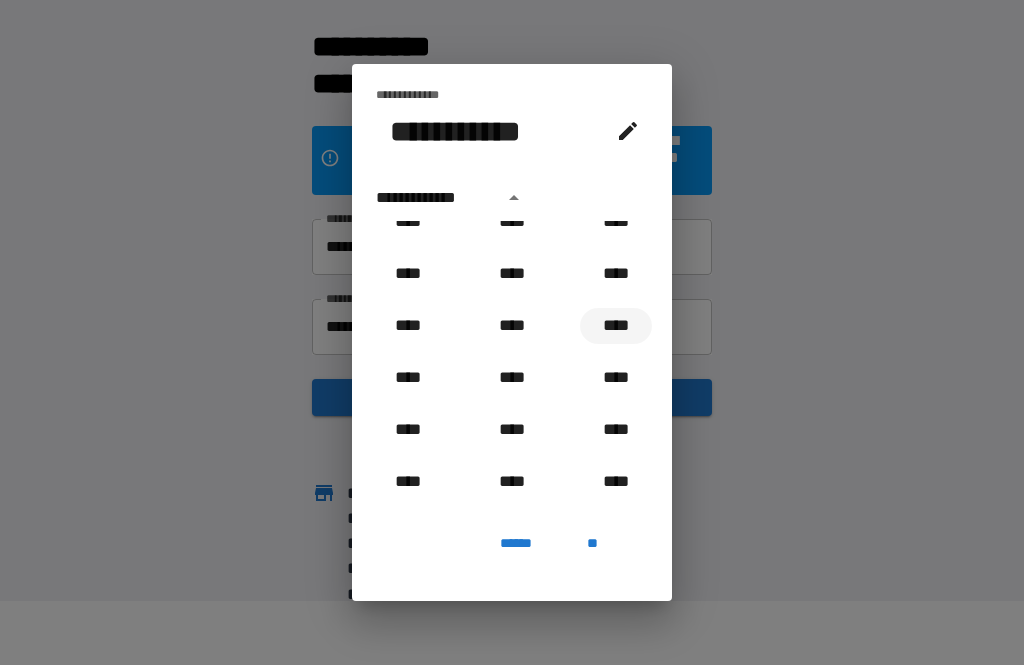 click on "****" at bounding box center [616, 326] 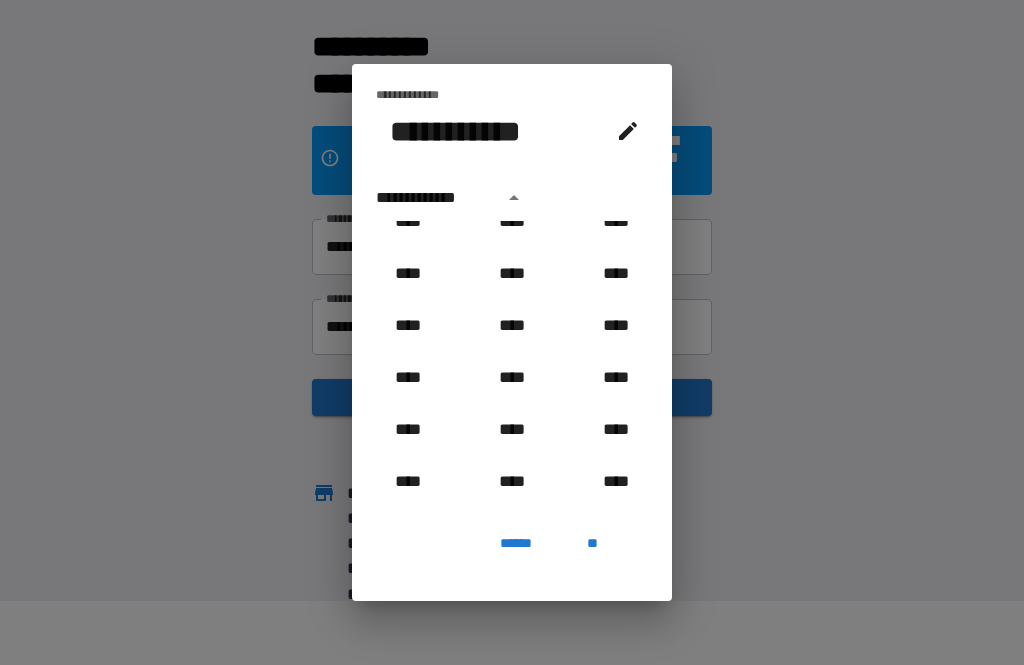 type on "**********" 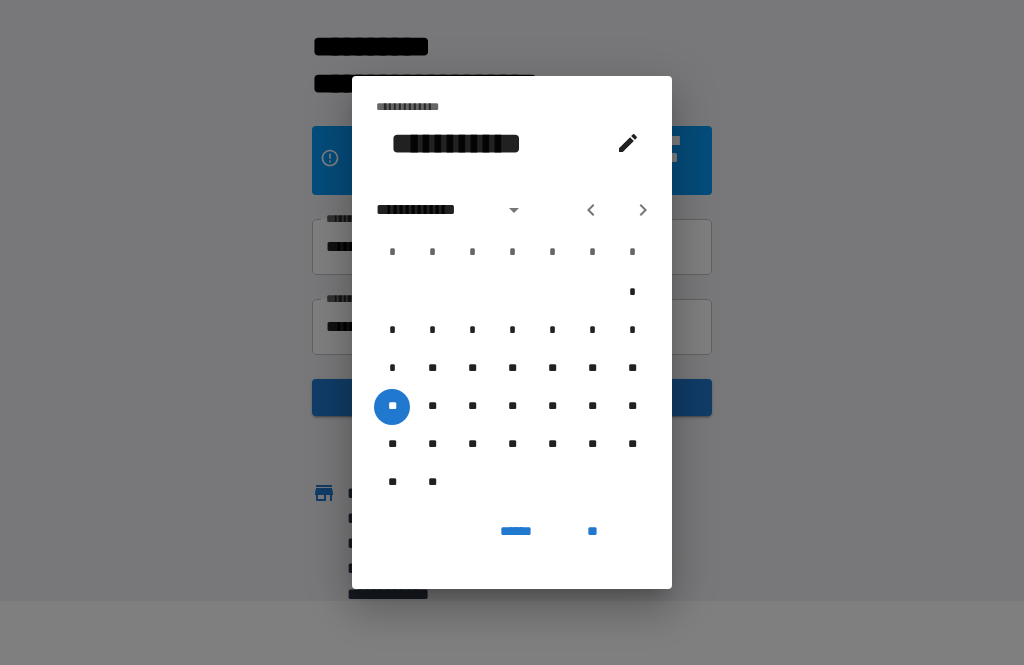 click on "**" at bounding box center (592, 531) 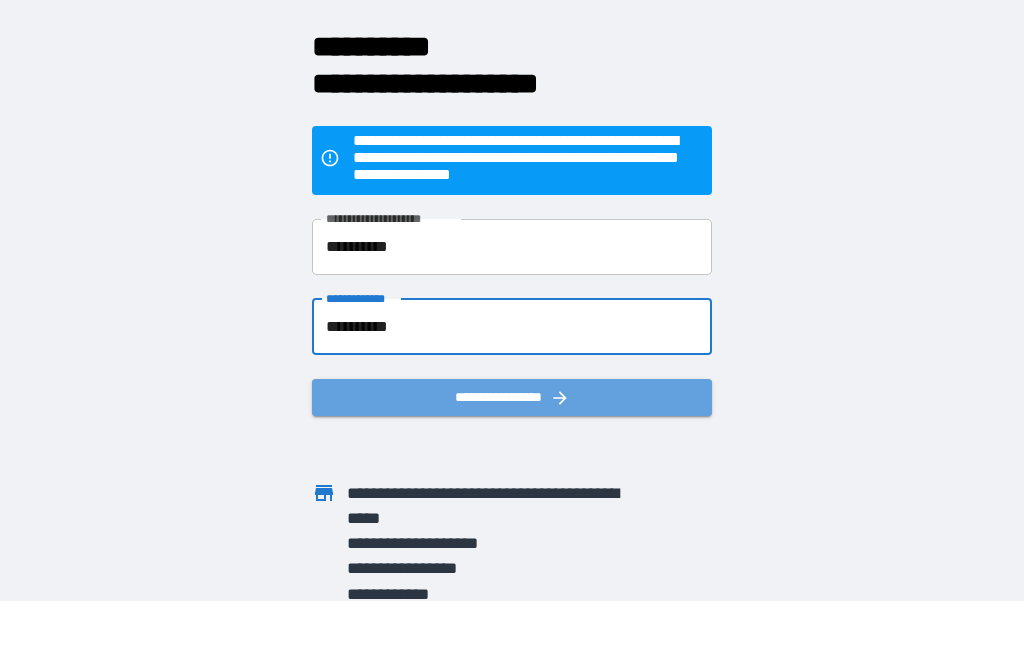 click on "**********" at bounding box center (512, 397) 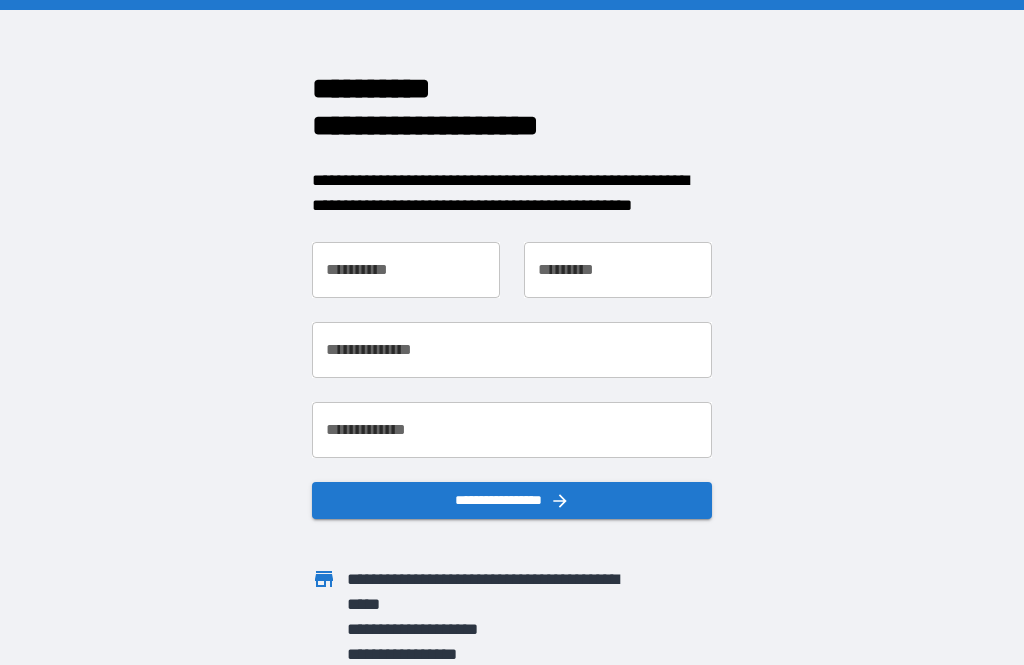 scroll, scrollTop: 0, scrollLeft: 0, axis: both 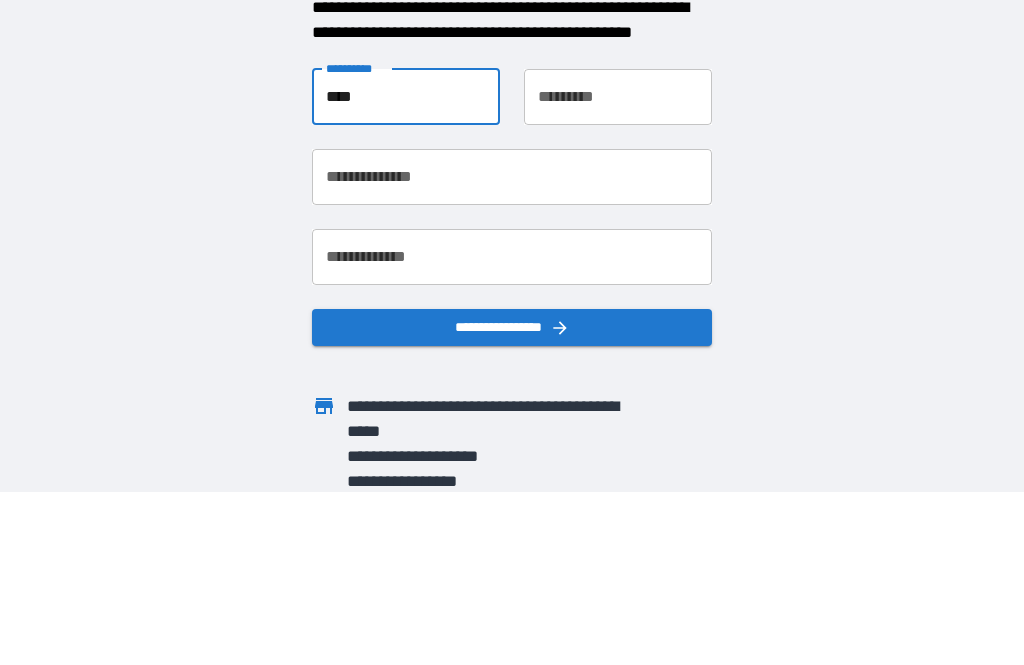 type on "****" 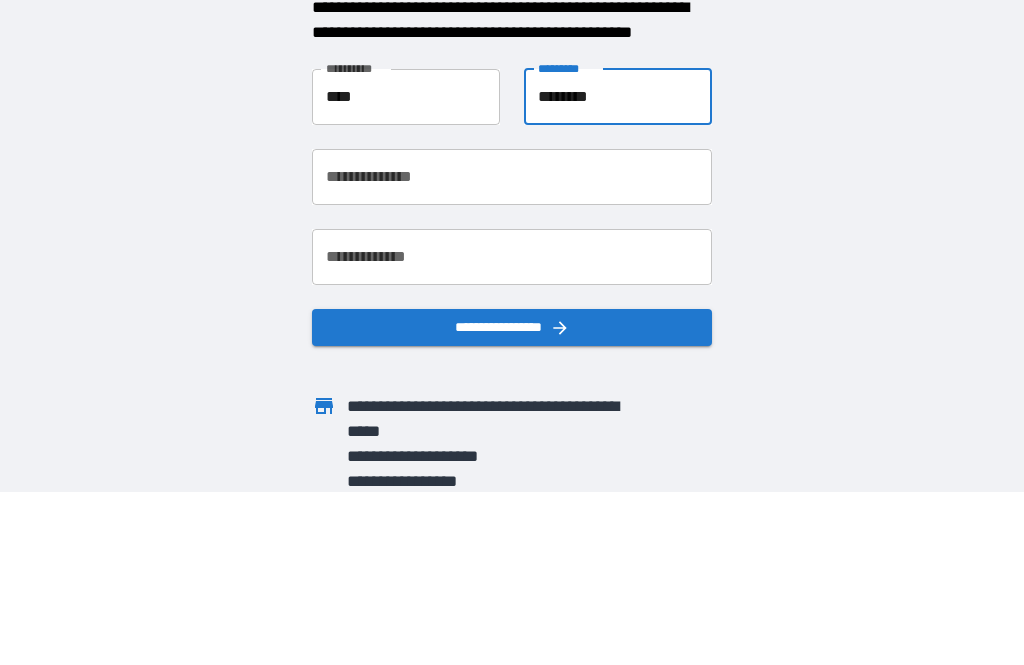 type on "********" 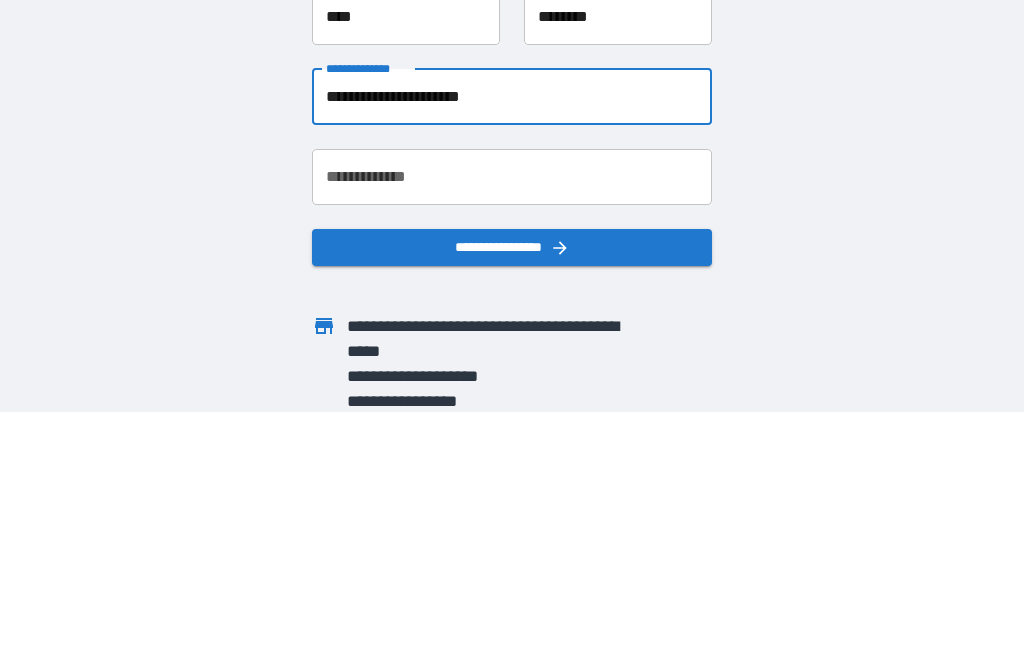 type on "**********" 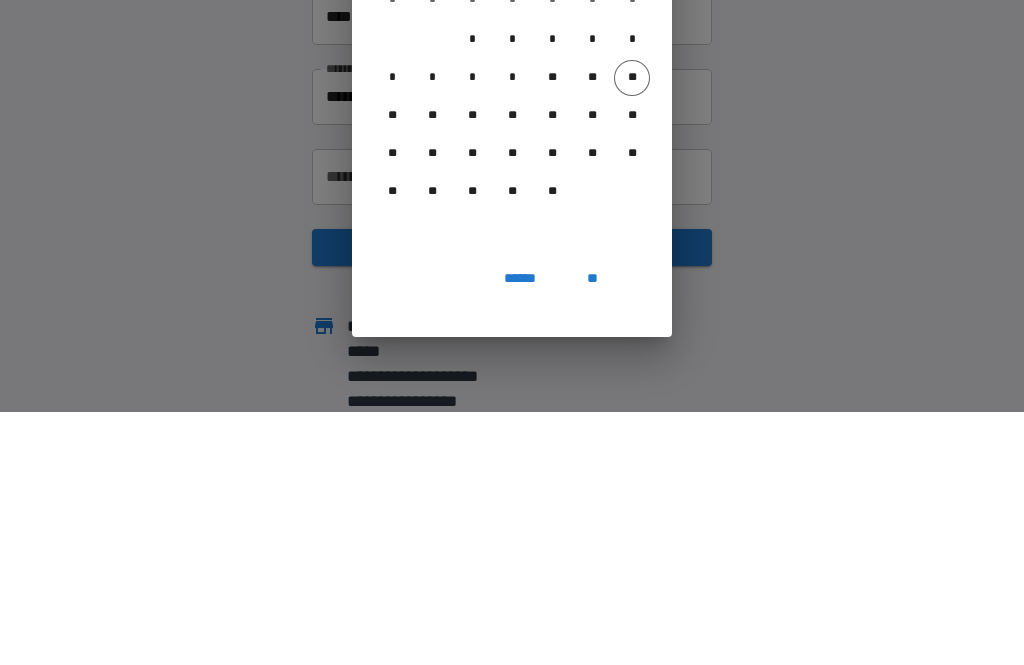 scroll, scrollTop: 64, scrollLeft: 0, axis: vertical 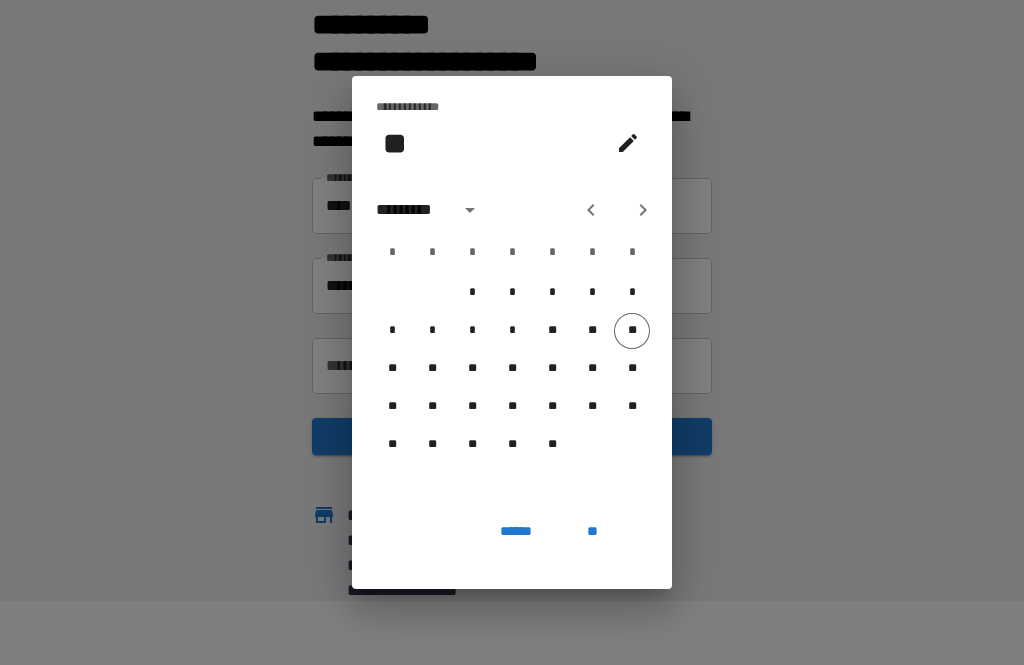 click 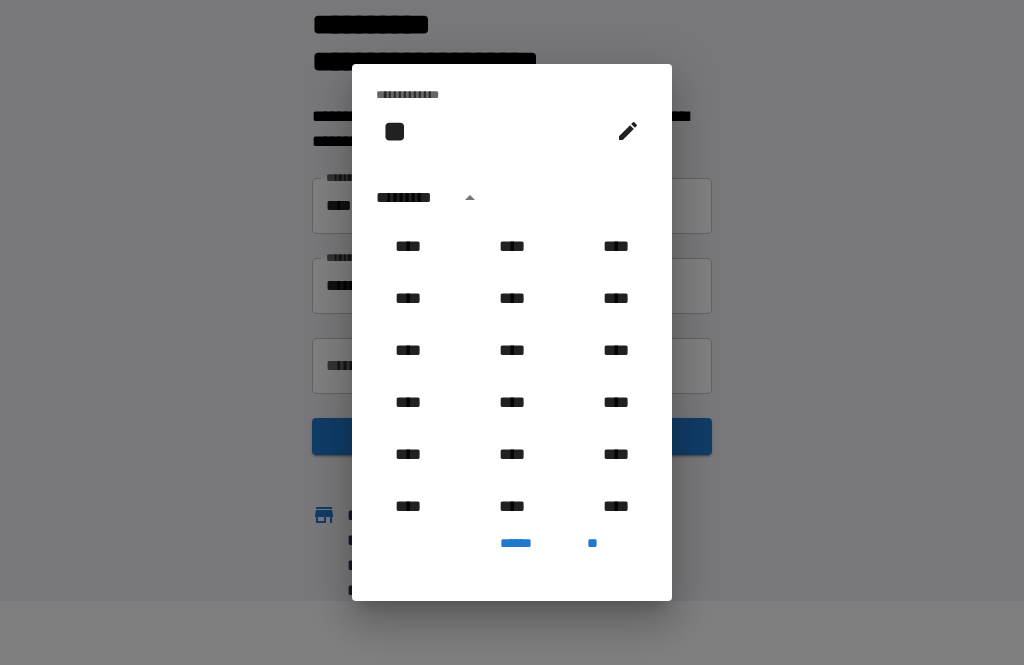 click on "********* **** **** **** **** **** **** **** **** **** **** **** **** **** **** **** **** **** **** **** **** **** **** **** **** **** **** **** **** **** **** **** **** **** **** **** **** **** **** **** **** **** **** **** **** **** **** **** **** **** **** **** **** **** **** **** **** **** **** **** **** **** **** **** **** **** **** **** **** **** **** **** **** **** **** **** **** **** **** **** **** **** **** **** **** **** **** **** **** **** **** **** **** **** **** **** **** **** **** **** **** **** **** **** **** **** **** **** **** **** **** **** **** **** **** **** **** **** **** **** **** **** **** **** **** **** **** **** **** **** **** **** **** **** **** **** **** **** **** **** **** **** **** **** **** **** **** **** **** **** **** **** **** **** **** **** **** **** **** **** **** **** **** **** **** **** **** **** **** **** **** **** **** **** **** **** **** **** **** **** **** **** **** **** **** **** **** **** **** **** **** **** **** **** **** **** **** **** **** **** **** * * * * * * *" at bounding box center (512, 346) 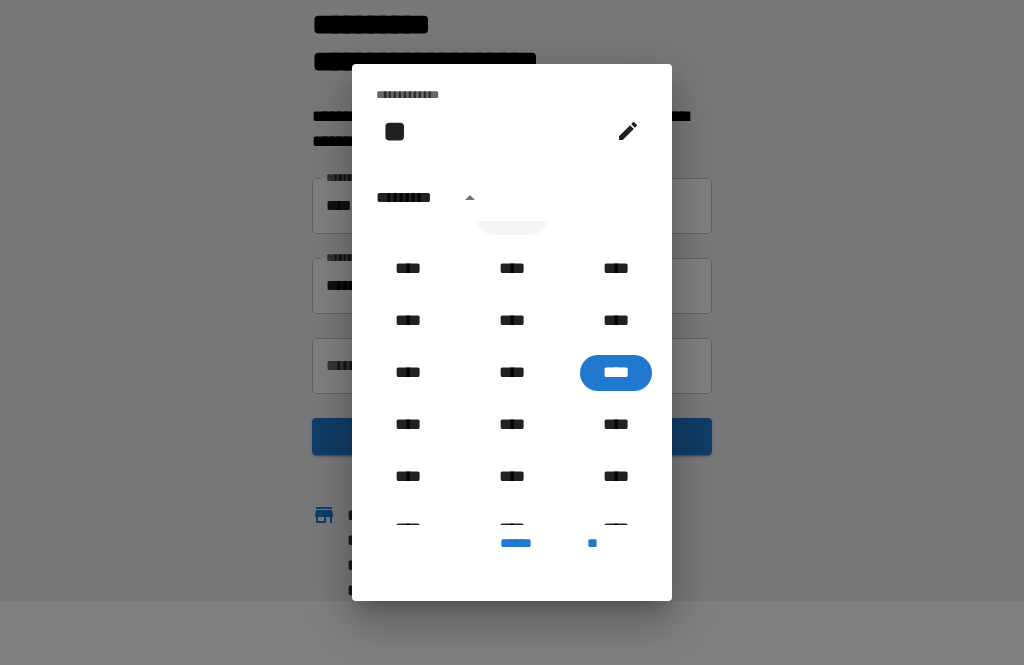 click on "****" at bounding box center [512, 217] 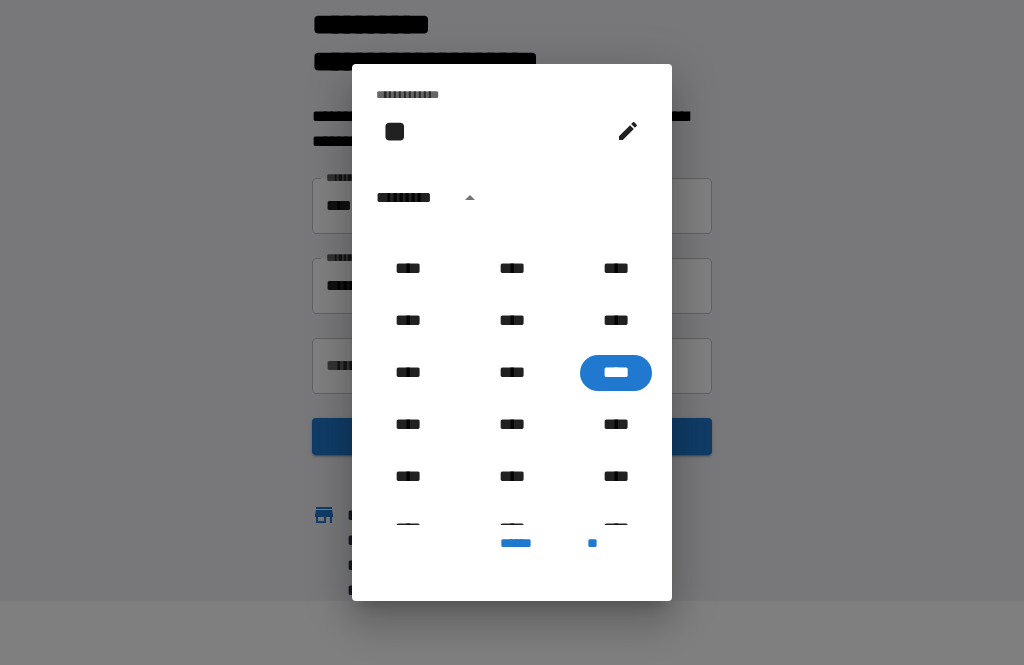 type on "**********" 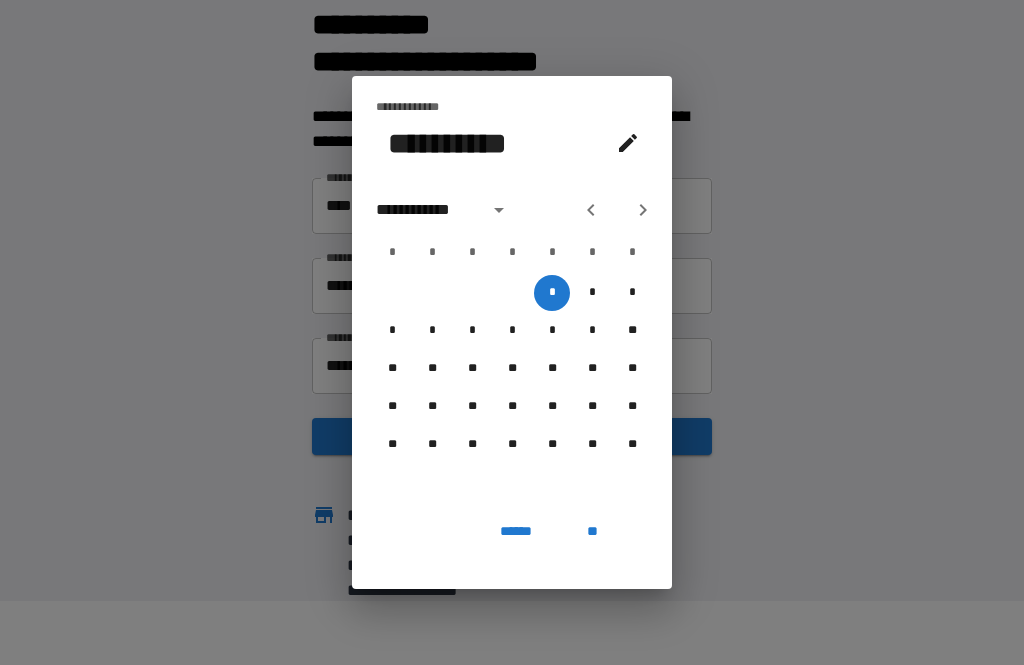 click 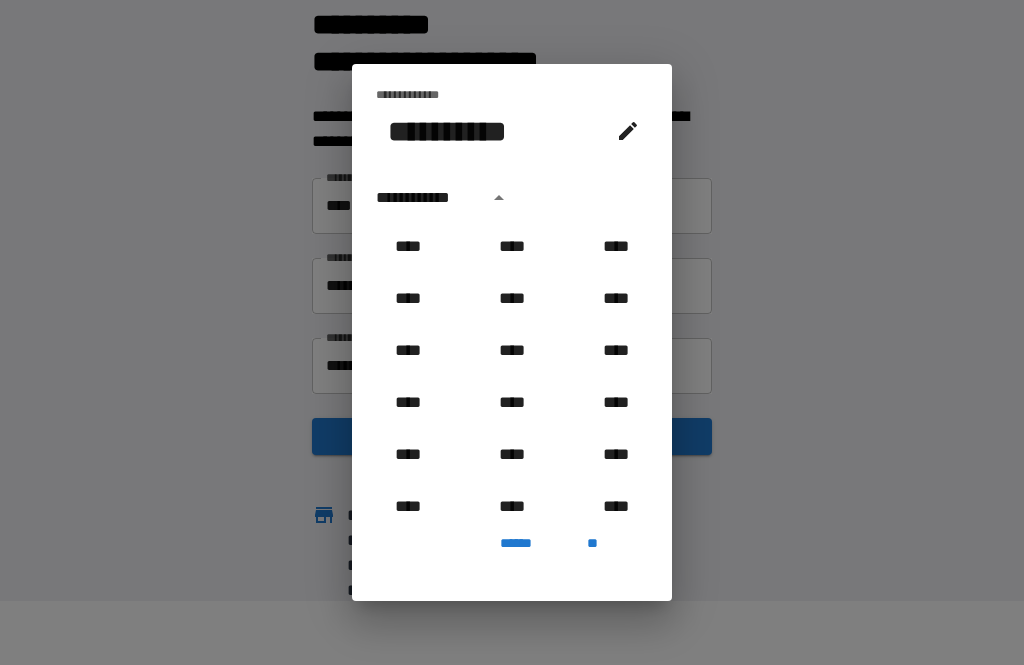 scroll, scrollTop: 1850, scrollLeft: 0, axis: vertical 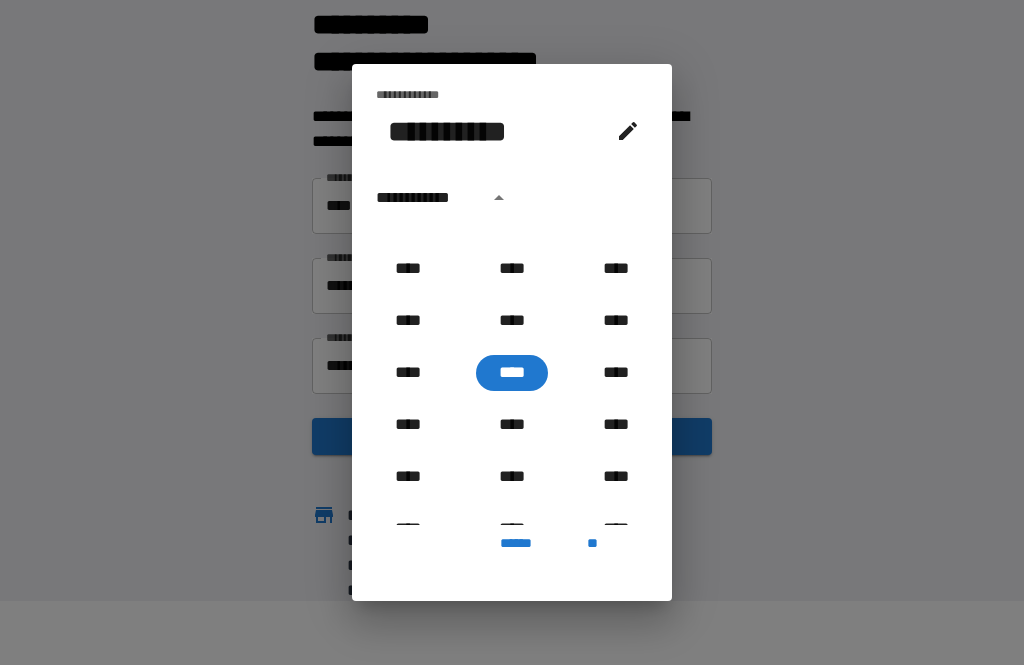 click on "******" at bounding box center [516, 543] 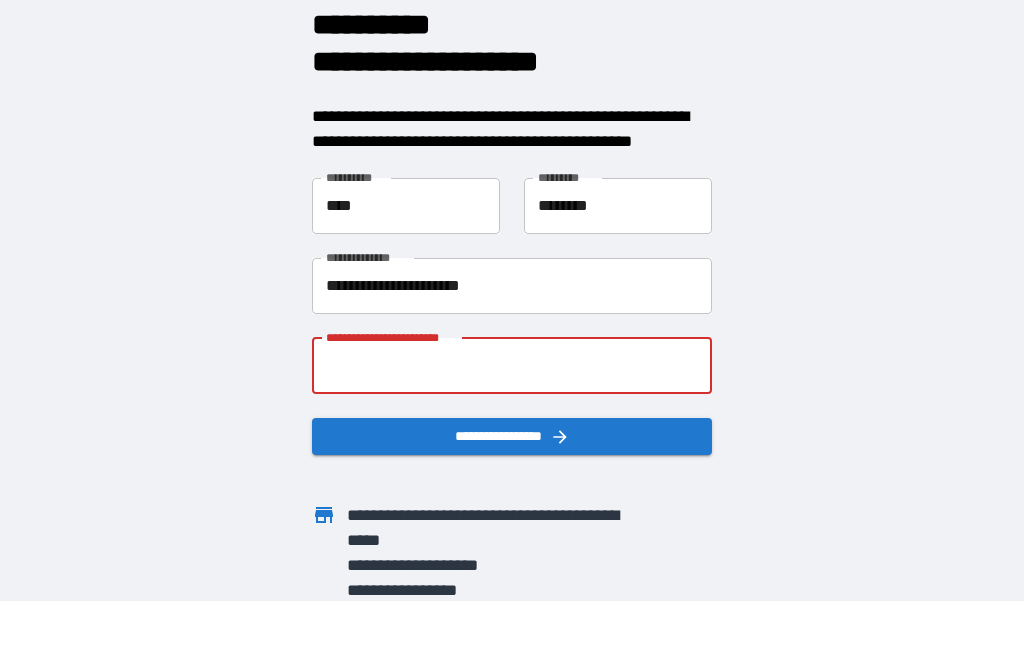 click on "**********" at bounding box center (512, 366) 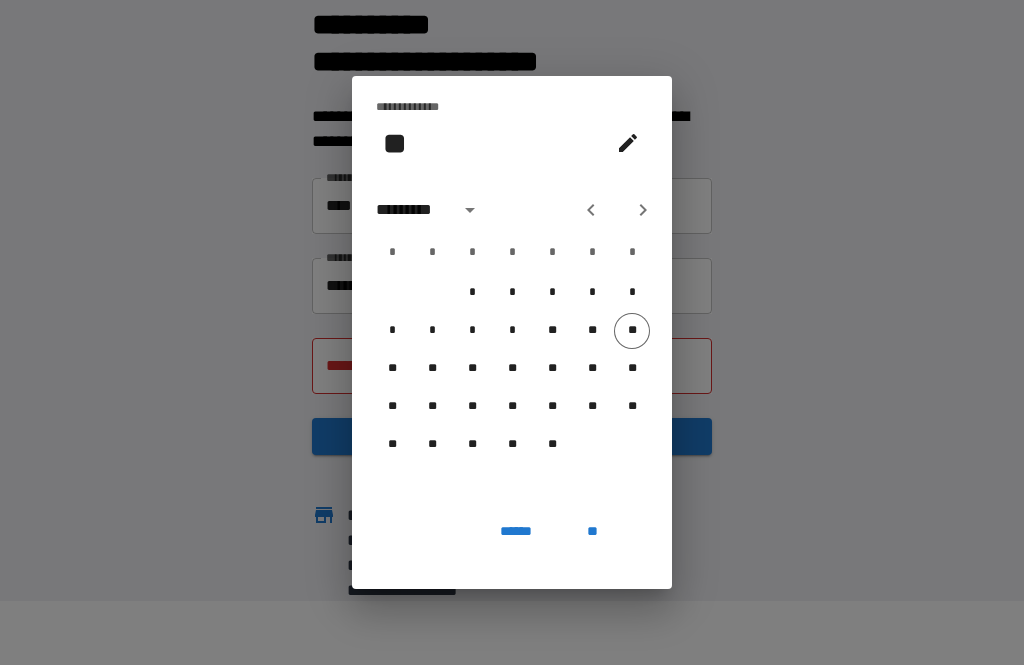 click at bounding box center [643, 210] 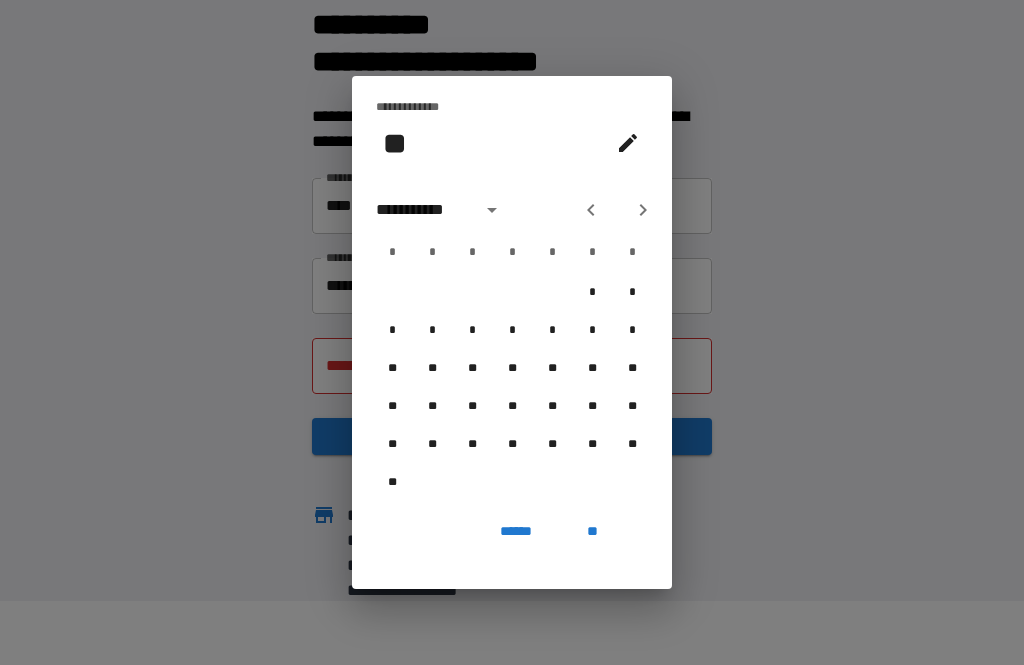 click 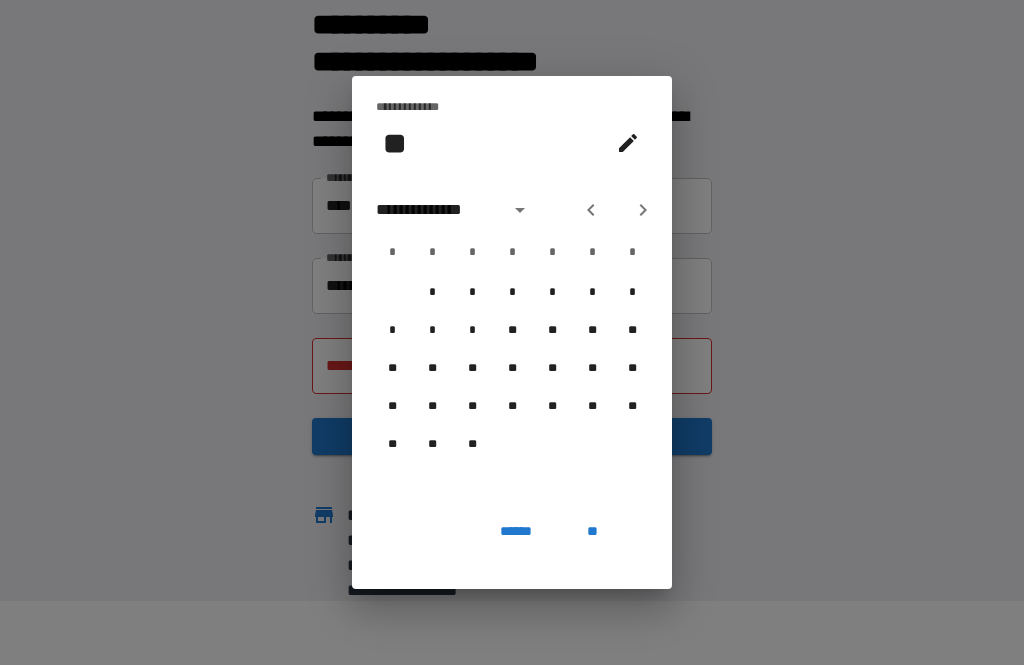 click 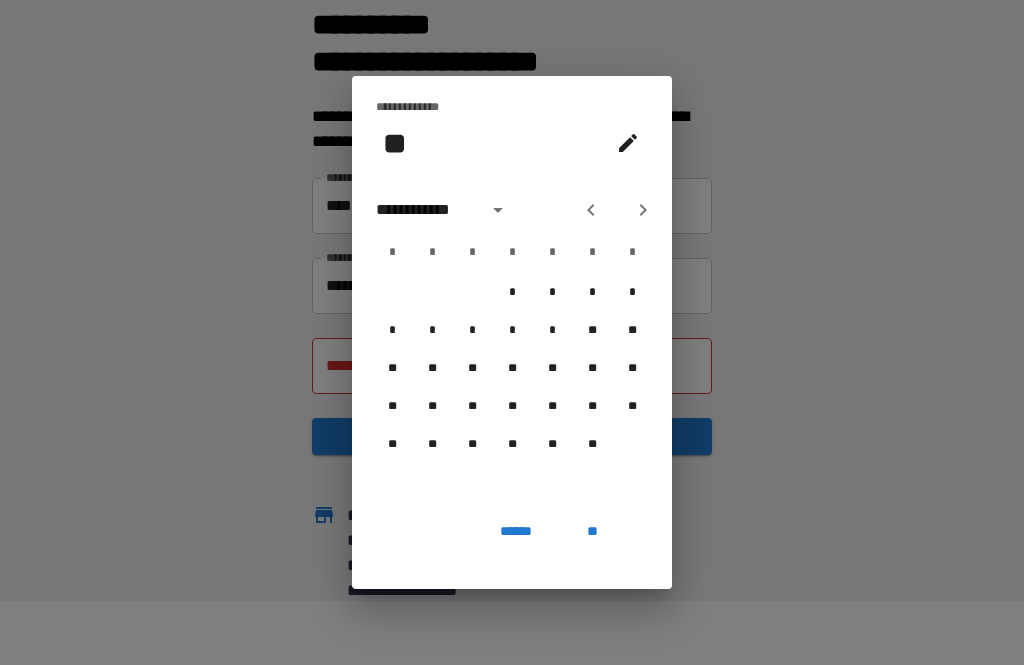 click 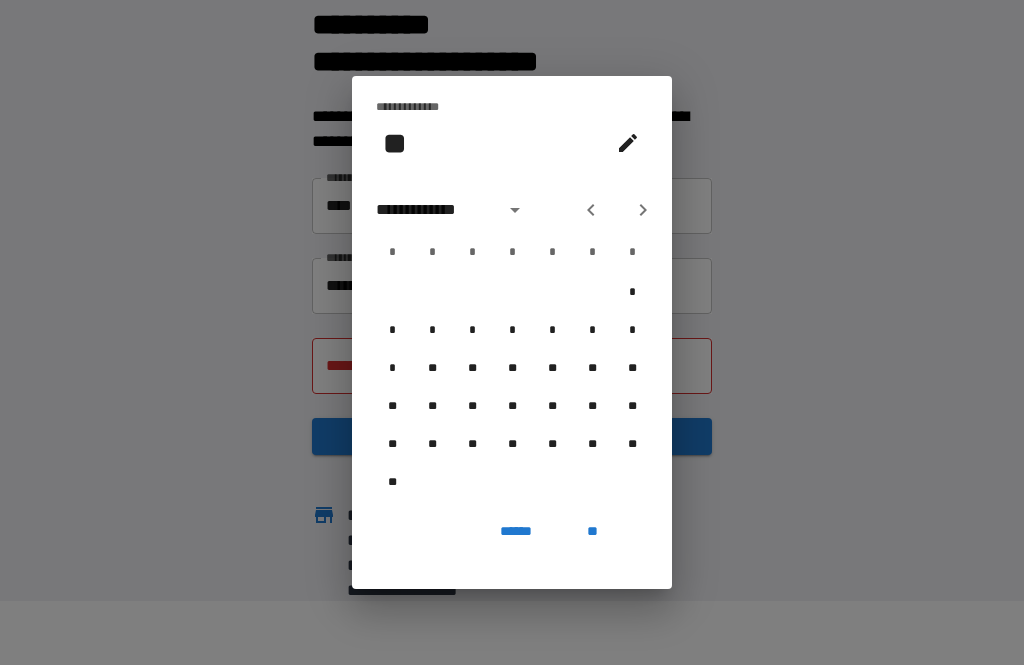 click at bounding box center (643, 210) 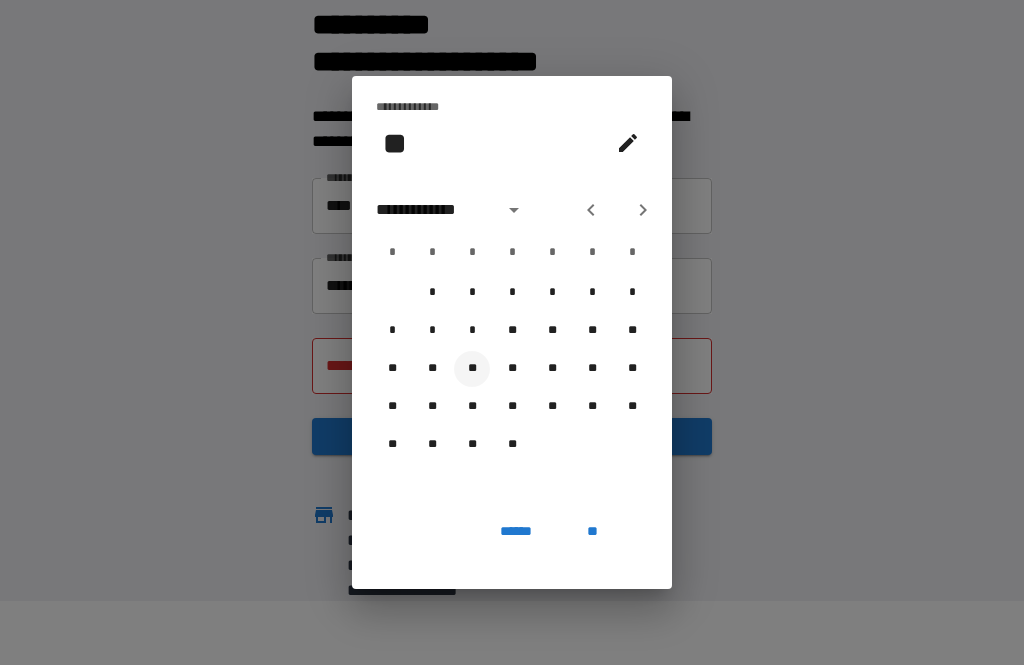 click on "**" at bounding box center [472, 369] 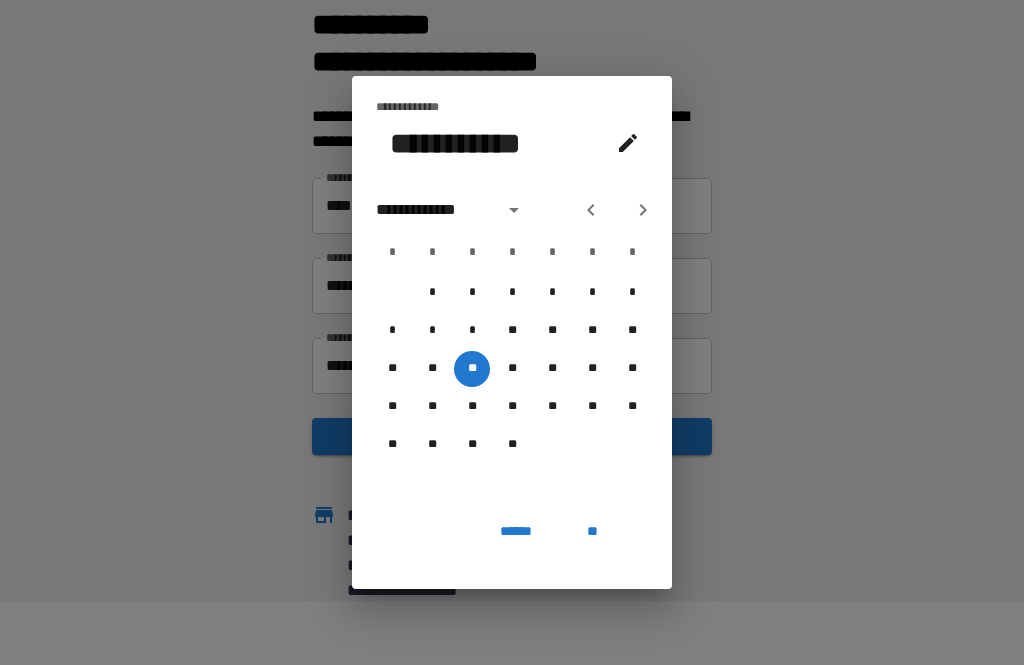 click at bounding box center [514, 210] 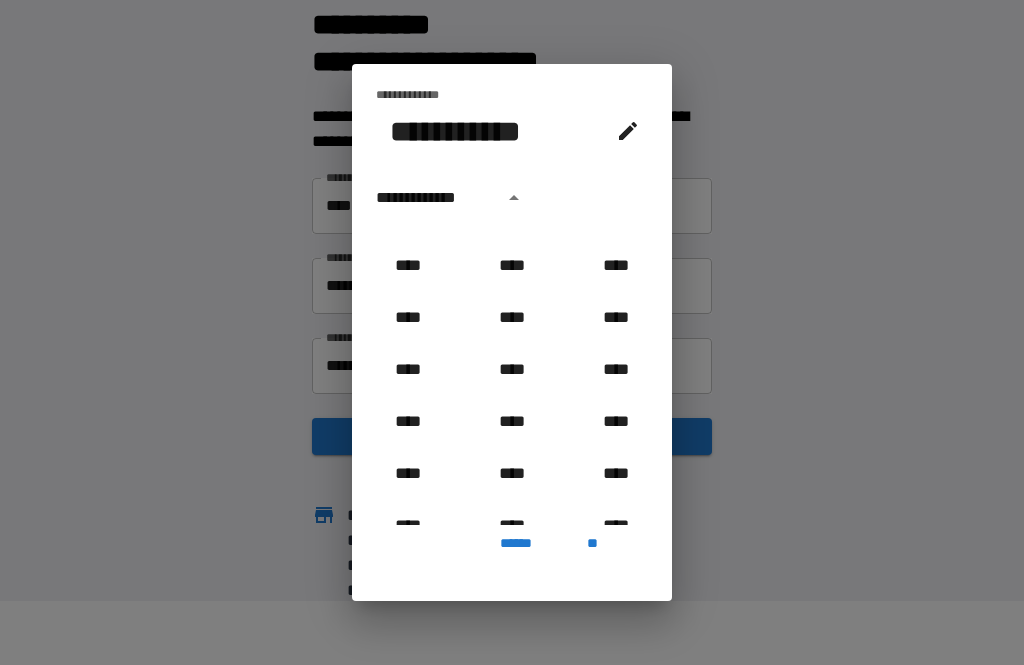 scroll, scrollTop: 948, scrollLeft: 0, axis: vertical 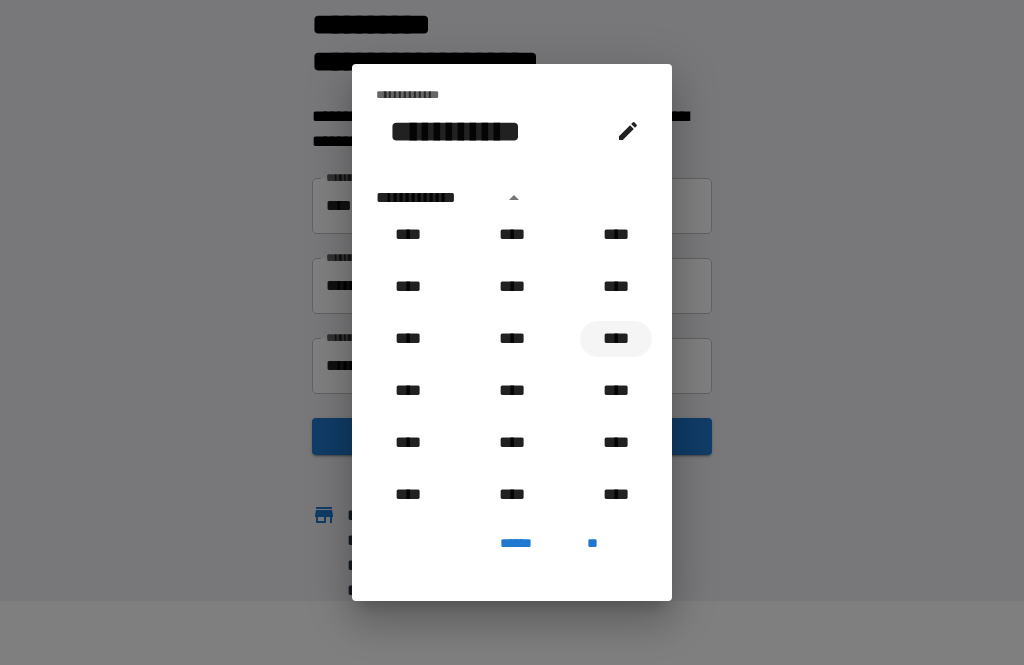 click on "****" at bounding box center (616, 339) 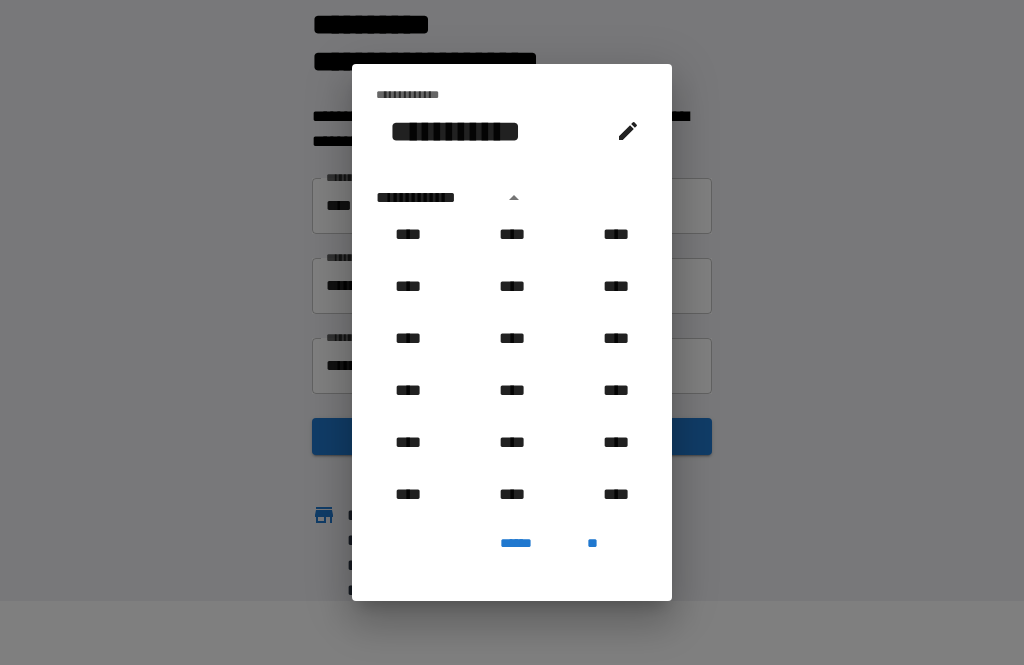 type on "**********" 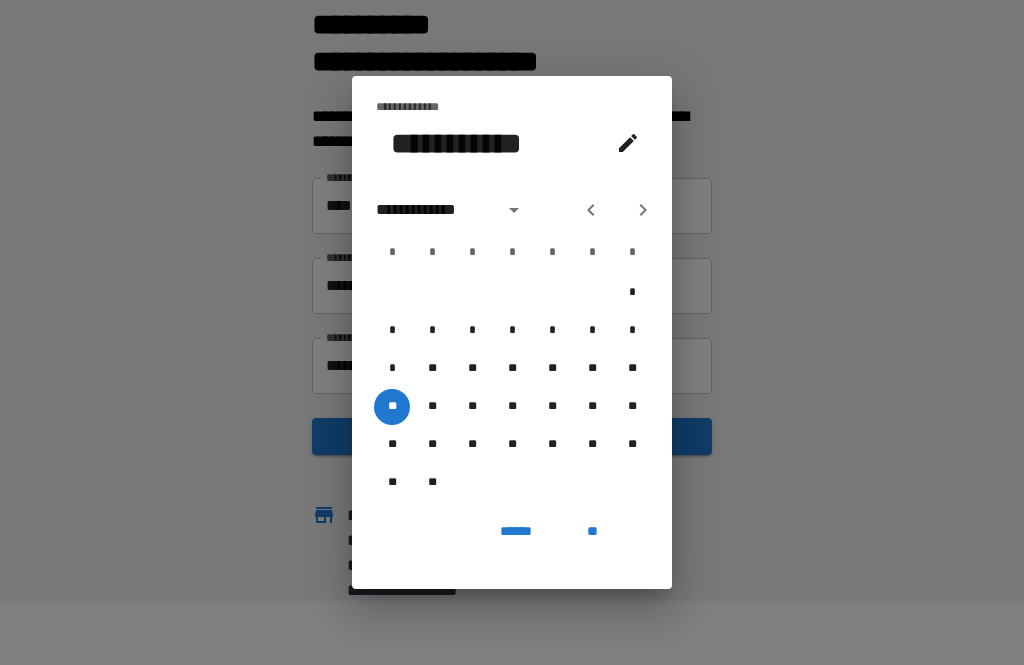 click on "**" at bounding box center (592, 531) 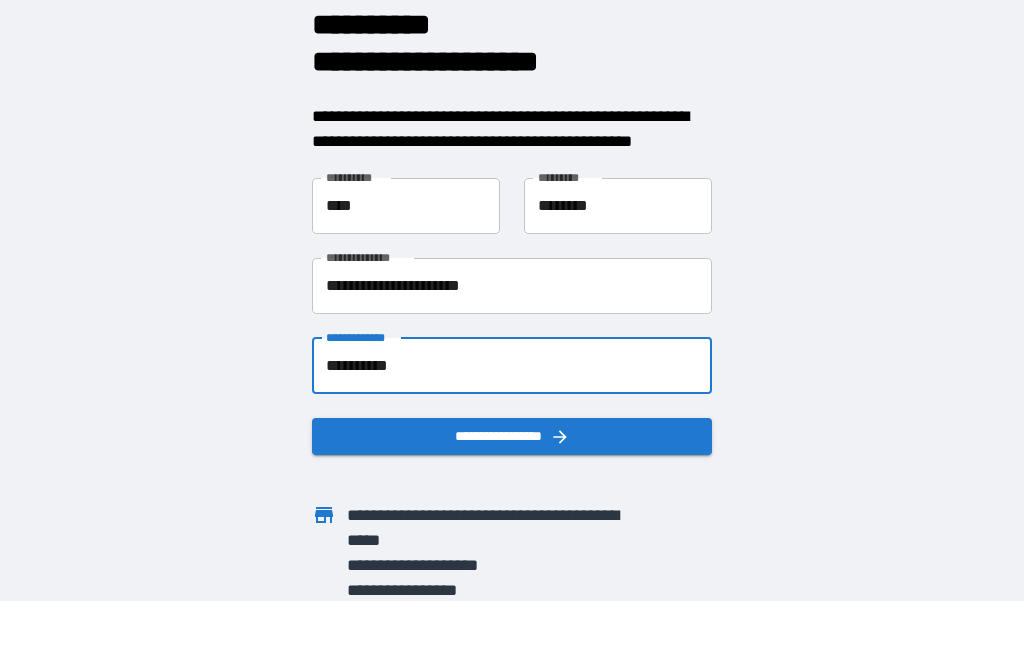 click on "**********" at bounding box center [512, 436] 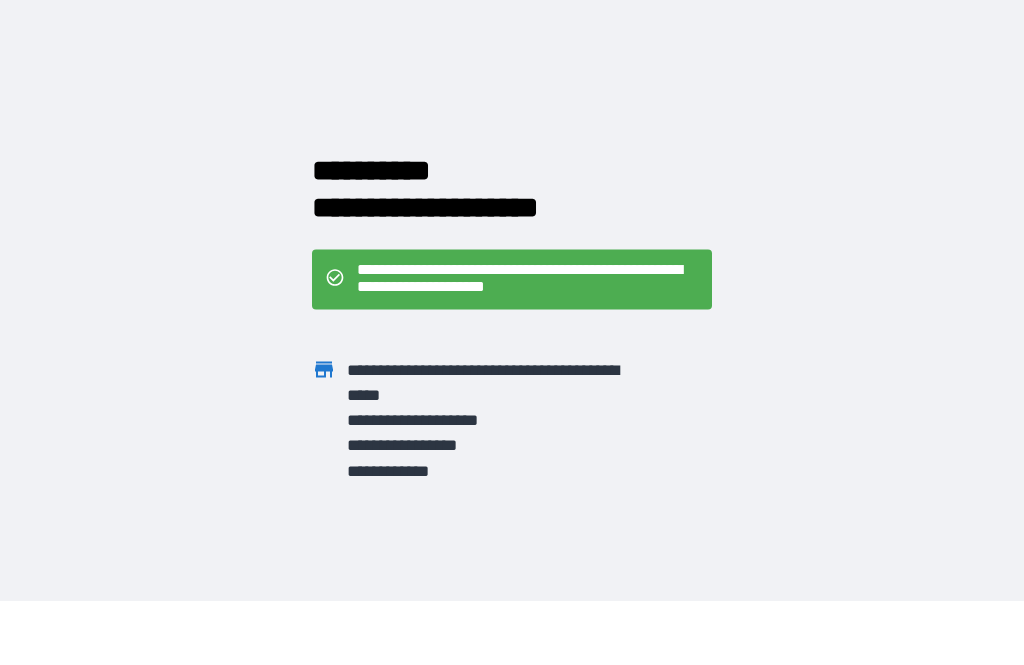 click on "**********" at bounding box center (528, 279) 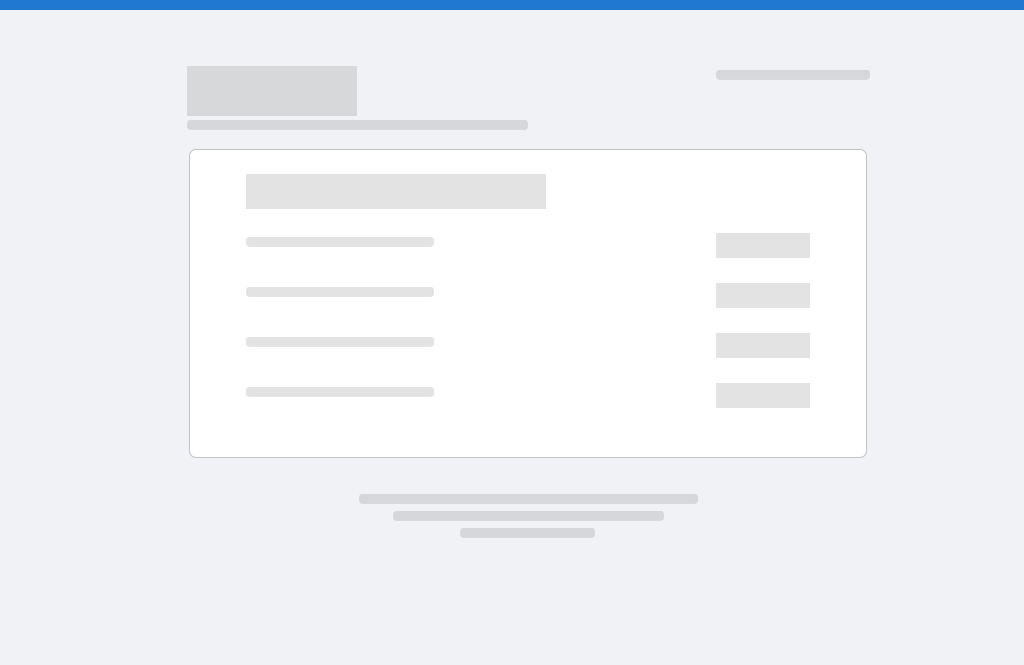 scroll, scrollTop: 0, scrollLeft: 0, axis: both 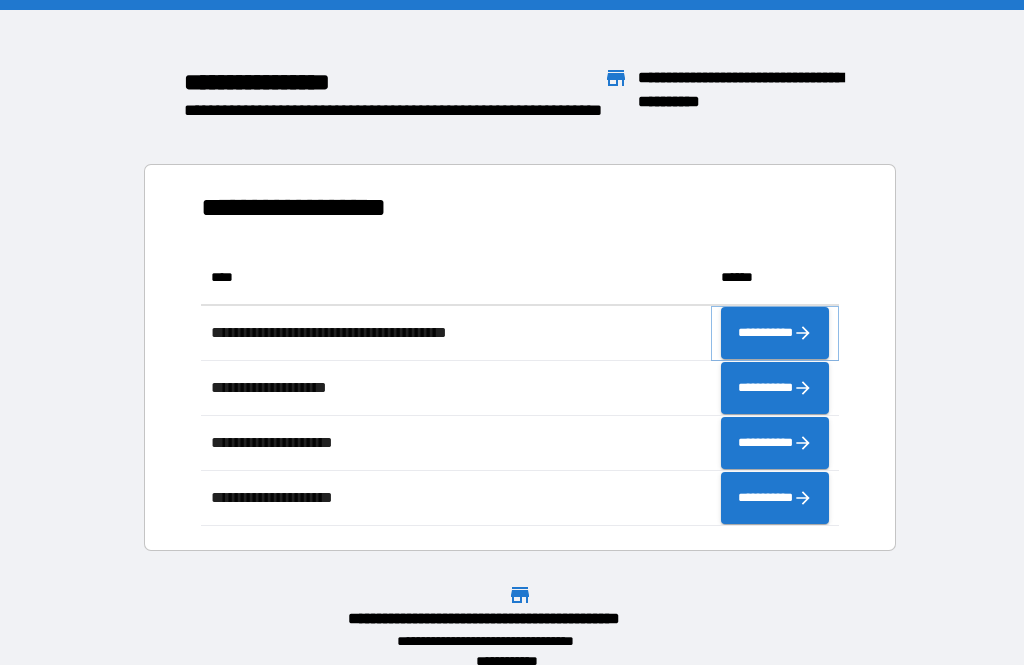 click 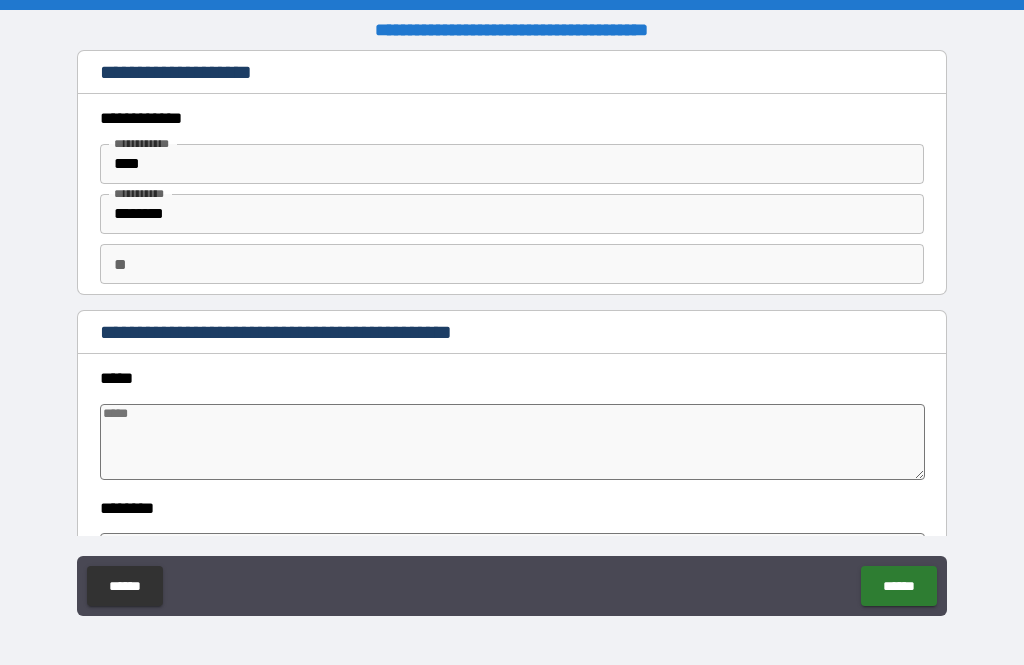 type on "*" 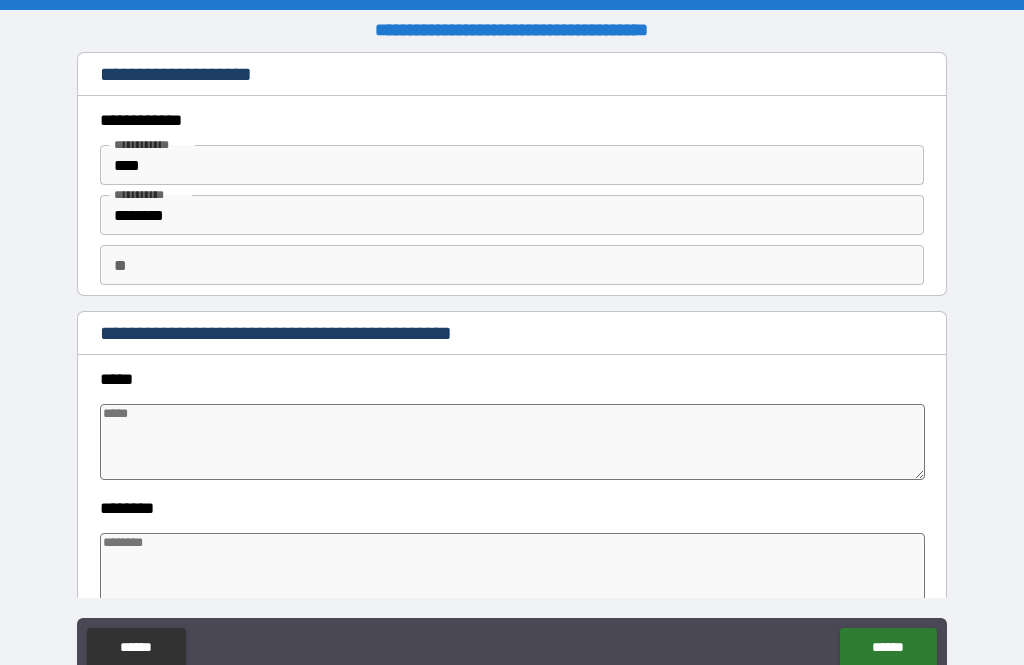 click at bounding box center (513, 442) 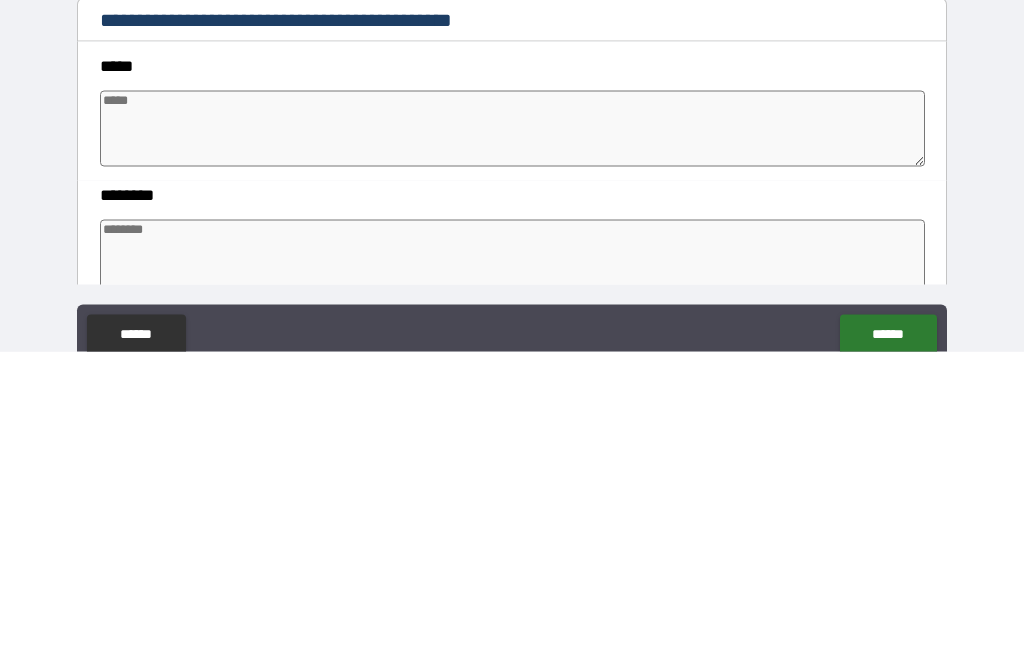 type on "*" 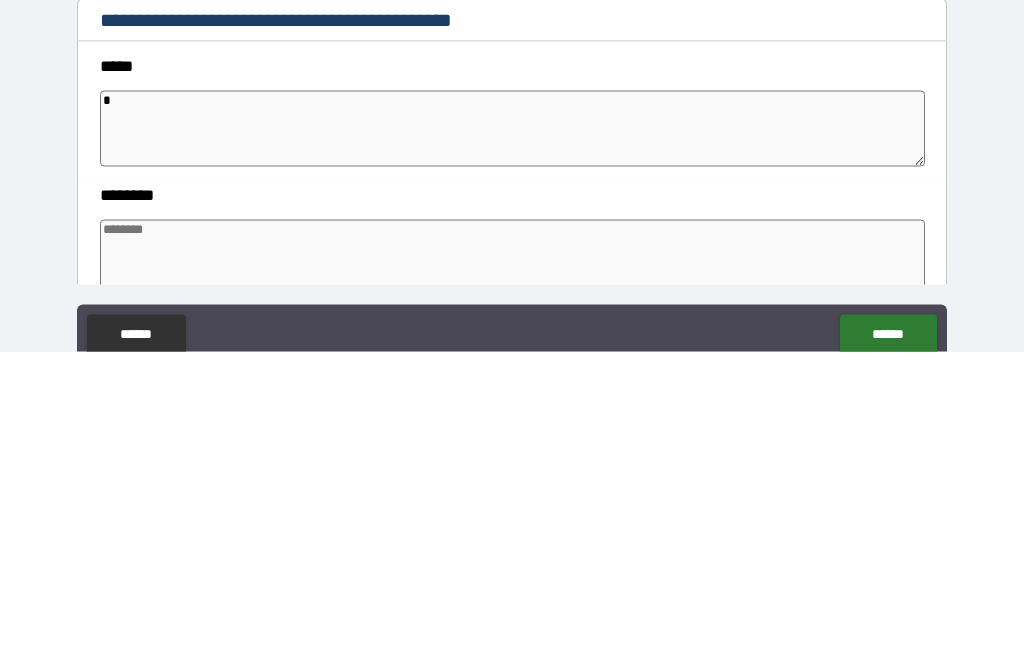 type on "*" 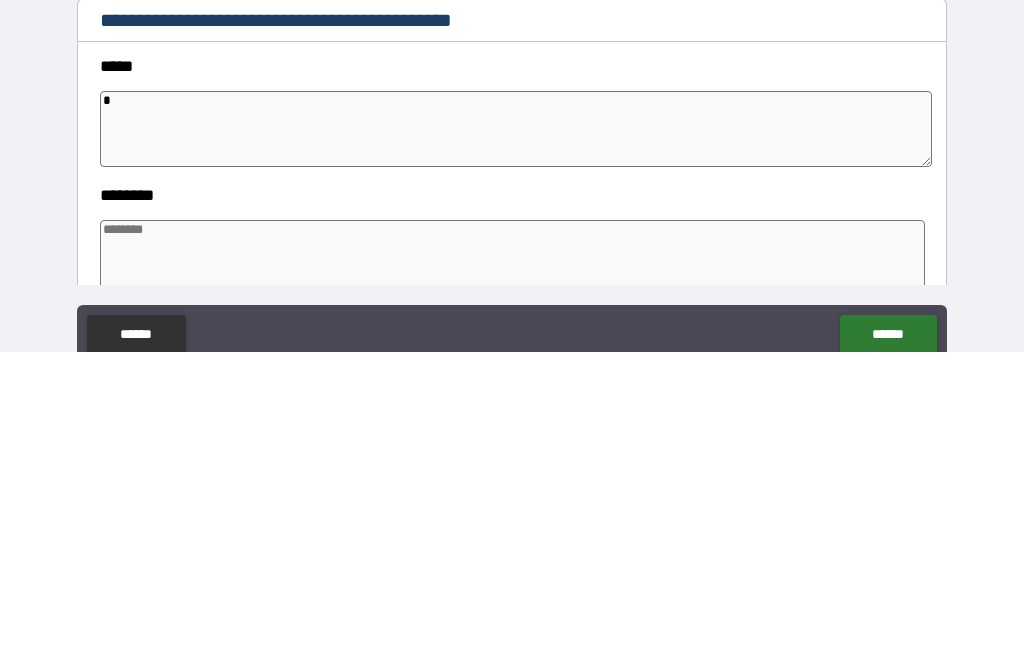 type on "*" 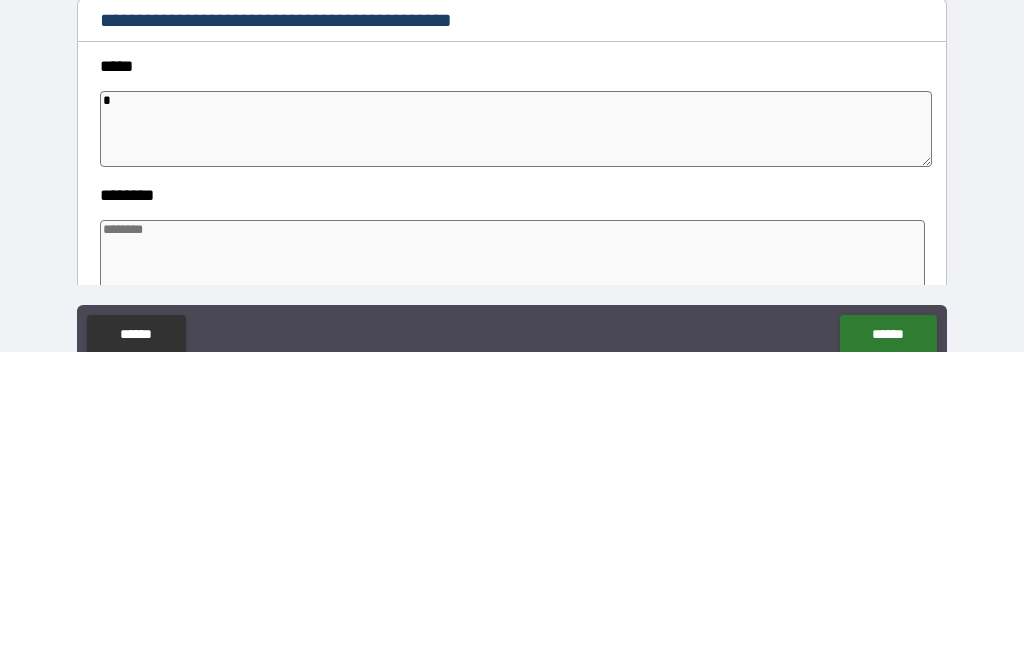 type on "*" 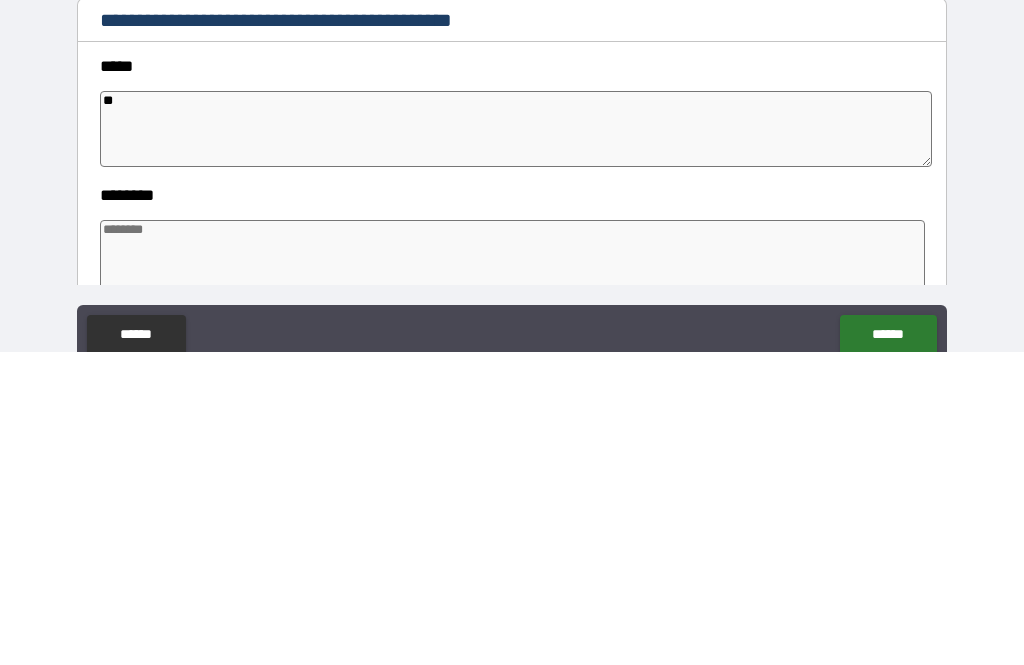 type on "*" 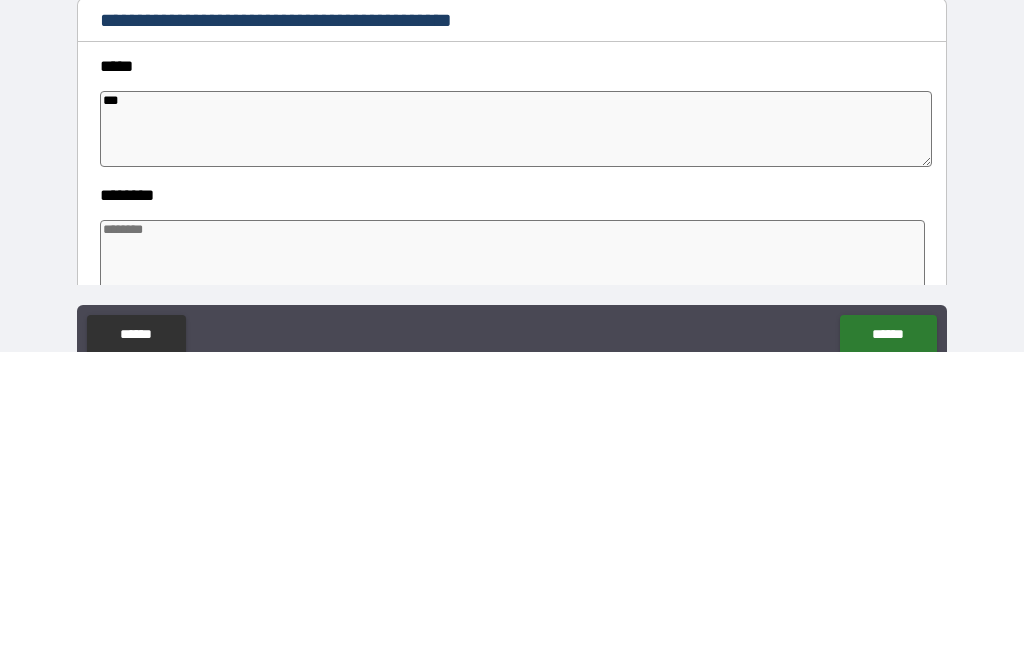 type on "*" 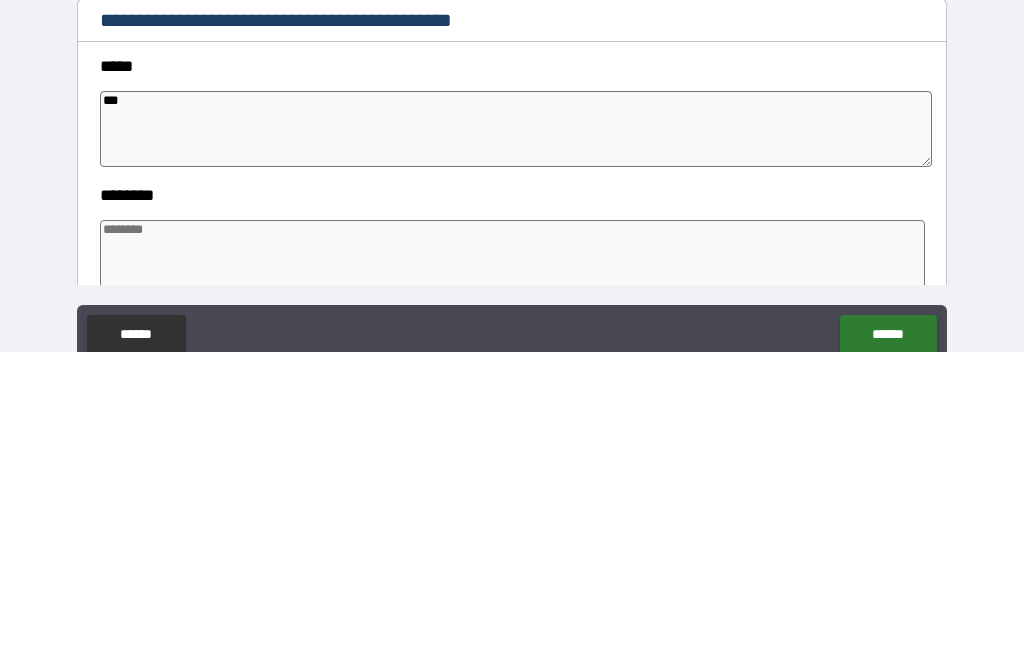 type on "***" 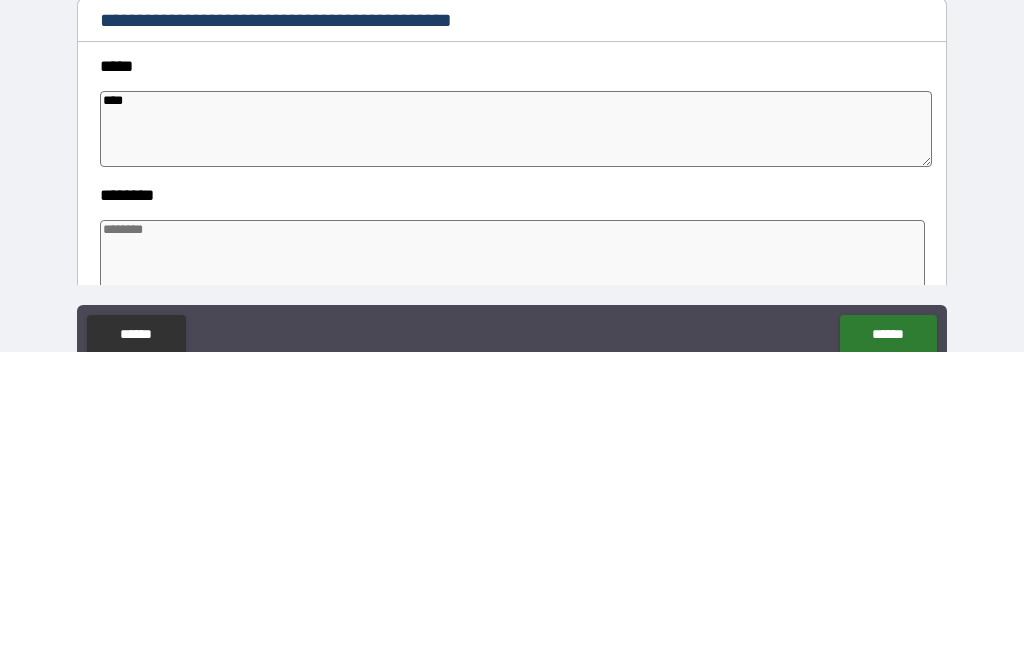 type on "*" 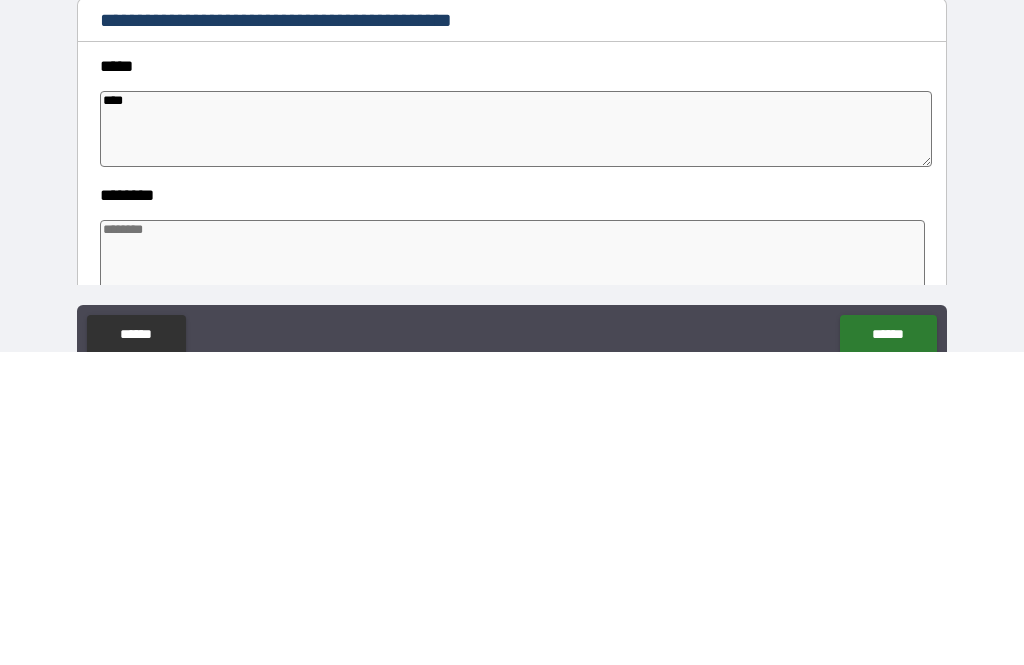 type on "*****" 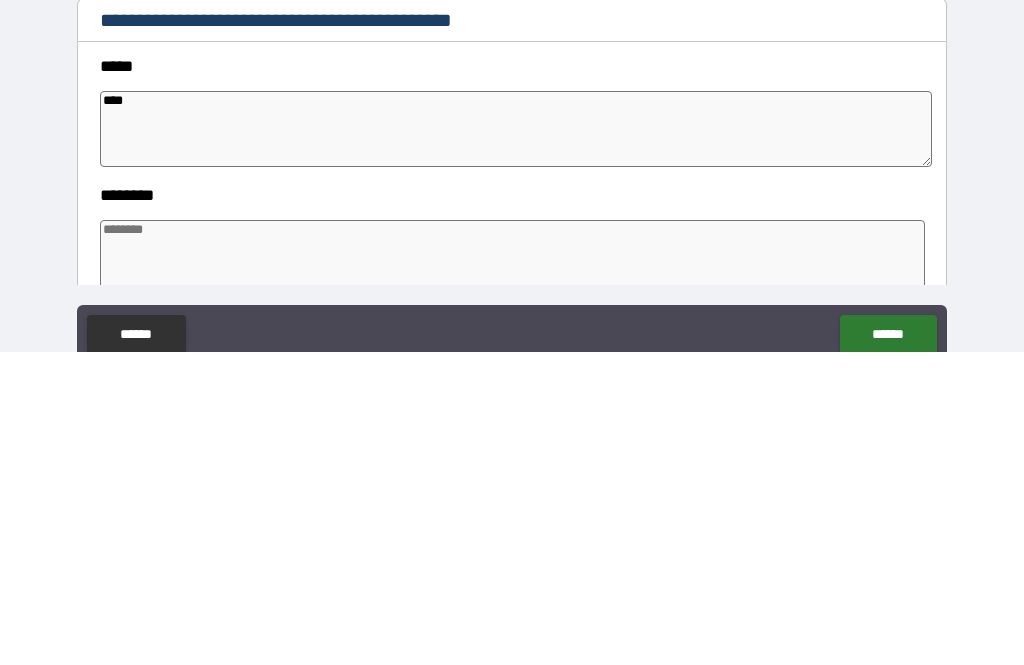 type on "*" 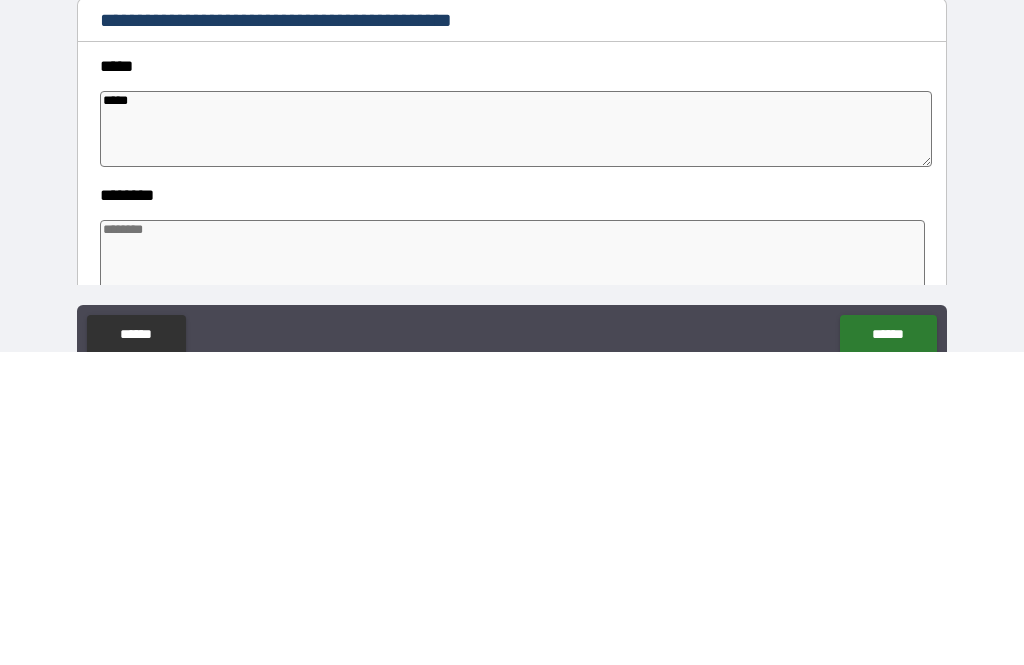 type on "******" 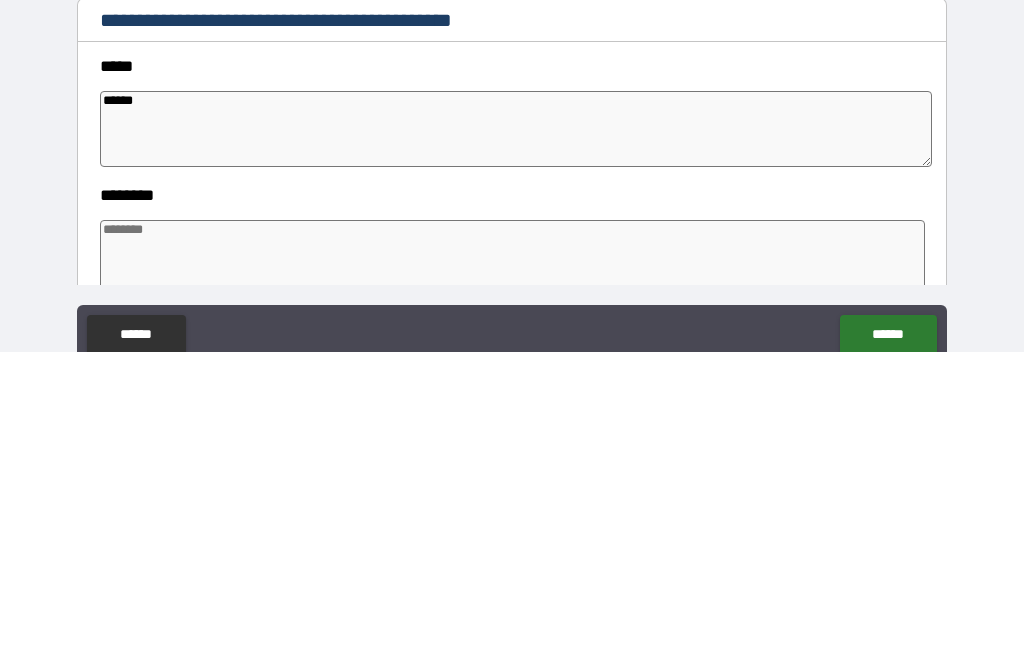 type on "*" 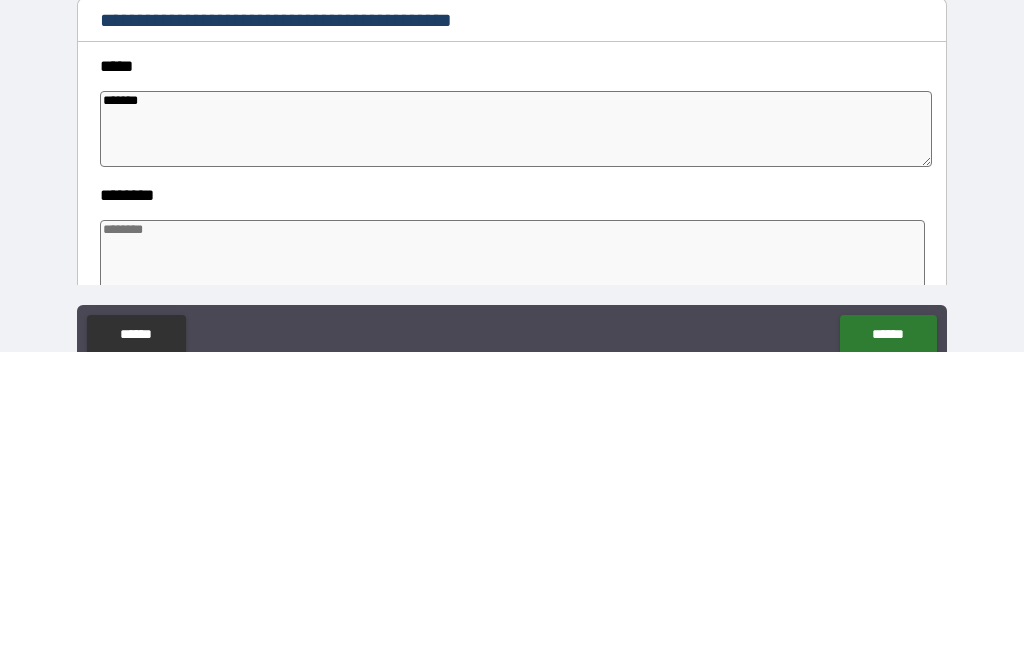 type on "*" 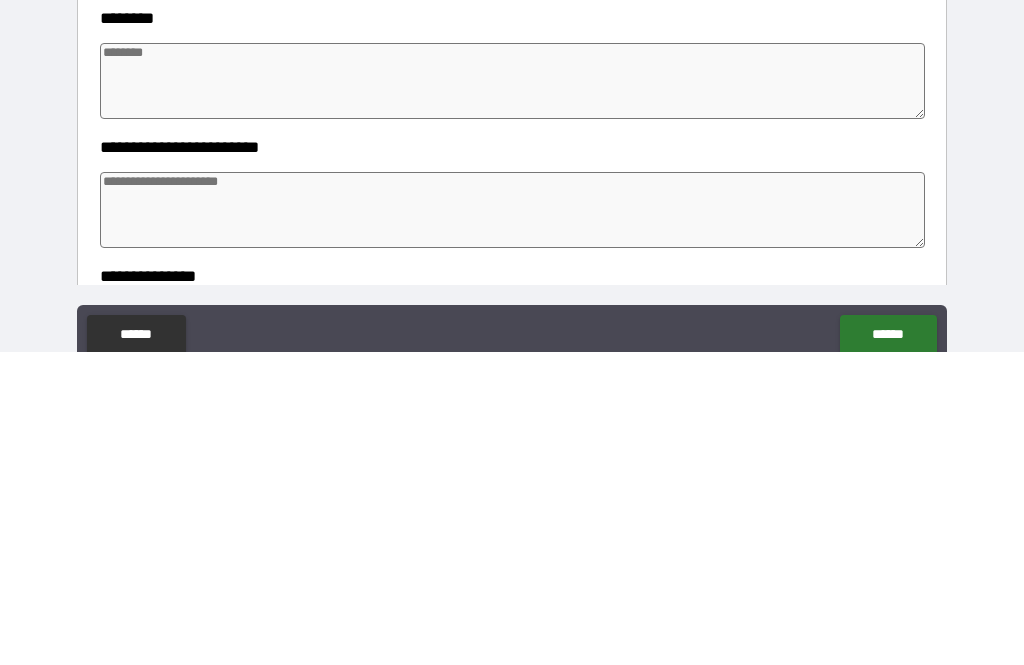 scroll, scrollTop: 180, scrollLeft: 0, axis: vertical 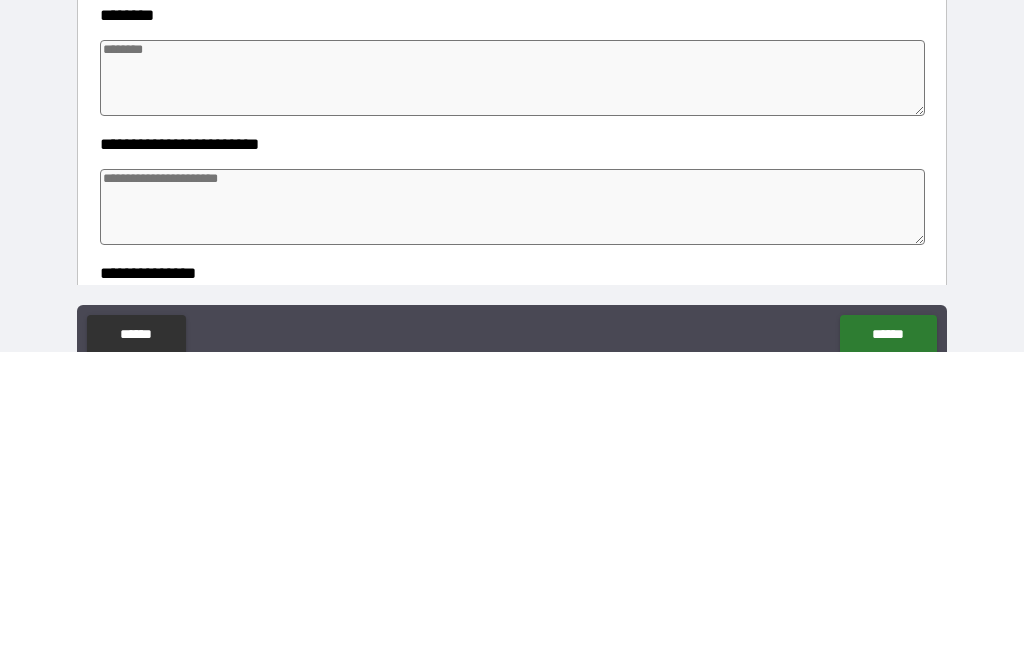 click at bounding box center (513, 391) 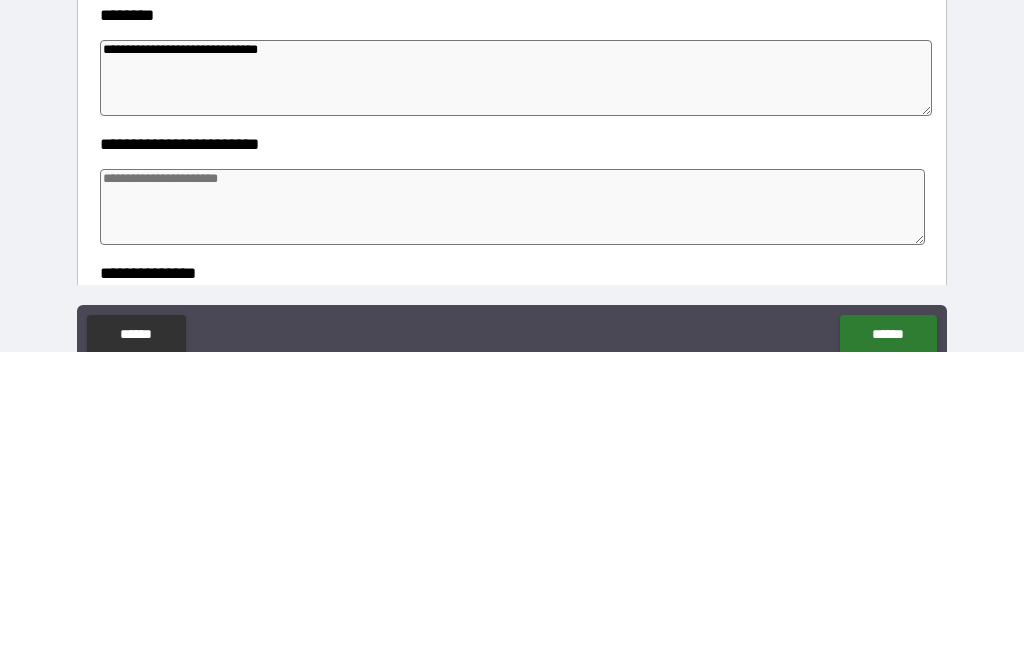click at bounding box center [513, 520] 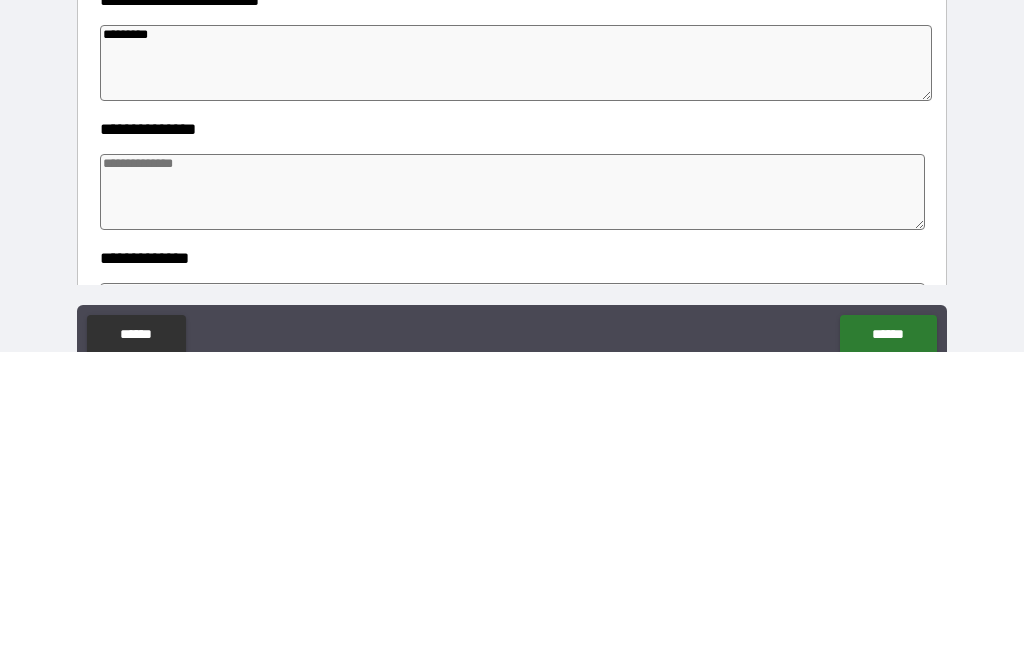 scroll, scrollTop: 325, scrollLeft: 0, axis: vertical 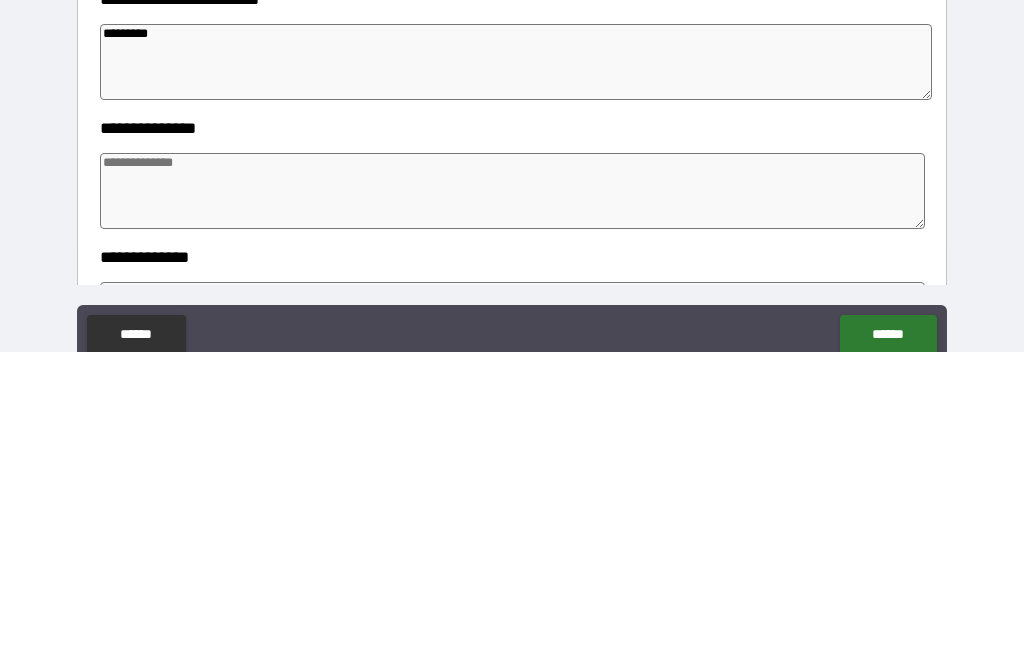 click at bounding box center [513, 504] 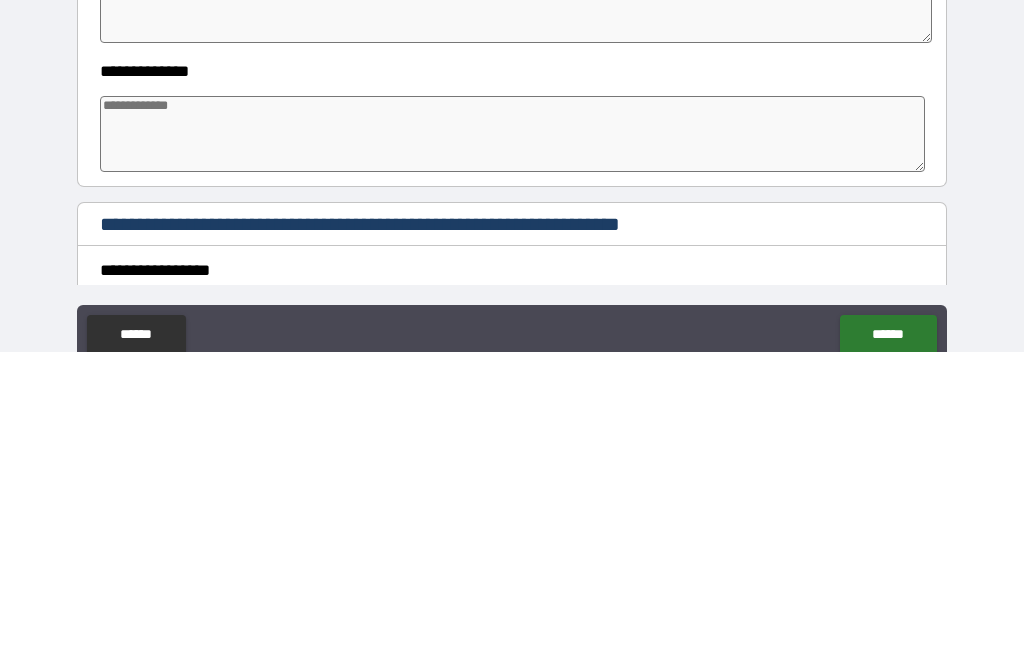 scroll, scrollTop: 516, scrollLeft: 0, axis: vertical 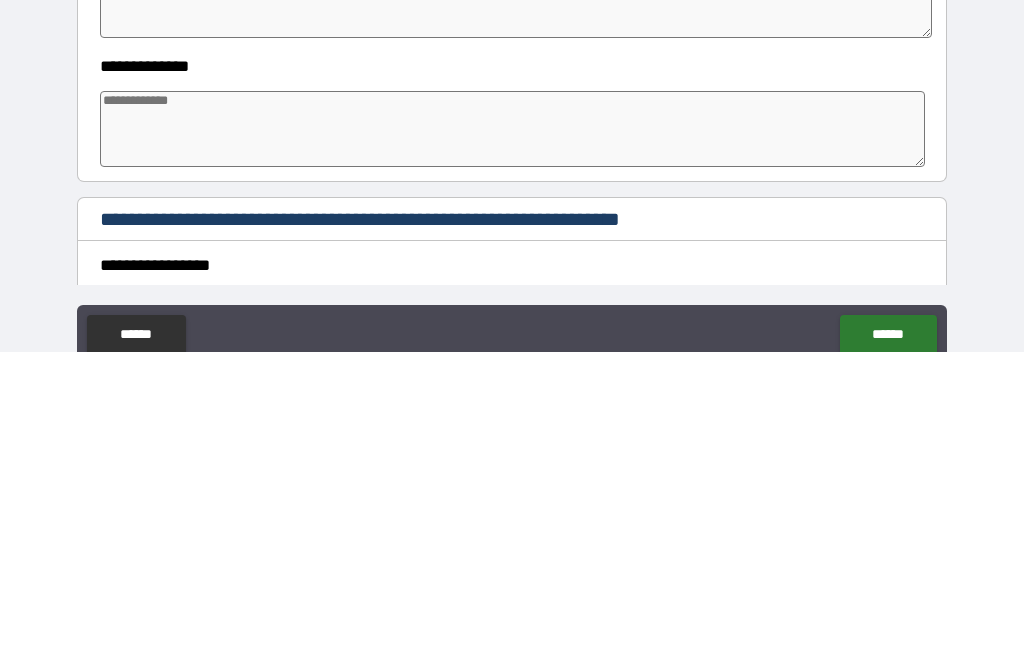 click at bounding box center [513, 442] 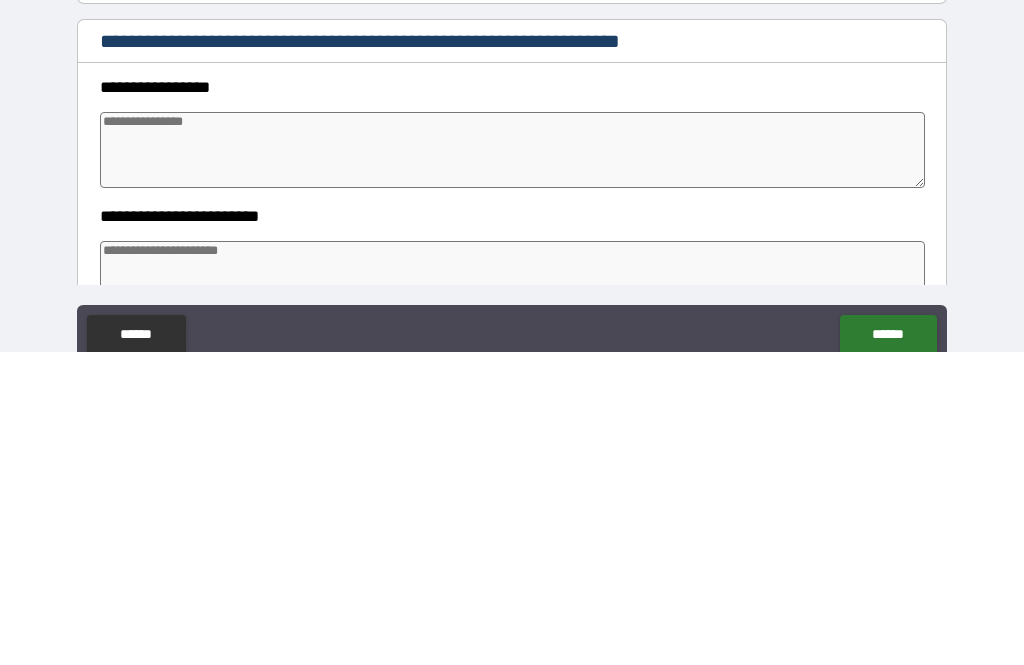 scroll, scrollTop: 695, scrollLeft: 0, axis: vertical 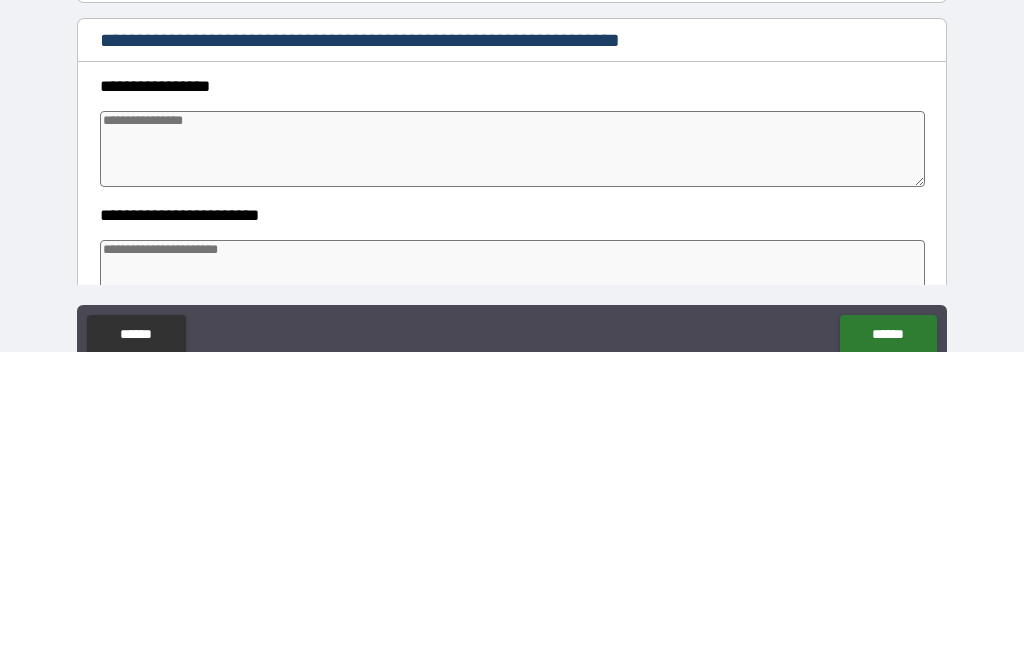 click at bounding box center [513, 462] 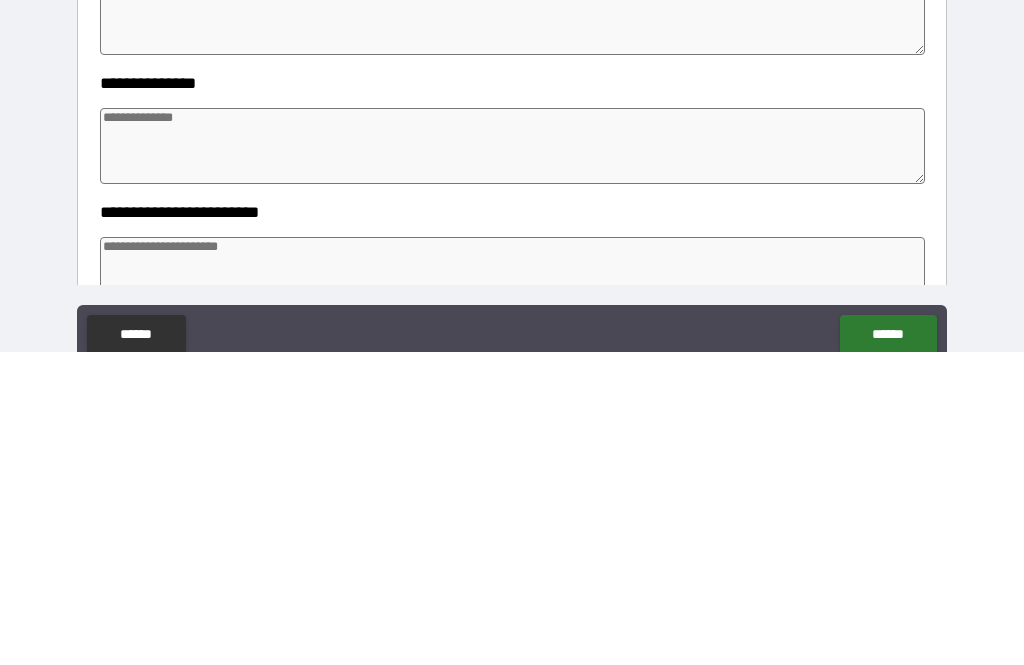 scroll, scrollTop: 1092, scrollLeft: 0, axis: vertical 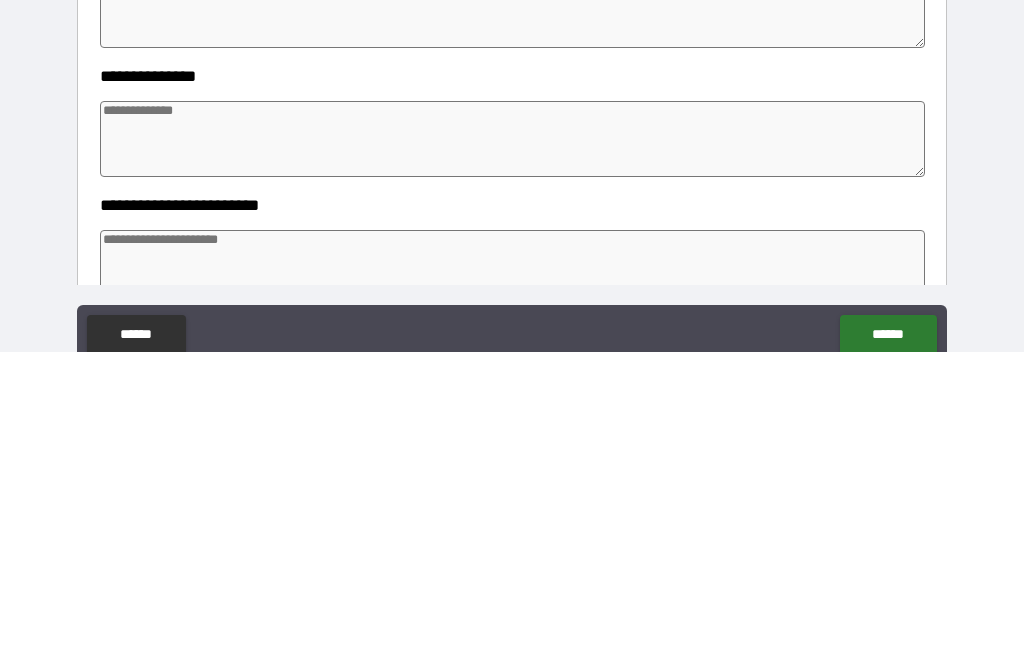 click at bounding box center [513, 452] 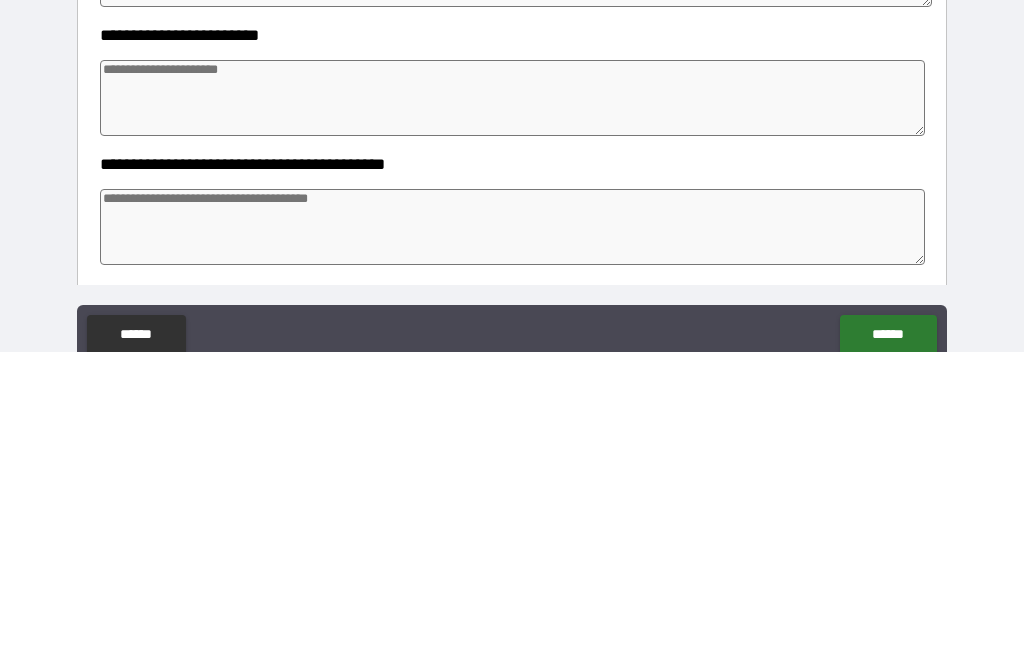 scroll, scrollTop: 1254, scrollLeft: 0, axis: vertical 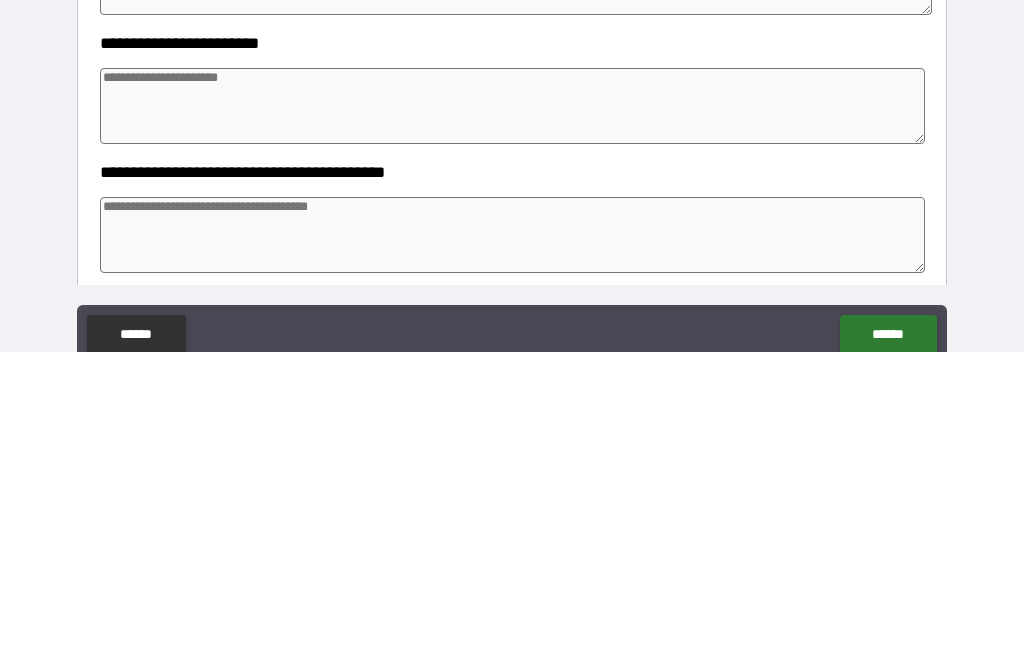 click at bounding box center (513, 419) 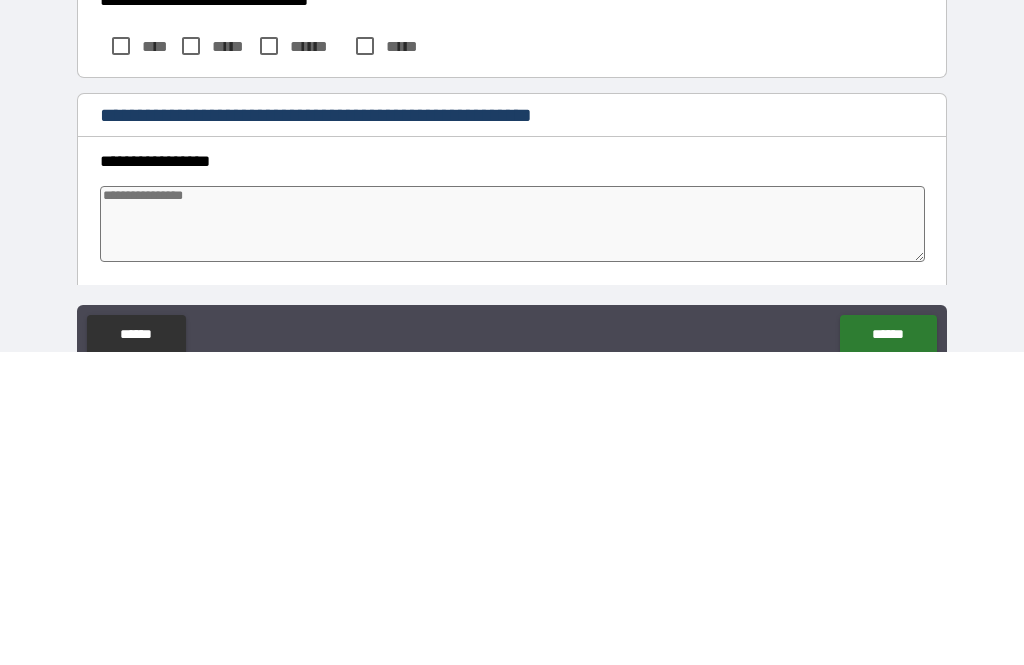 scroll, scrollTop: 1686, scrollLeft: 0, axis: vertical 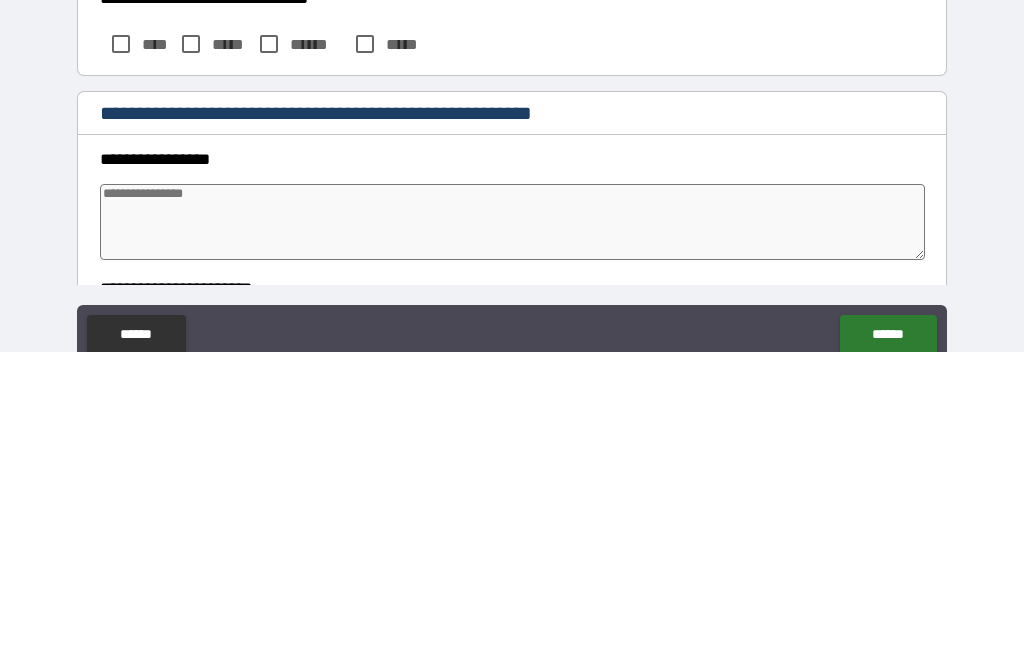 click on "******" at bounding box center (296, 357) 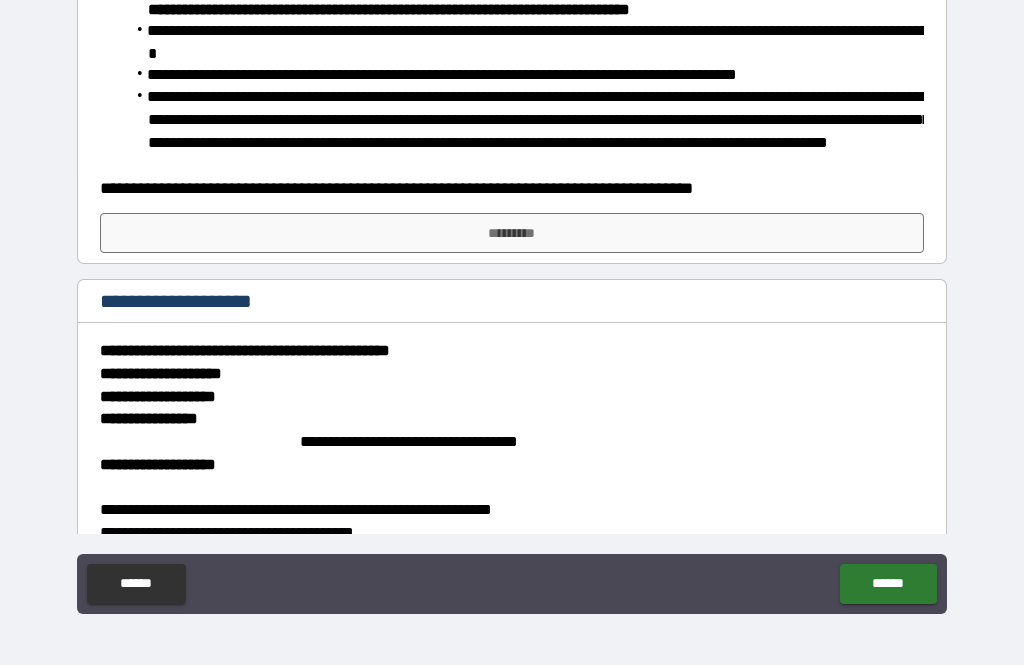 scroll, scrollTop: 3379, scrollLeft: 0, axis: vertical 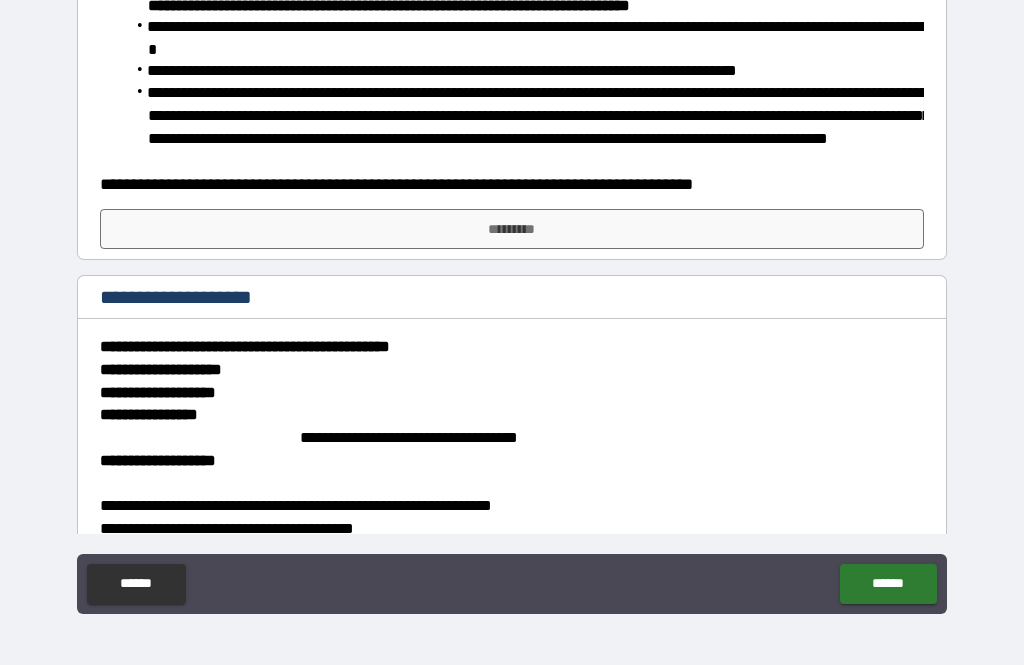 click on "*********" at bounding box center (512, 229) 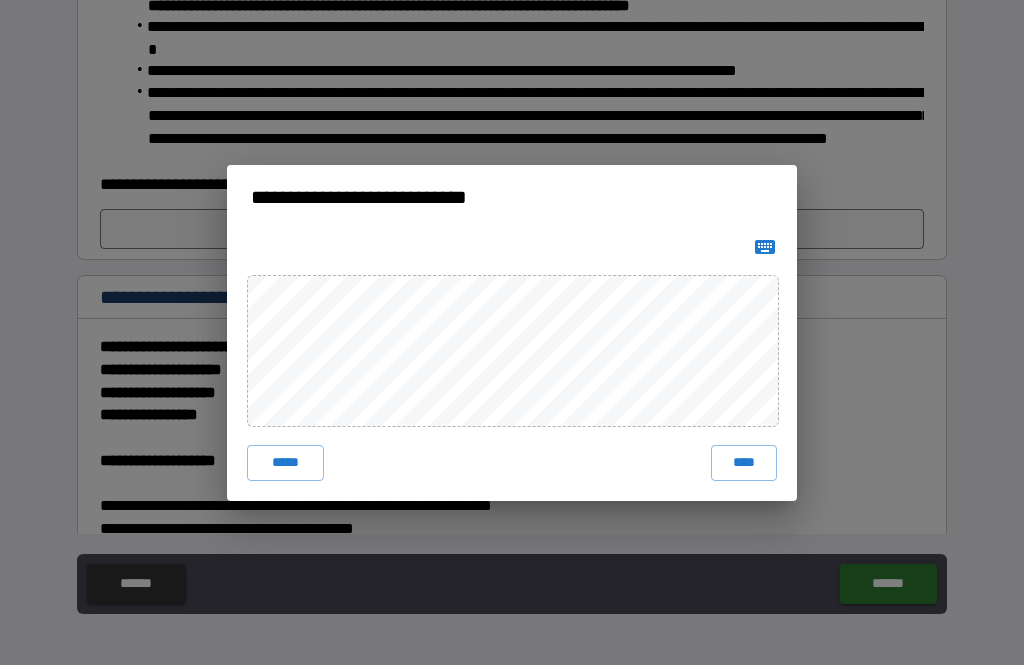 click on "****" at bounding box center (744, 463) 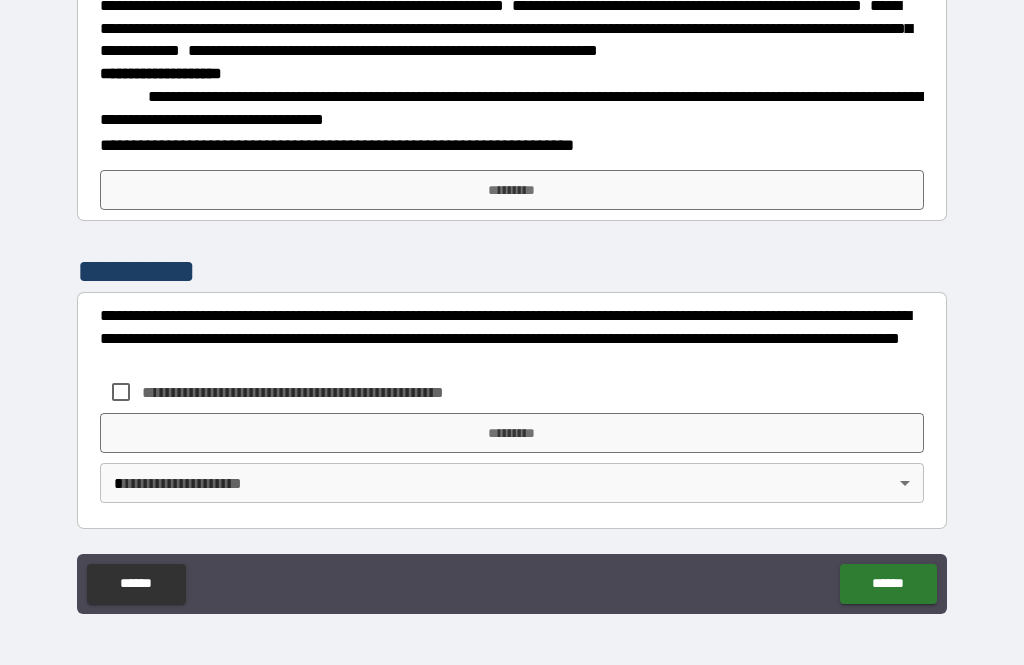scroll, scrollTop: 7002, scrollLeft: 0, axis: vertical 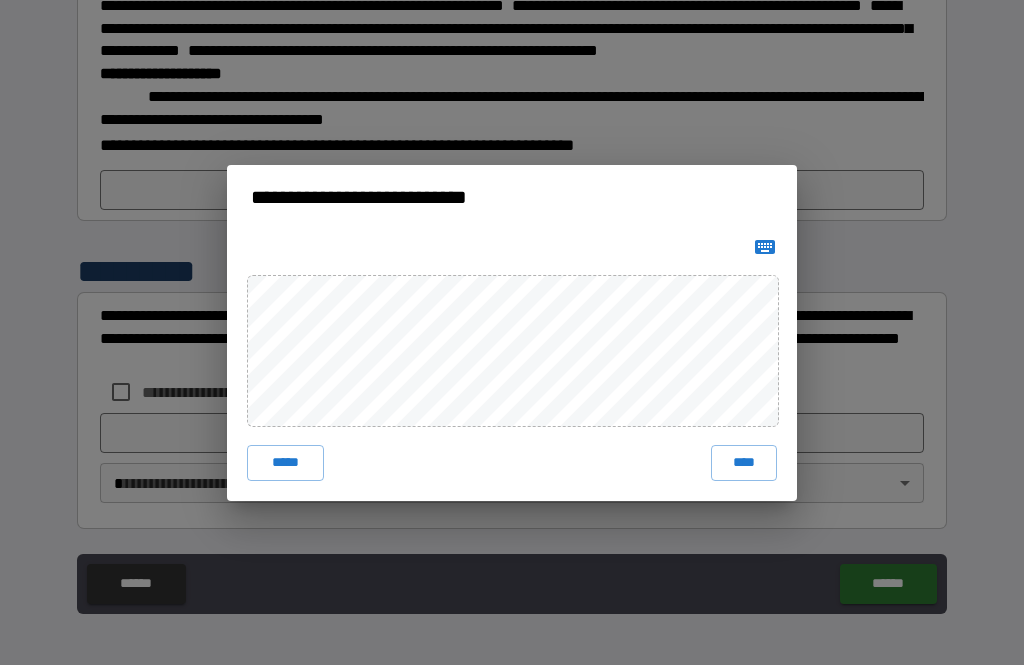 click on "****" at bounding box center (744, 463) 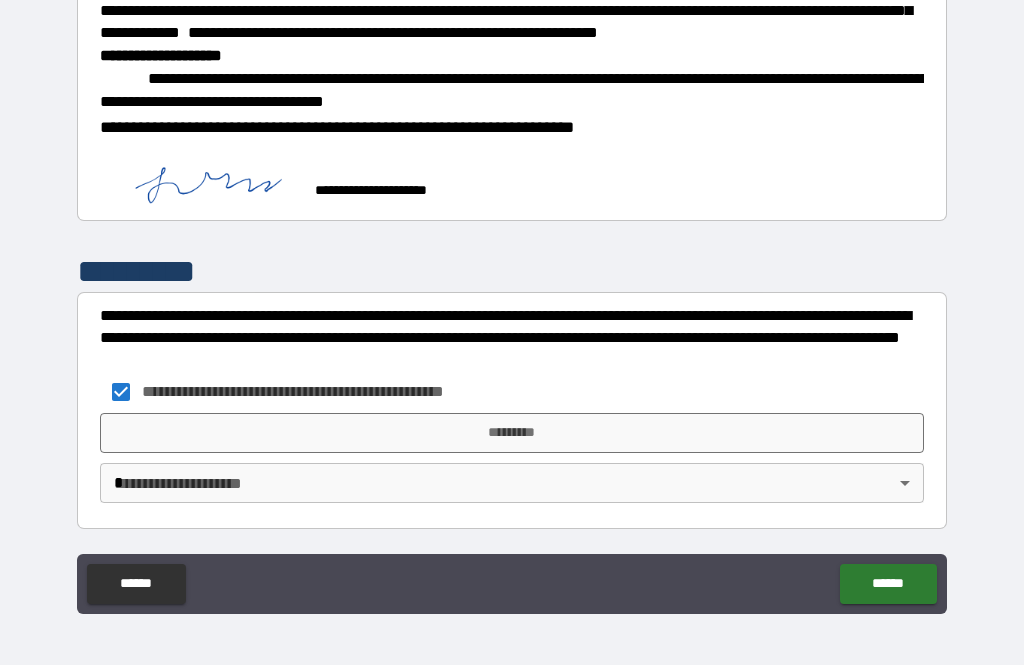 scroll, scrollTop: 7088, scrollLeft: 0, axis: vertical 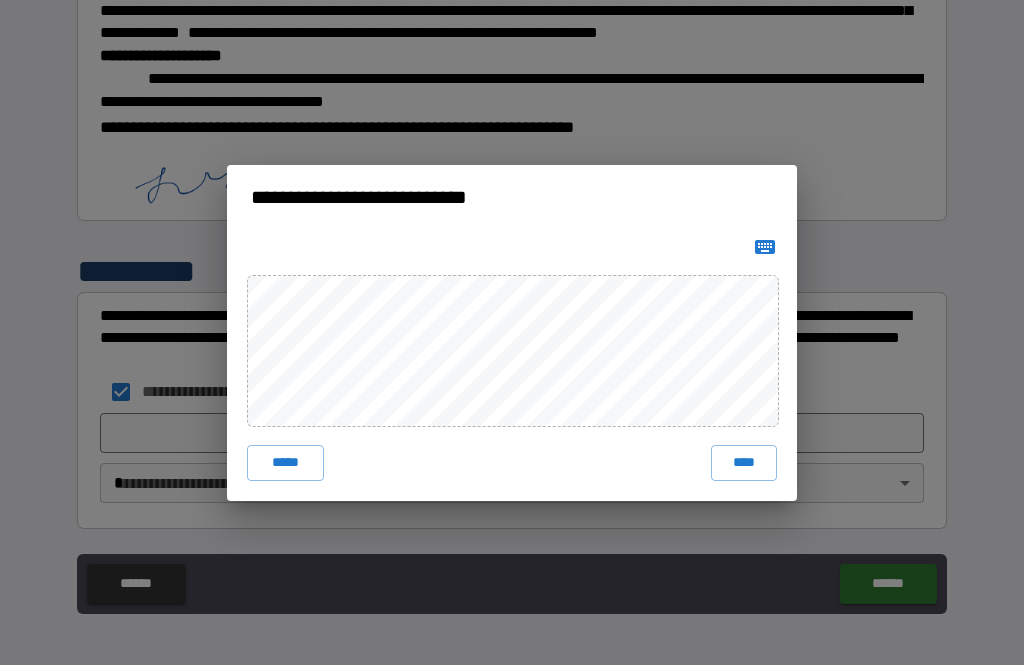 click on "****" at bounding box center (744, 463) 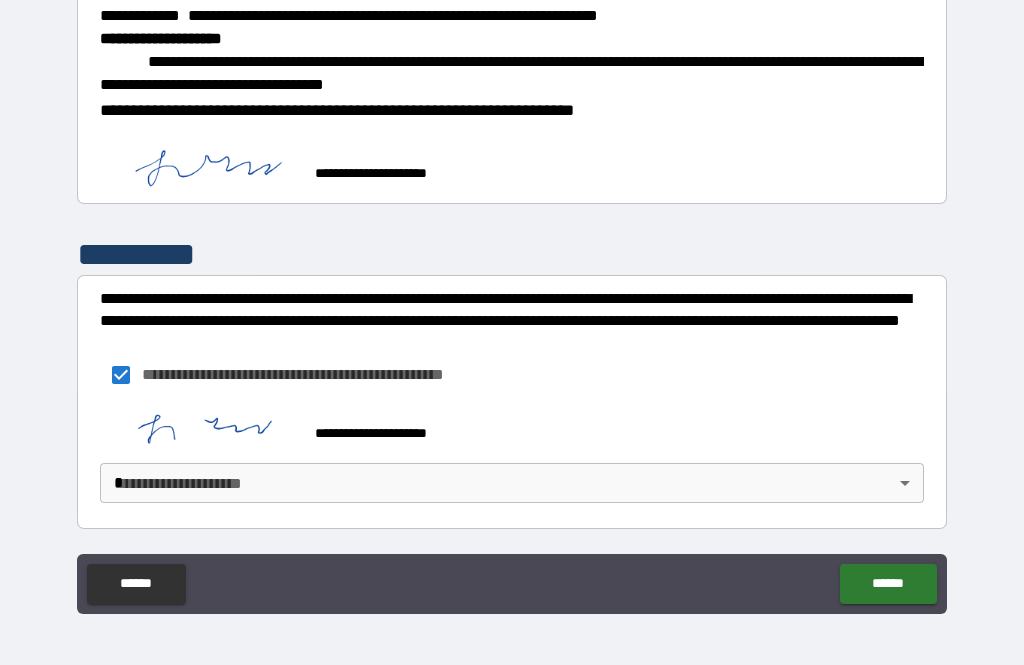 scroll, scrollTop: 7131, scrollLeft: 0, axis: vertical 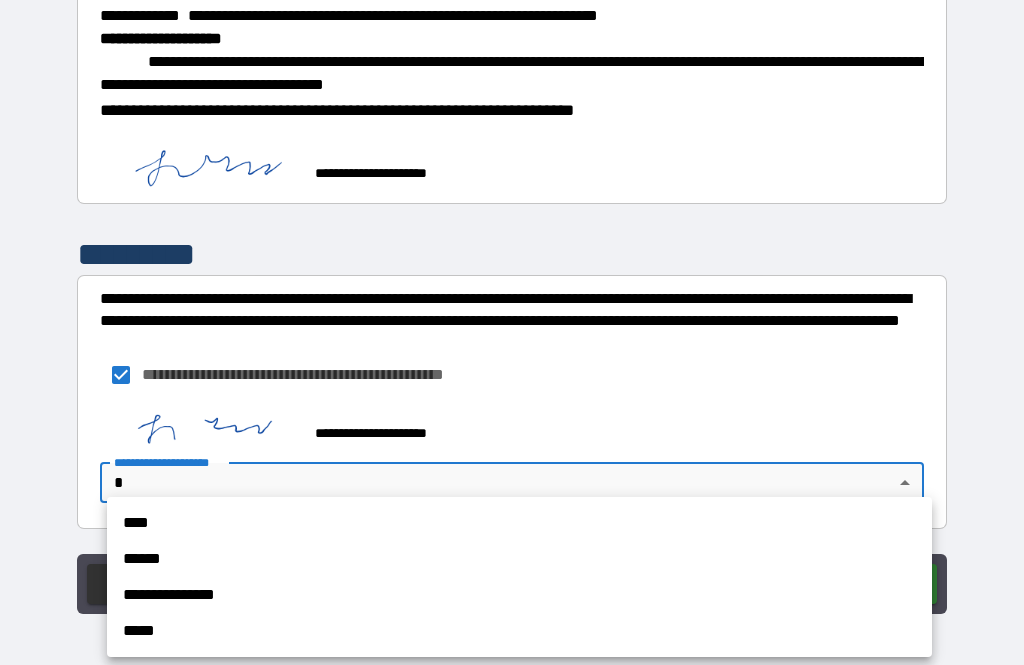 click on "****" at bounding box center [519, 523] 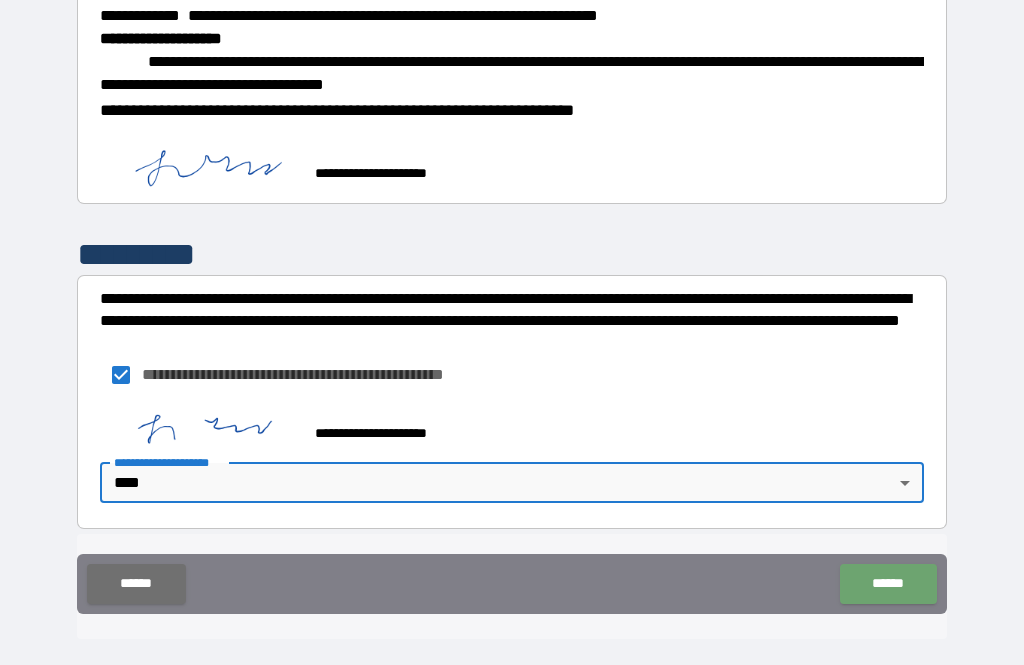 click on "******" at bounding box center [888, 584] 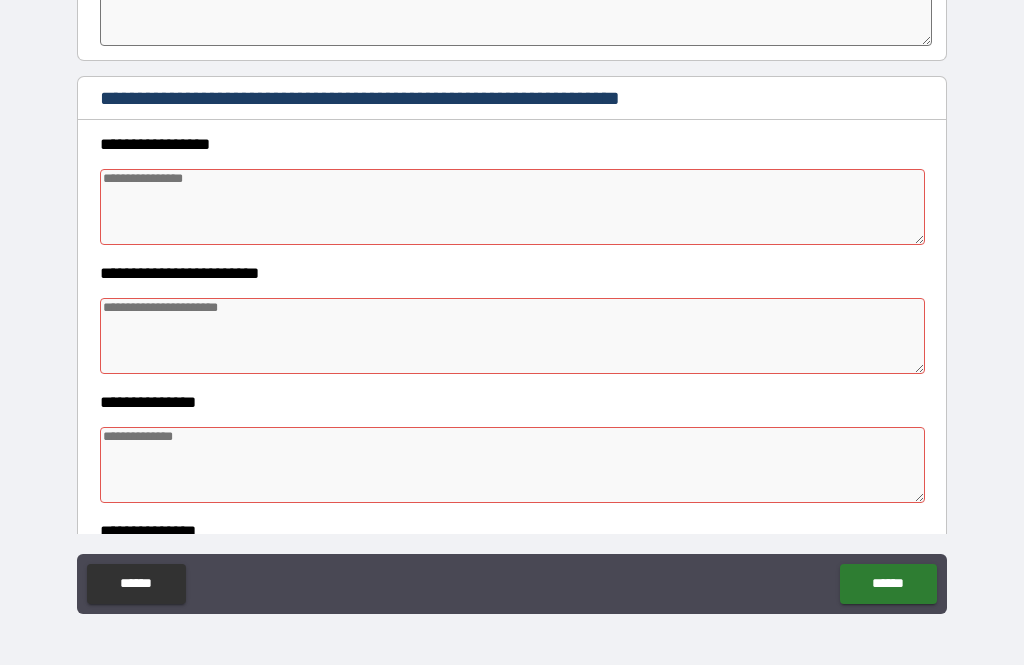 scroll, scrollTop: 879, scrollLeft: 0, axis: vertical 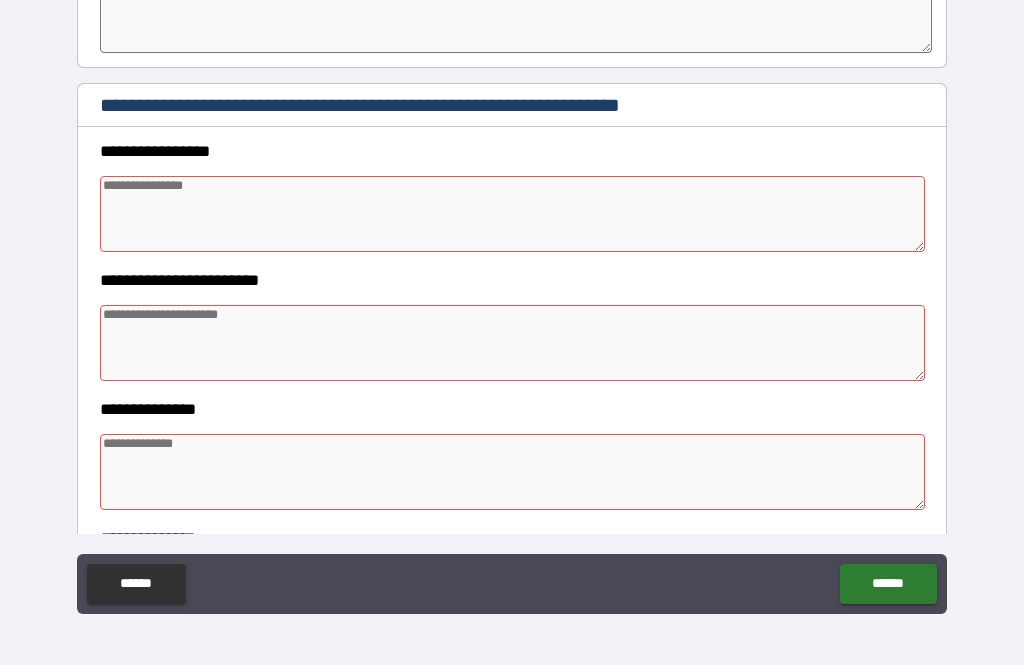 click at bounding box center [513, 214] 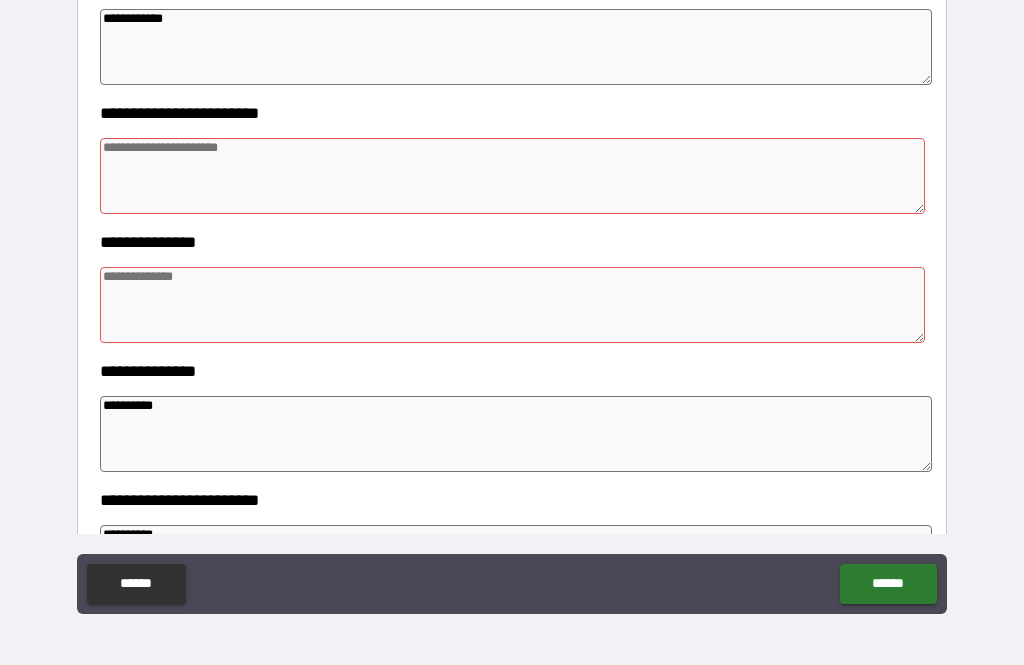 scroll, scrollTop: 1051, scrollLeft: 0, axis: vertical 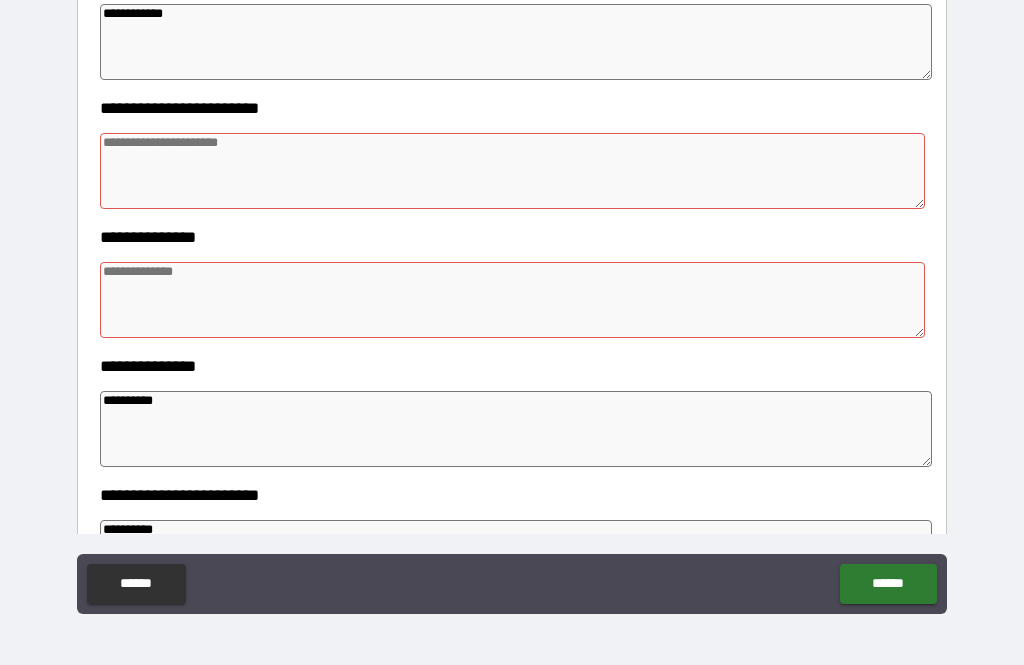 click at bounding box center (513, 171) 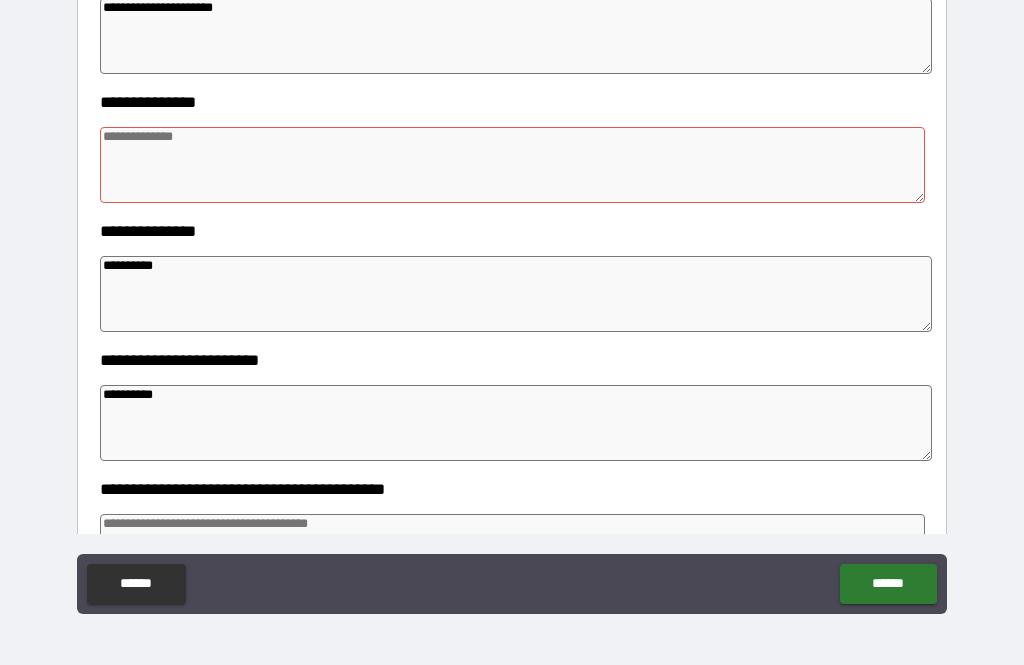scroll, scrollTop: 1200, scrollLeft: 0, axis: vertical 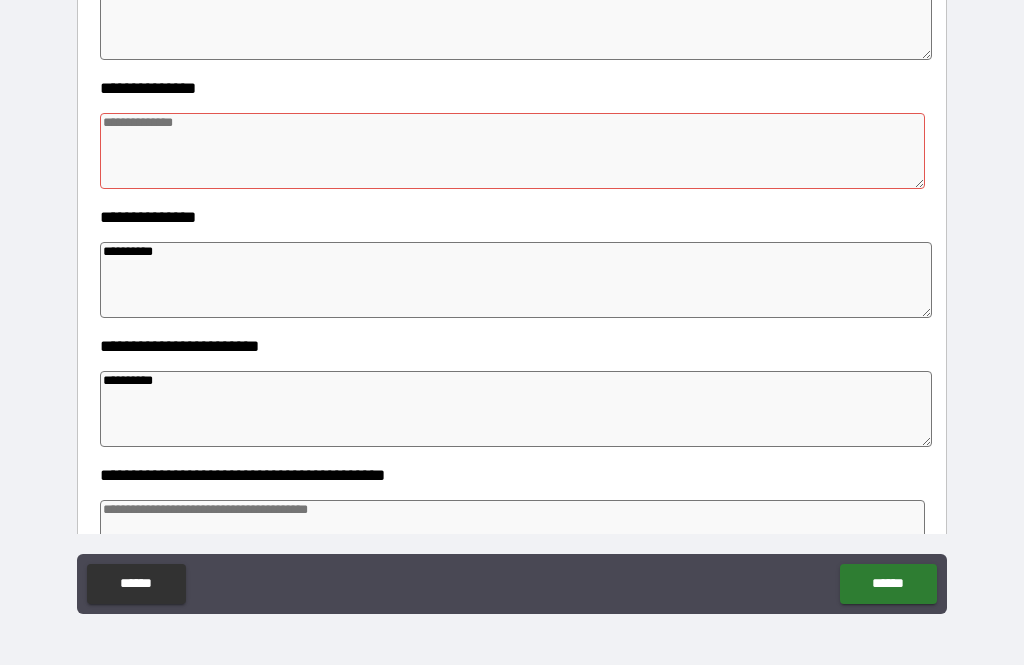 click at bounding box center (513, 151) 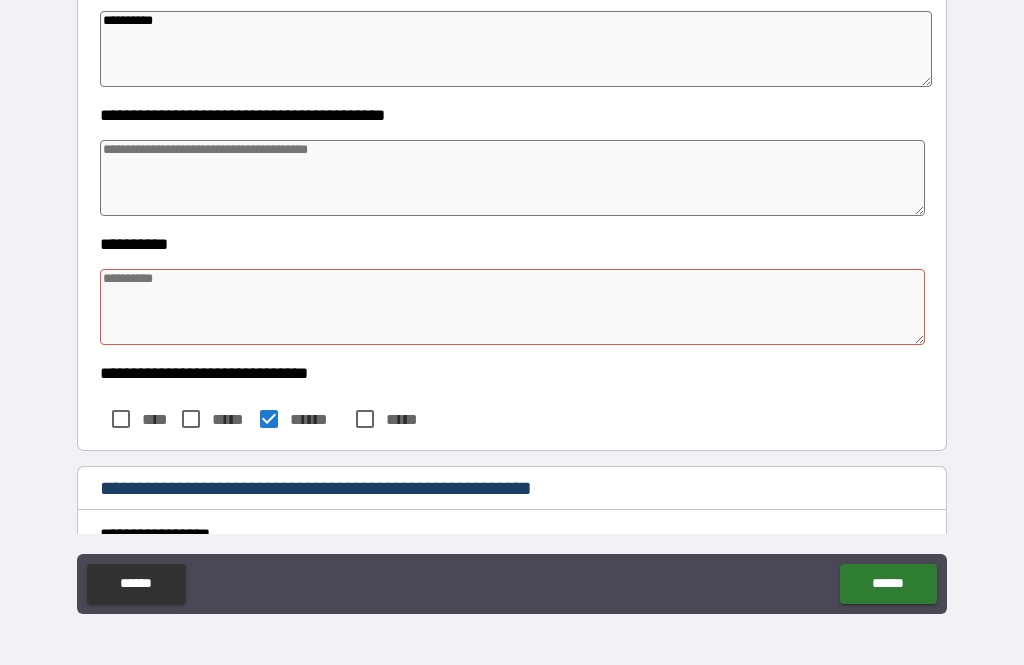 scroll, scrollTop: 1561, scrollLeft: 0, axis: vertical 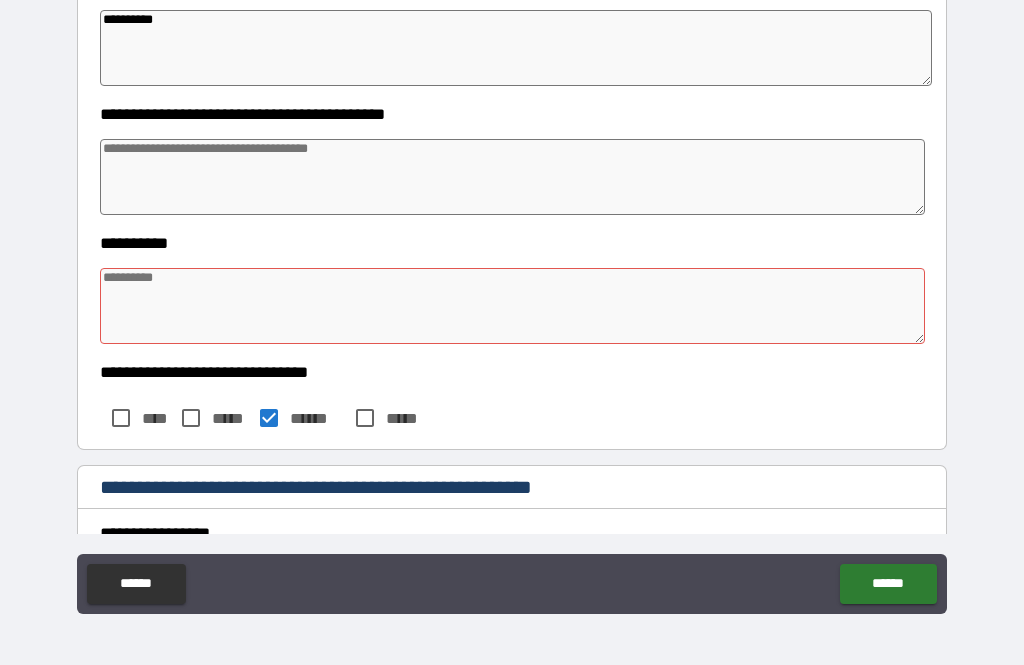 click at bounding box center [513, 177] 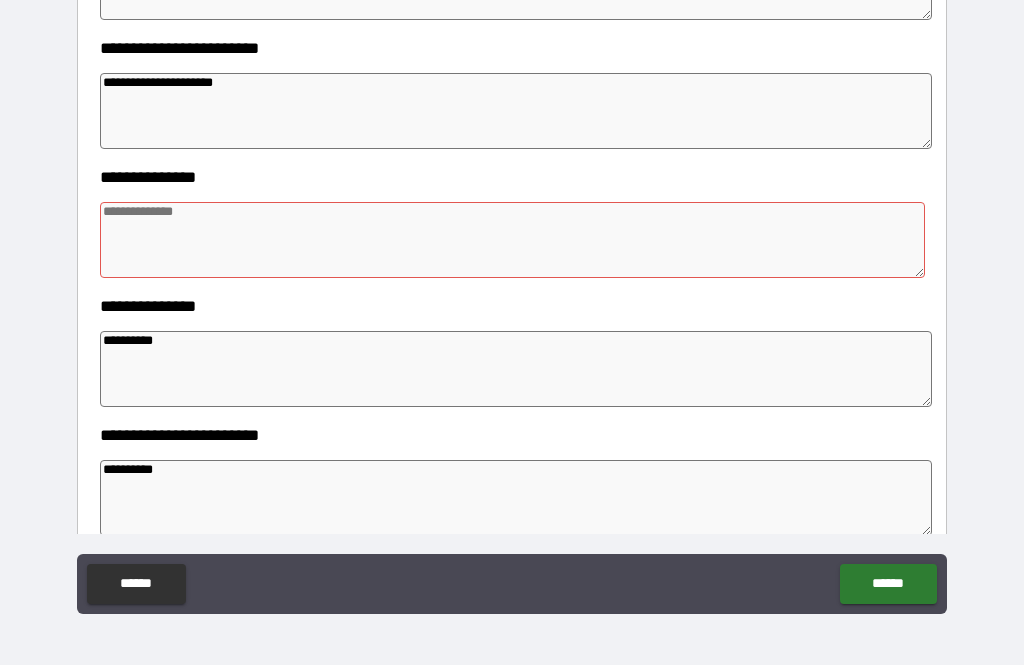 scroll, scrollTop: 1155, scrollLeft: 0, axis: vertical 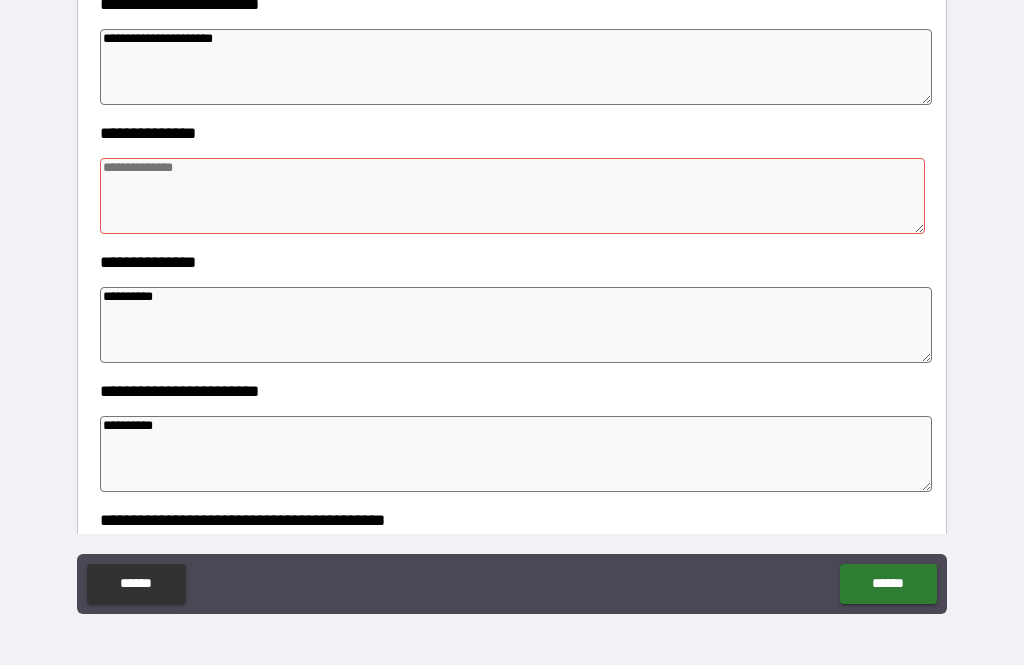 click at bounding box center [513, 196] 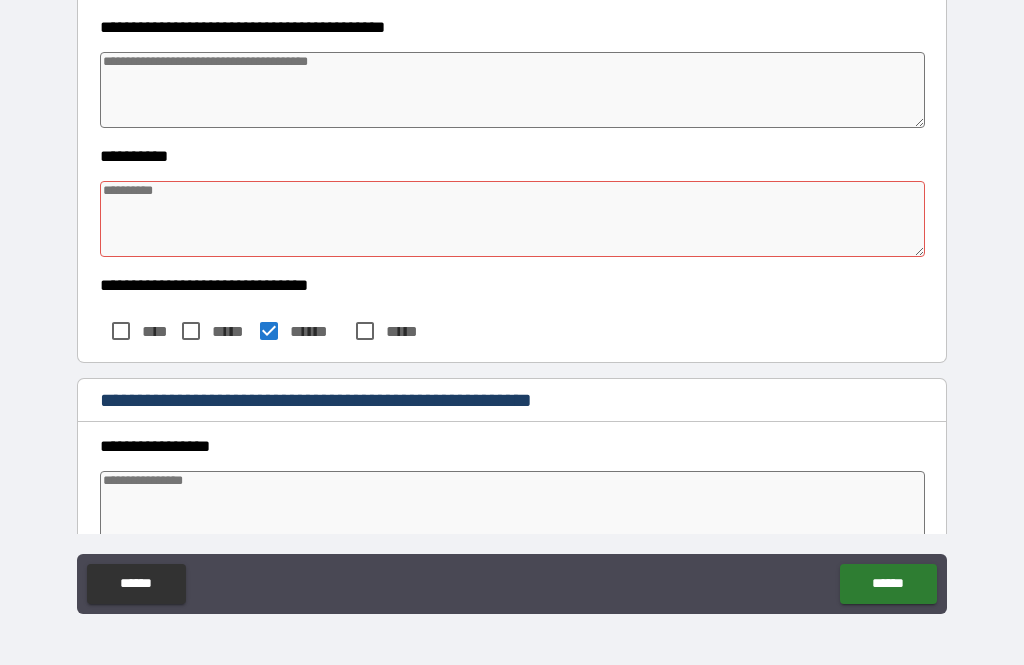scroll, scrollTop: 1649, scrollLeft: 0, axis: vertical 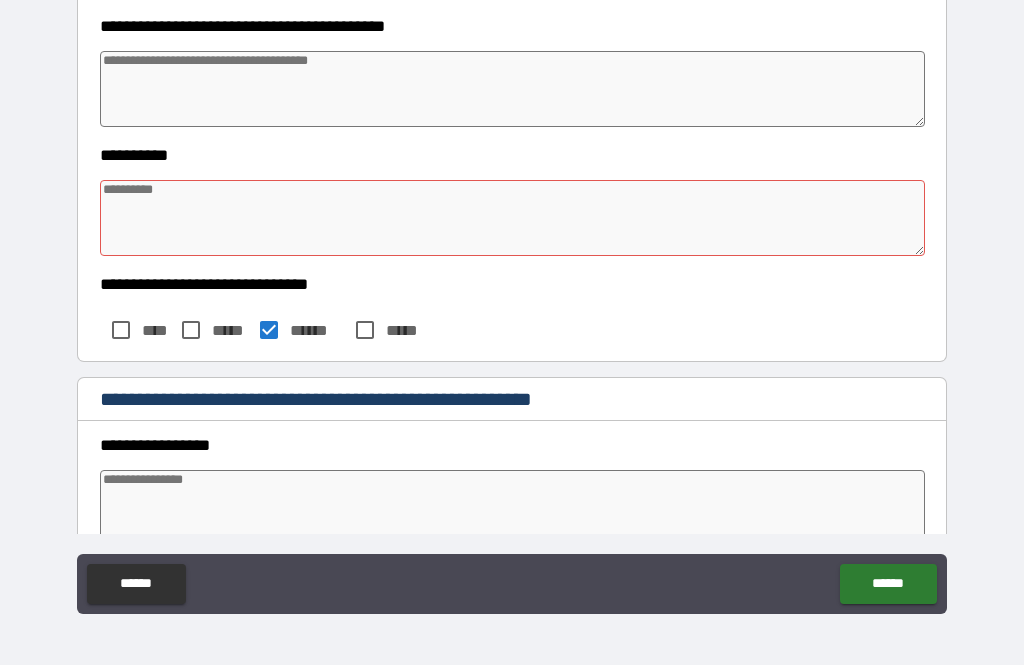 click at bounding box center (513, 89) 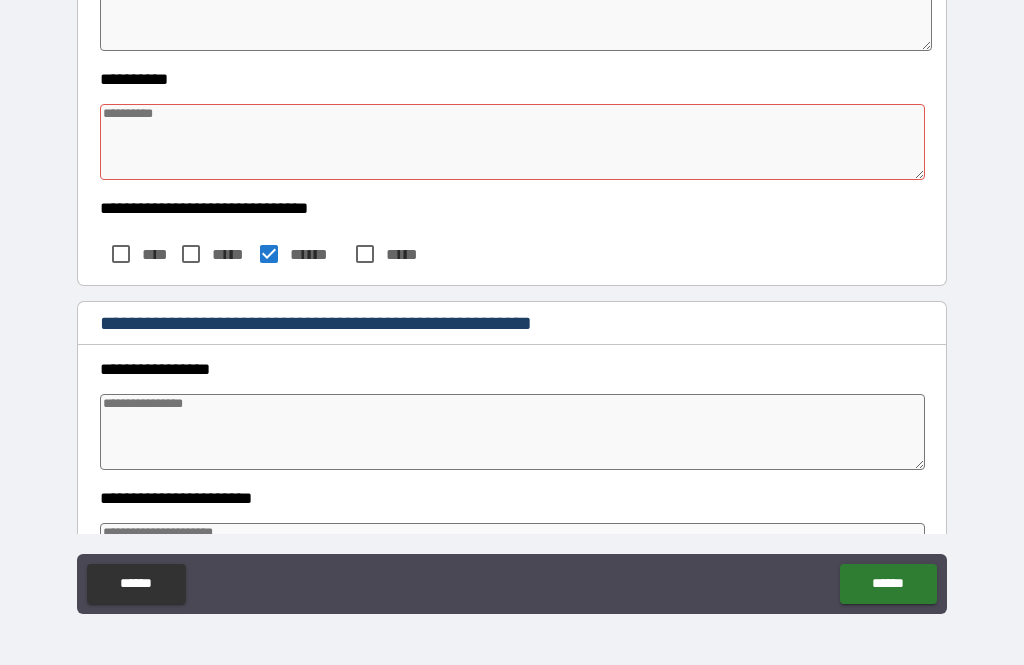 scroll, scrollTop: 1732, scrollLeft: 0, axis: vertical 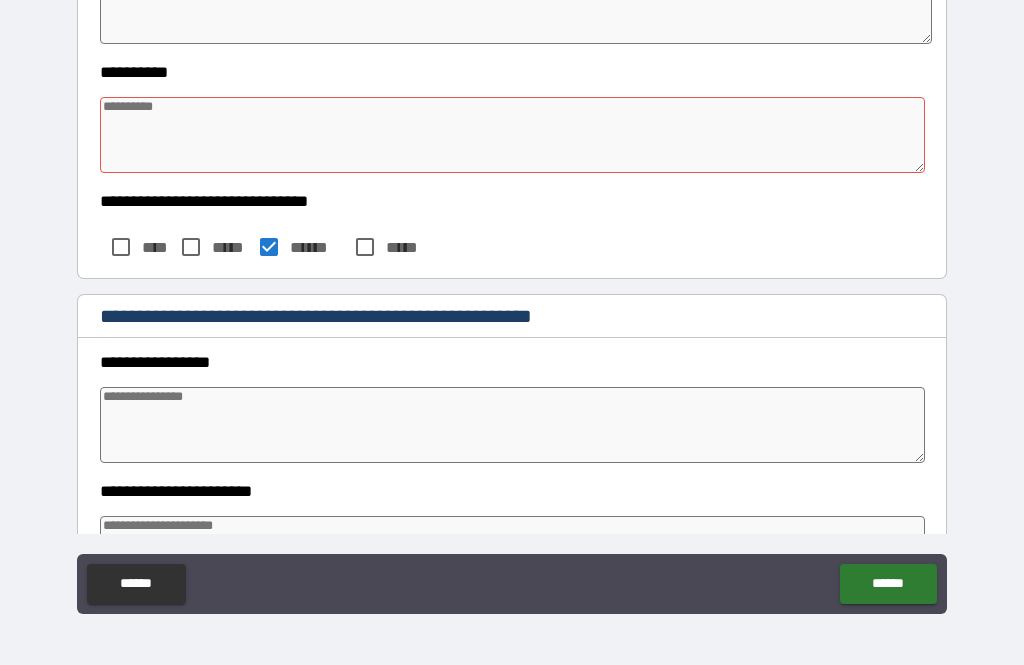 click at bounding box center [513, 135] 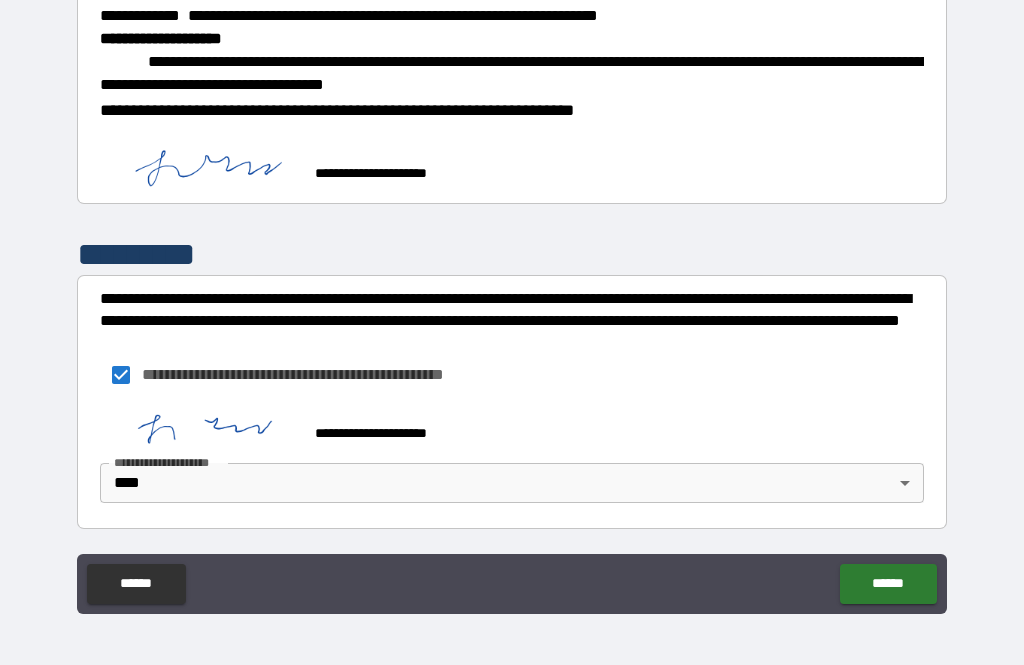 scroll, scrollTop: 7131, scrollLeft: 0, axis: vertical 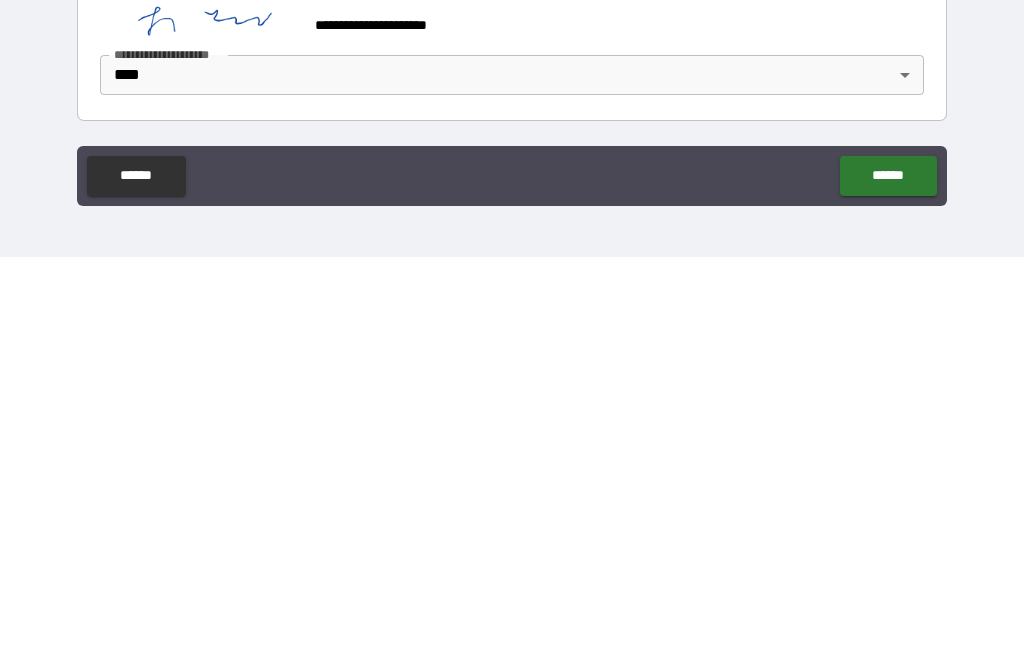 click on "******" at bounding box center (888, 584) 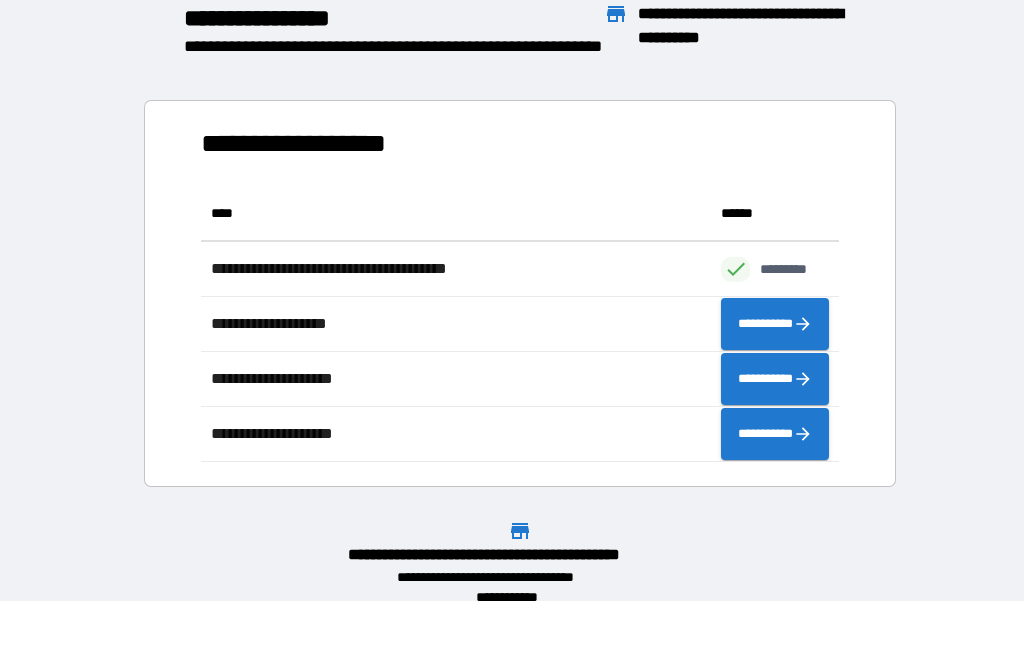 scroll, scrollTop: 1, scrollLeft: 1, axis: both 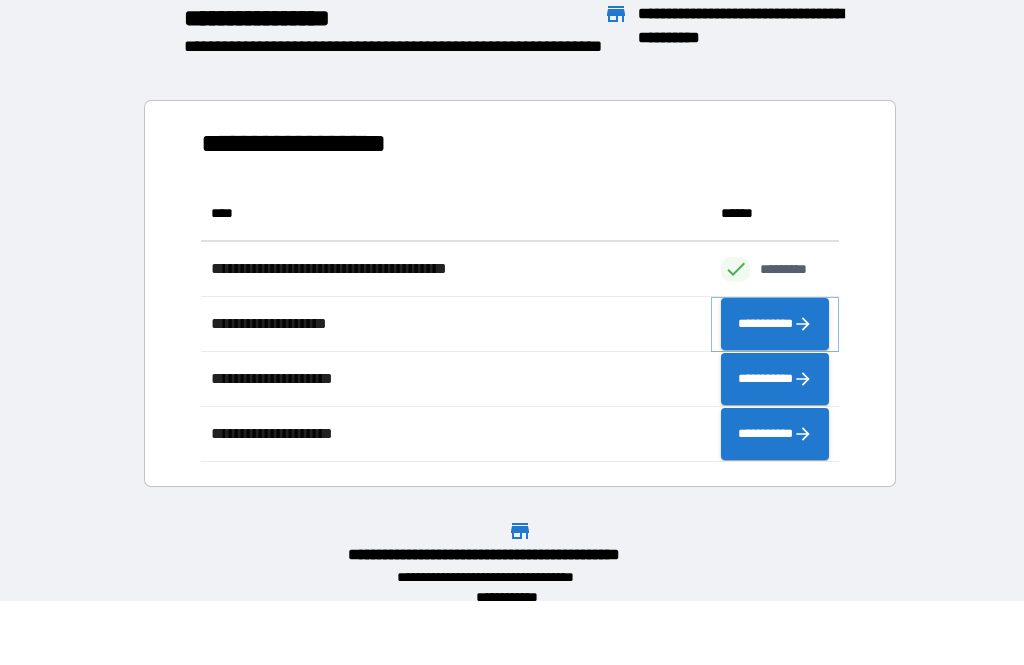 click on "**********" at bounding box center (775, 324) 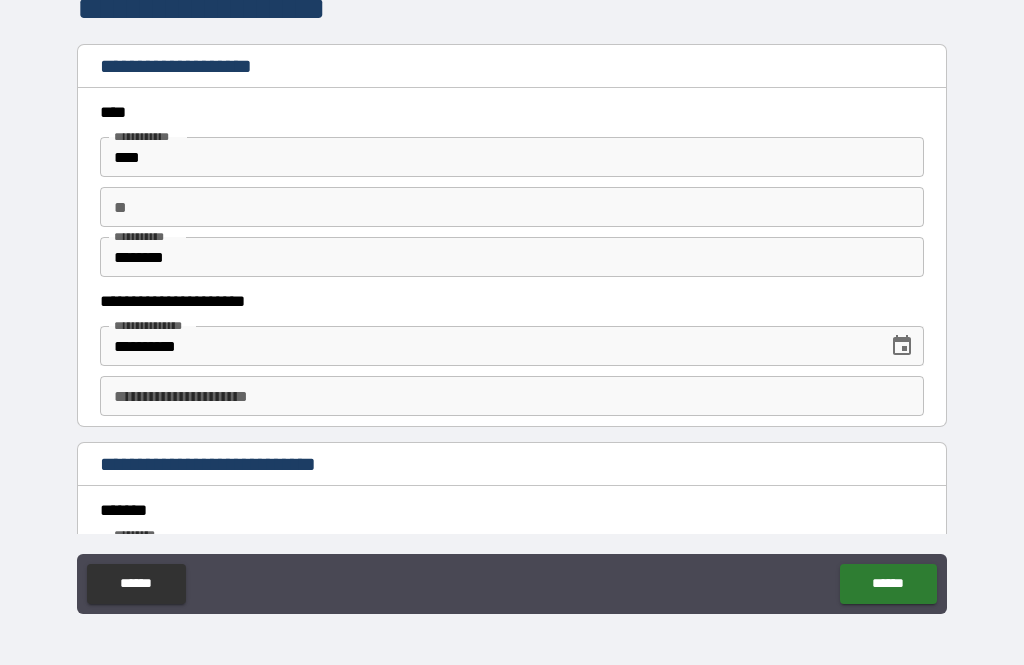 click on "**" at bounding box center (512, 207) 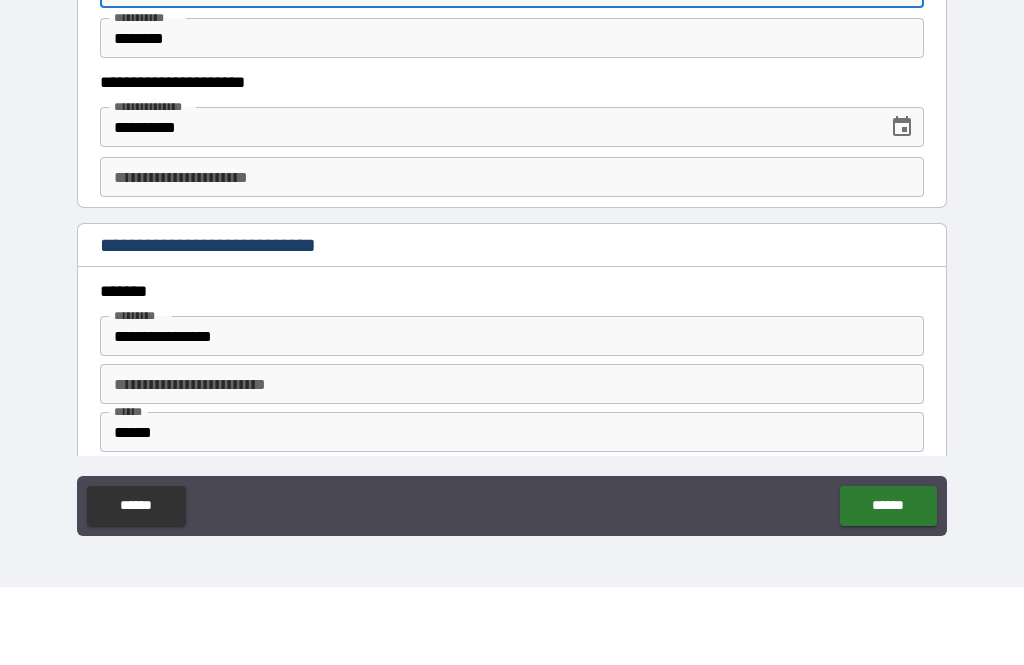 scroll, scrollTop: 159, scrollLeft: 0, axis: vertical 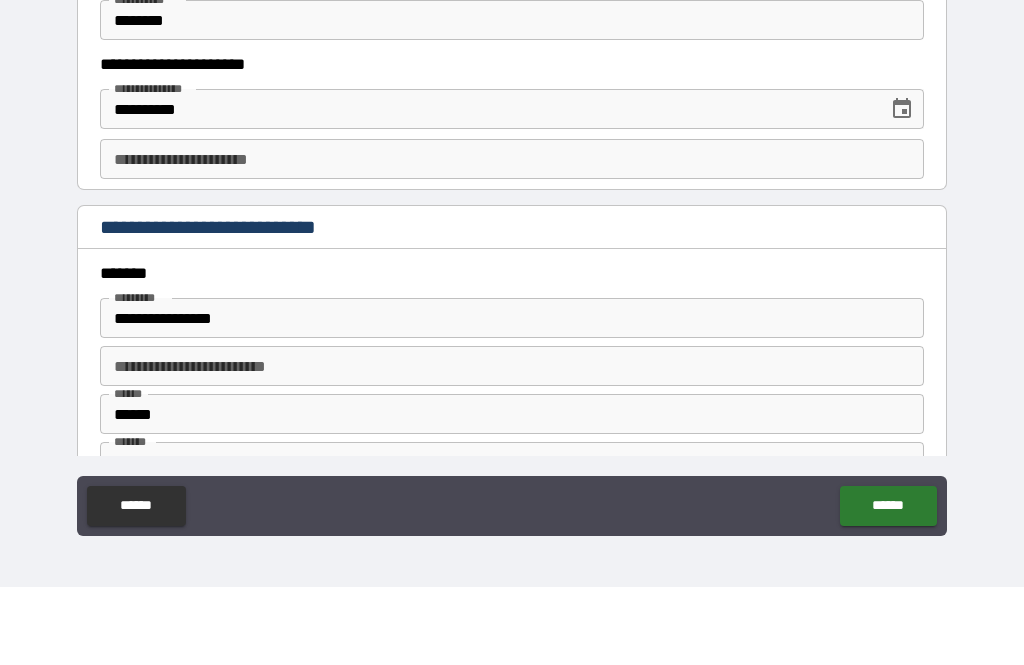 click on "**********" at bounding box center [512, 237] 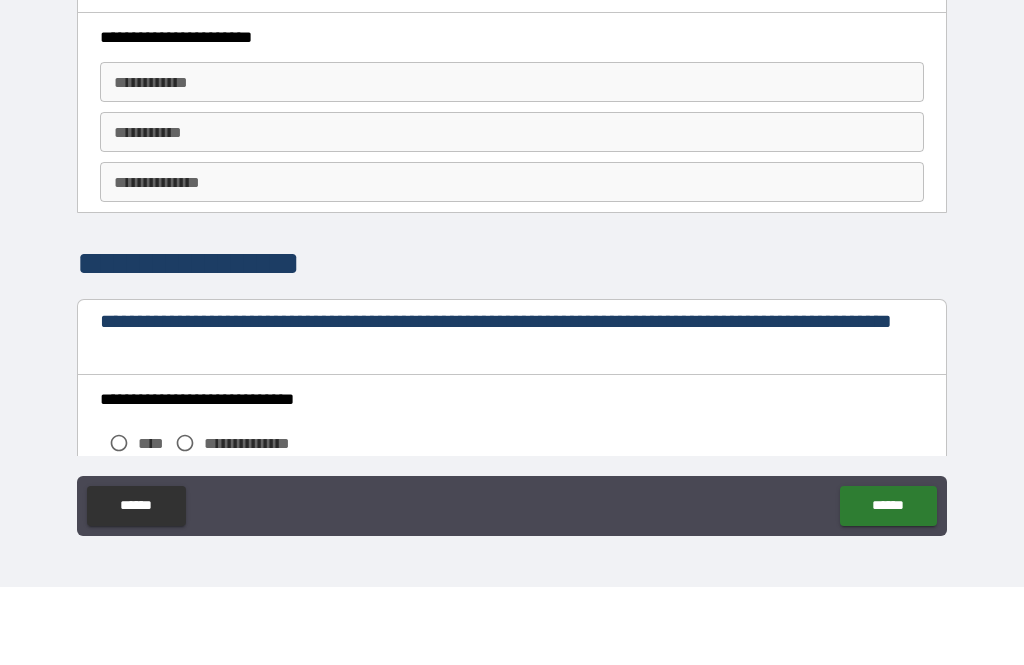 scroll, scrollTop: 975, scrollLeft: 0, axis: vertical 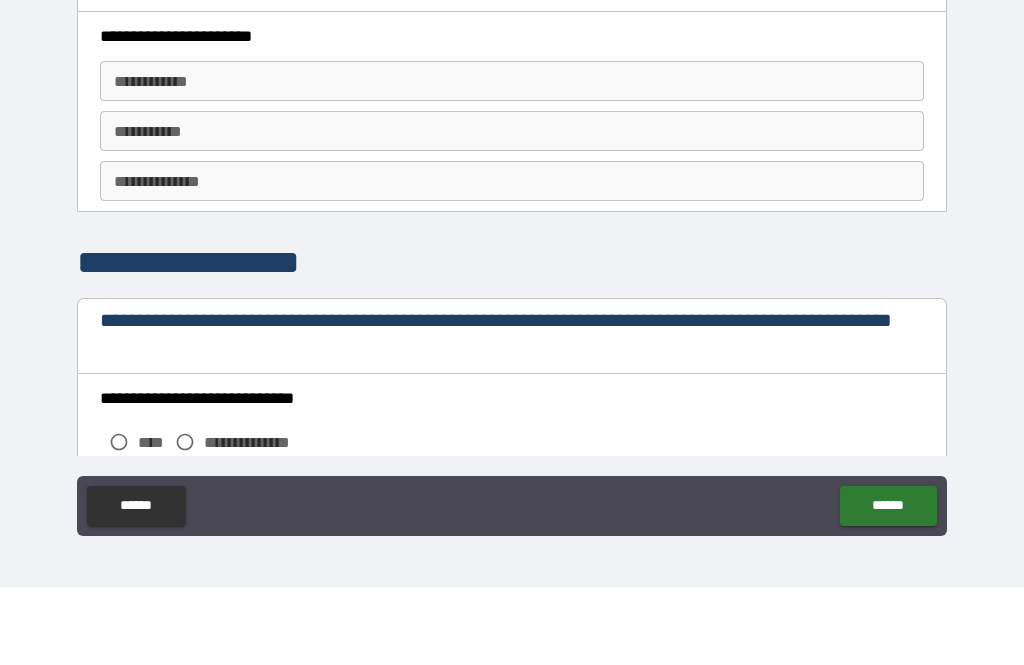 click on "**********" at bounding box center [512, 159] 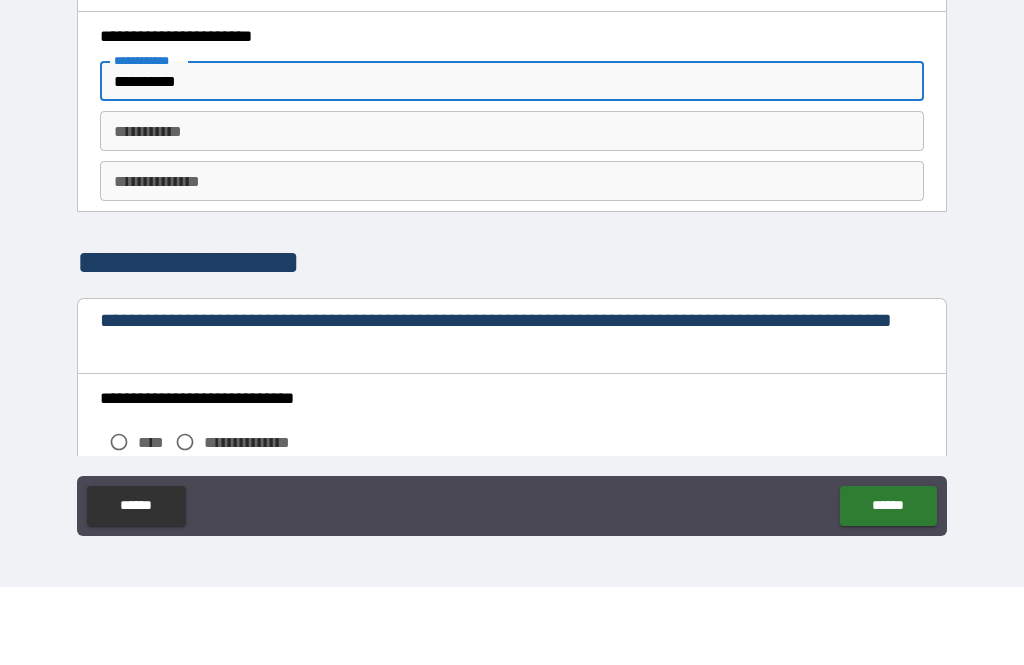 click on "*********   * *********   *" at bounding box center (512, 209) 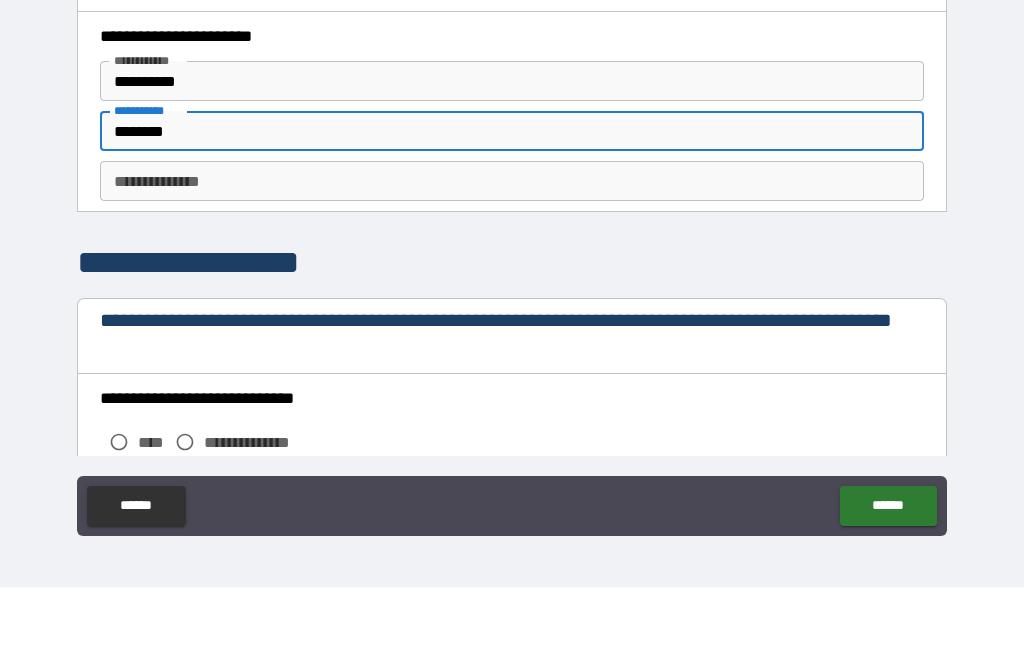 click on "**********" at bounding box center [512, 259] 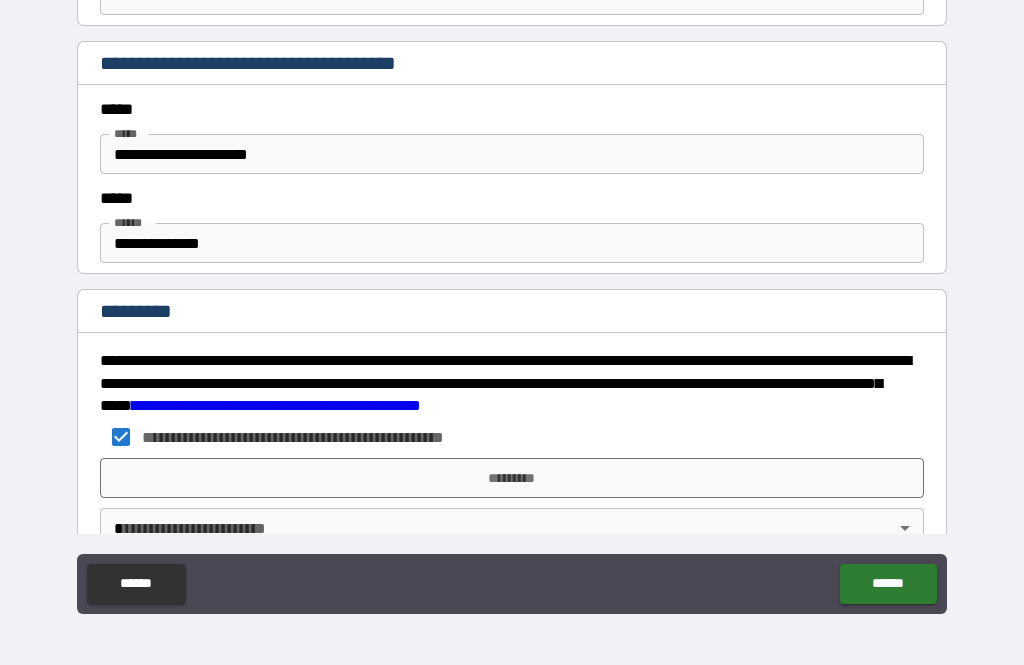 scroll, scrollTop: 1848, scrollLeft: 0, axis: vertical 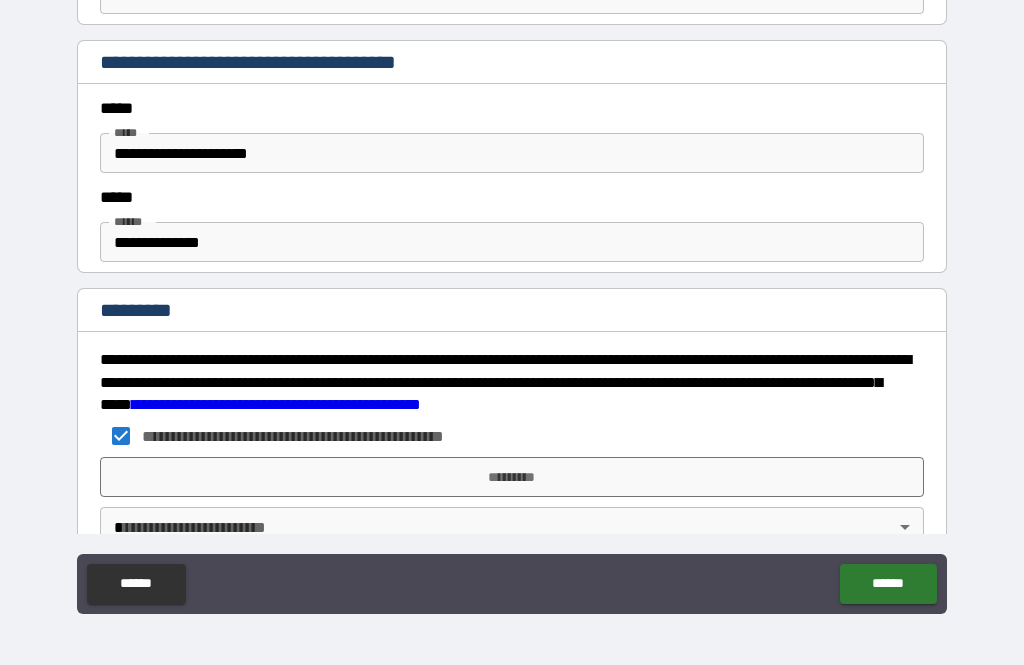 click on "*********" at bounding box center (512, 477) 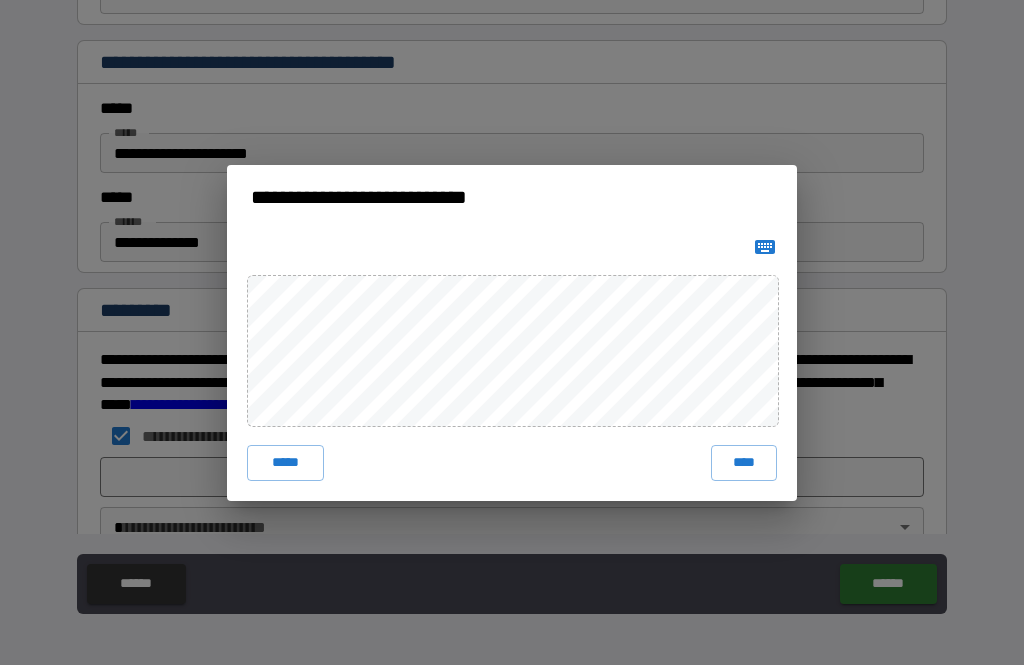 click on "***** ****" at bounding box center [512, 365] 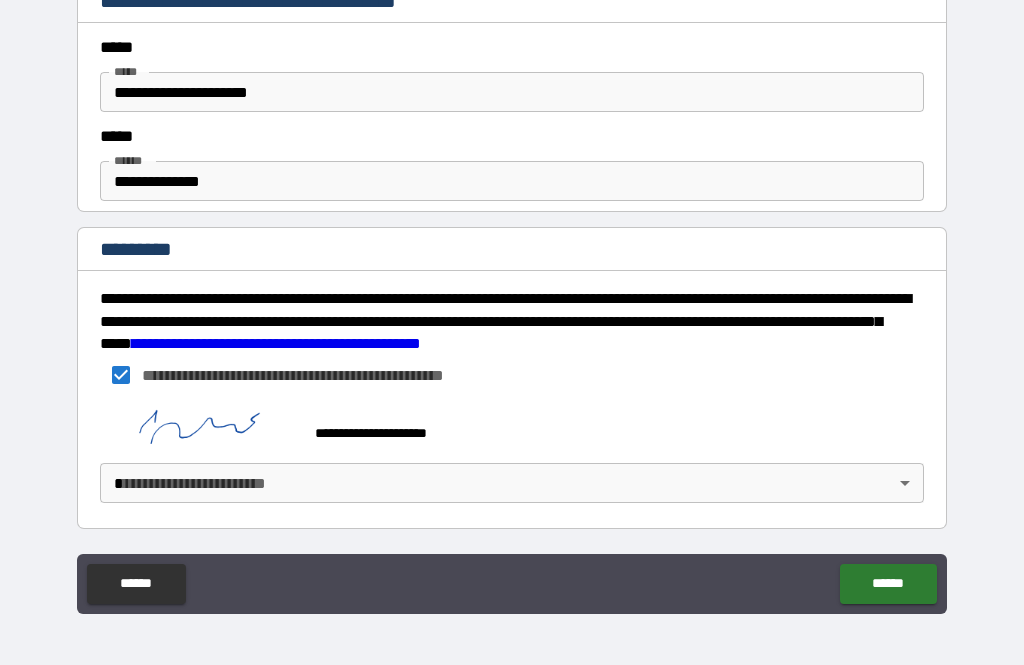 scroll, scrollTop: 1909, scrollLeft: 0, axis: vertical 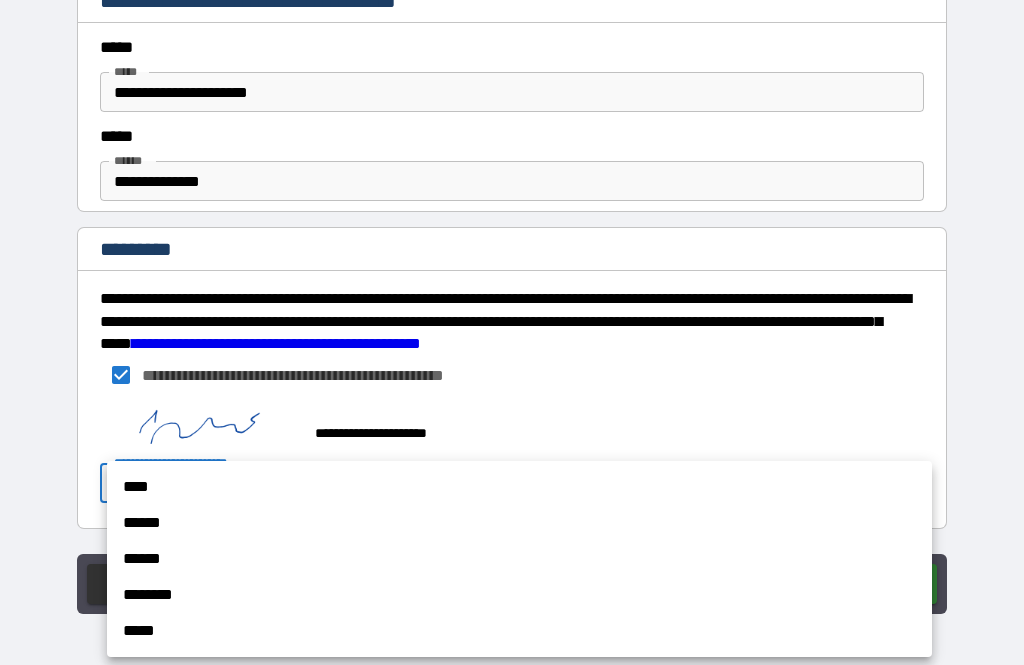 click on "****" at bounding box center [519, 487] 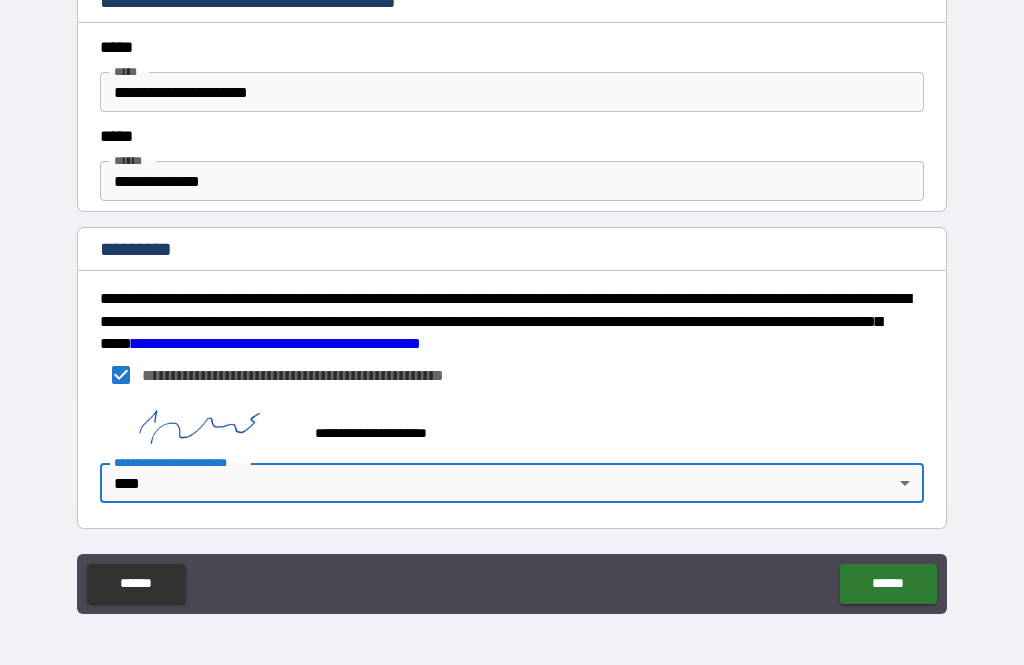 click on "******" at bounding box center [888, 584] 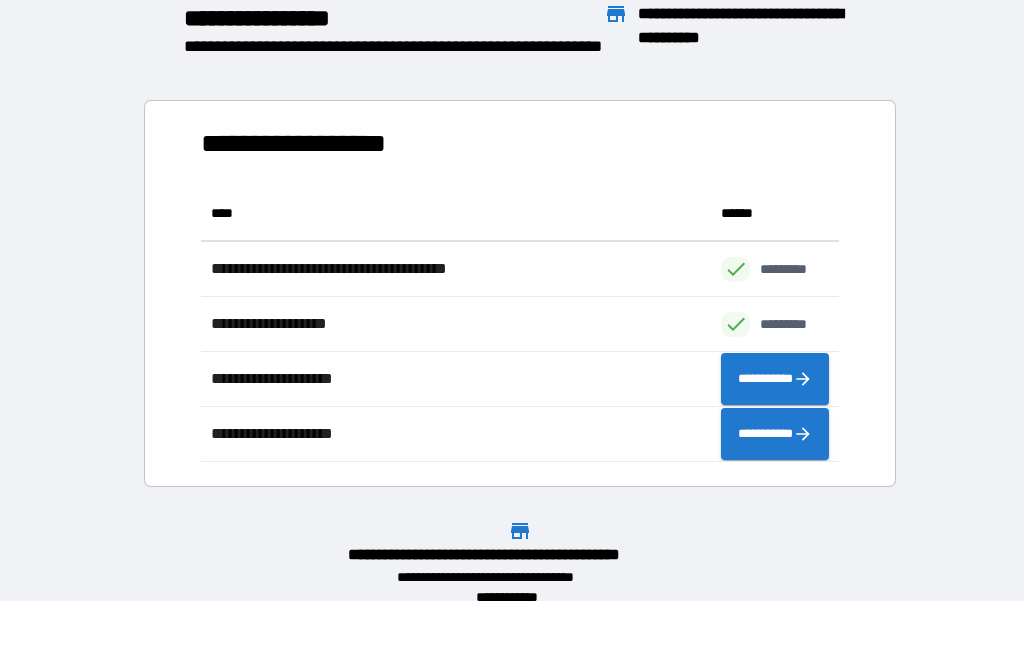scroll, scrollTop: 276, scrollLeft: 638, axis: both 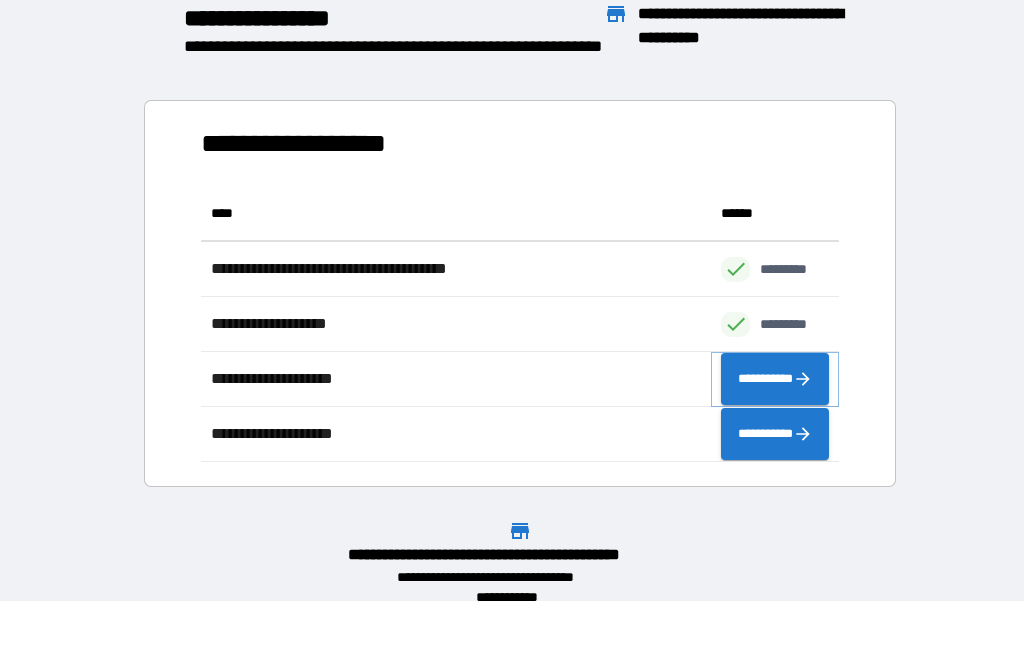 click on "**********" at bounding box center [775, 379] 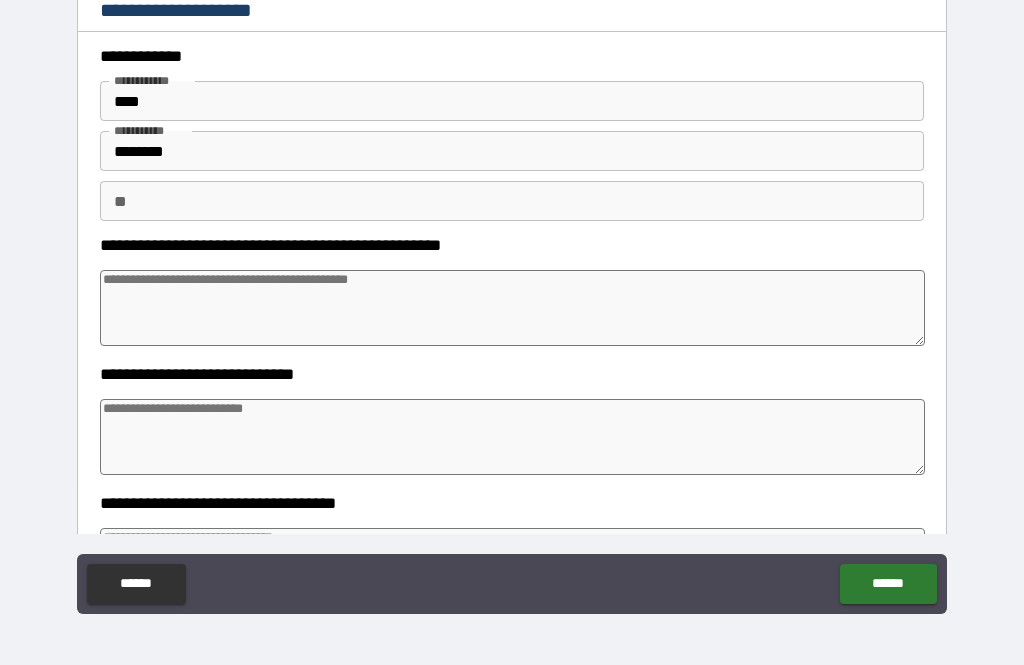 click at bounding box center (513, 308) 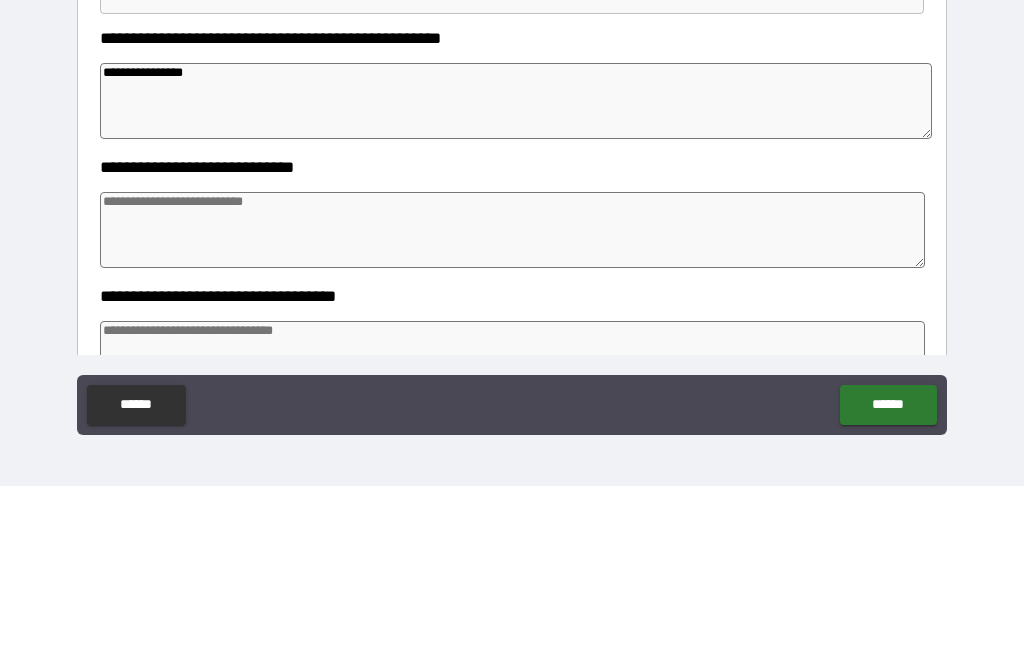 scroll, scrollTop: 41, scrollLeft: 0, axis: vertical 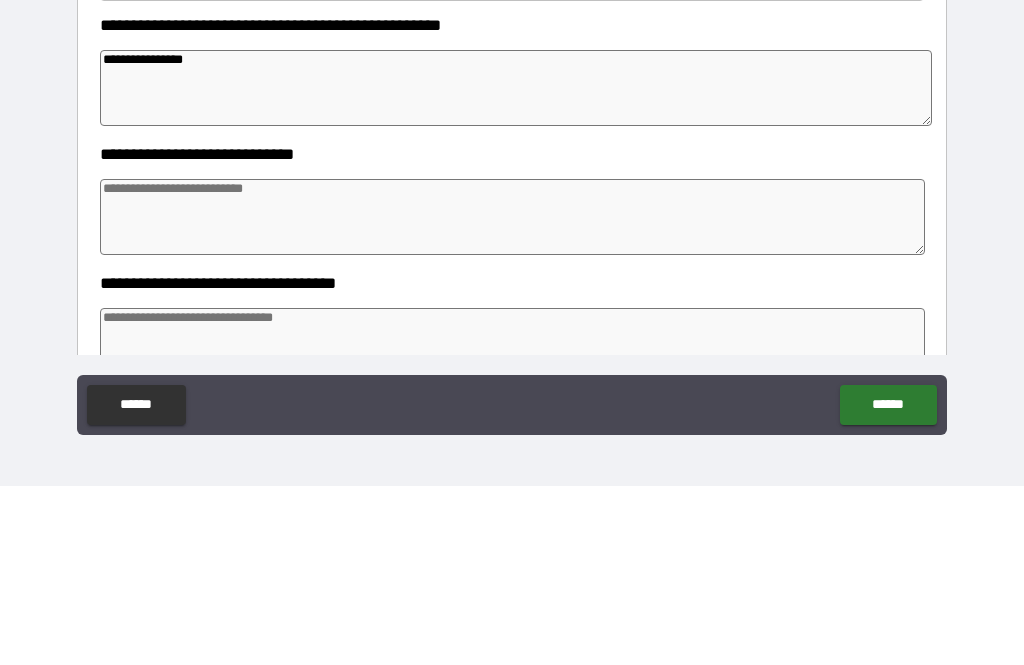 click at bounding box center (513, 396) 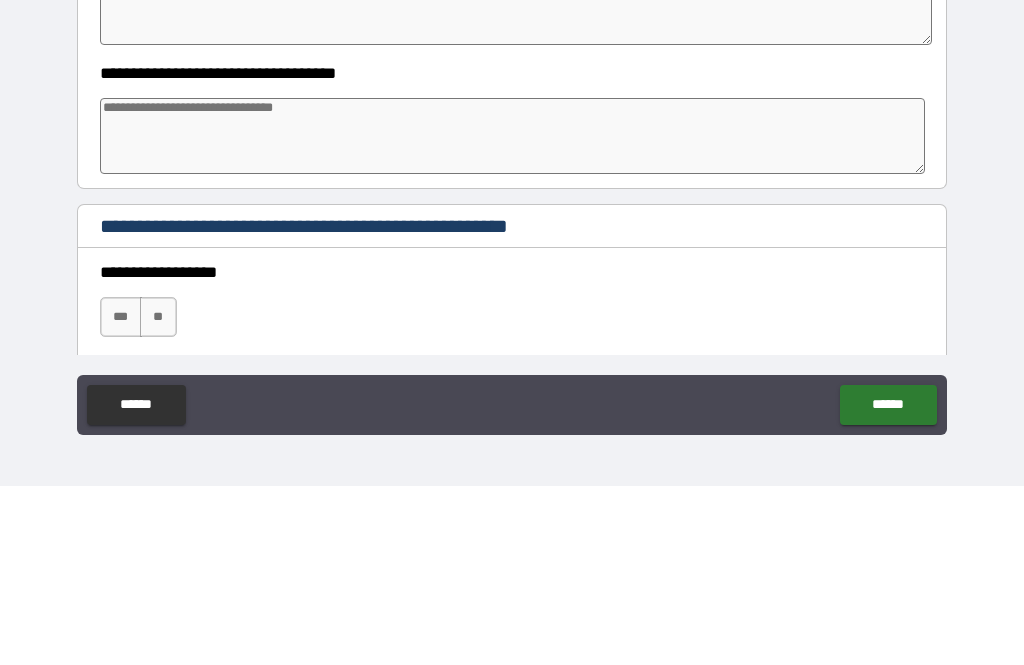 scroll, scrollTop: 253, scrollLeft: 0, axis: vertical 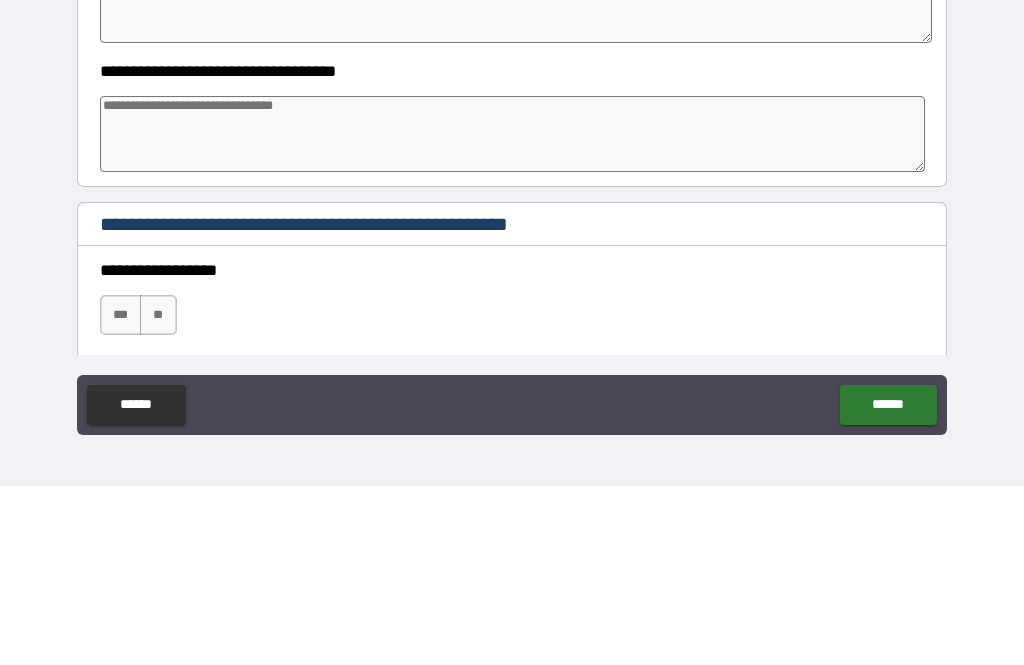 click at bounding box center (513, 313) 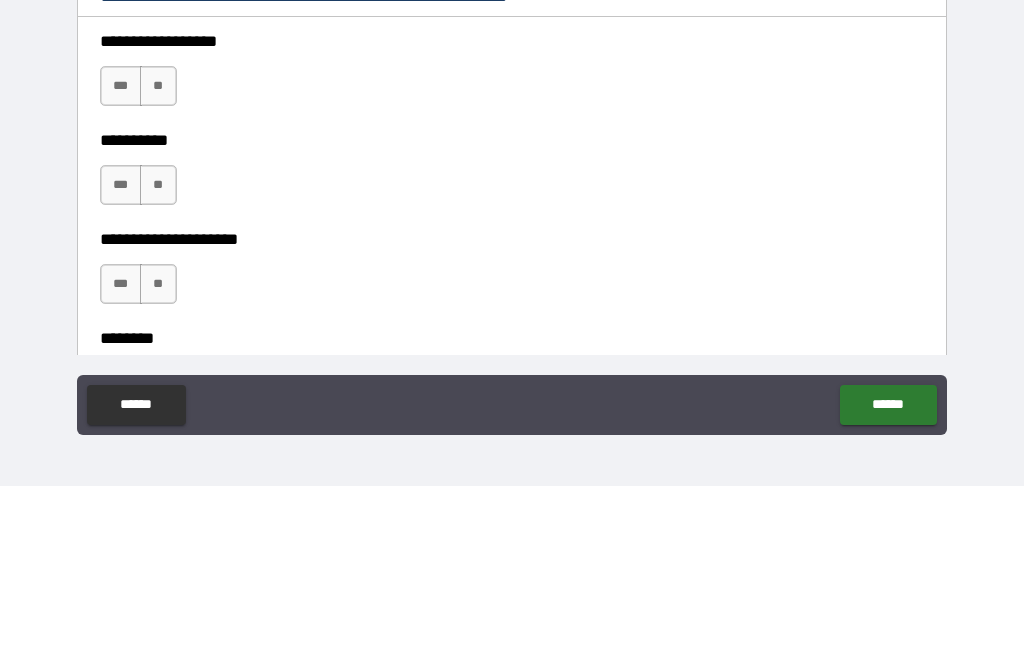 scroll, scrollTop: 484, scrollLeft: 0, axis: vertical 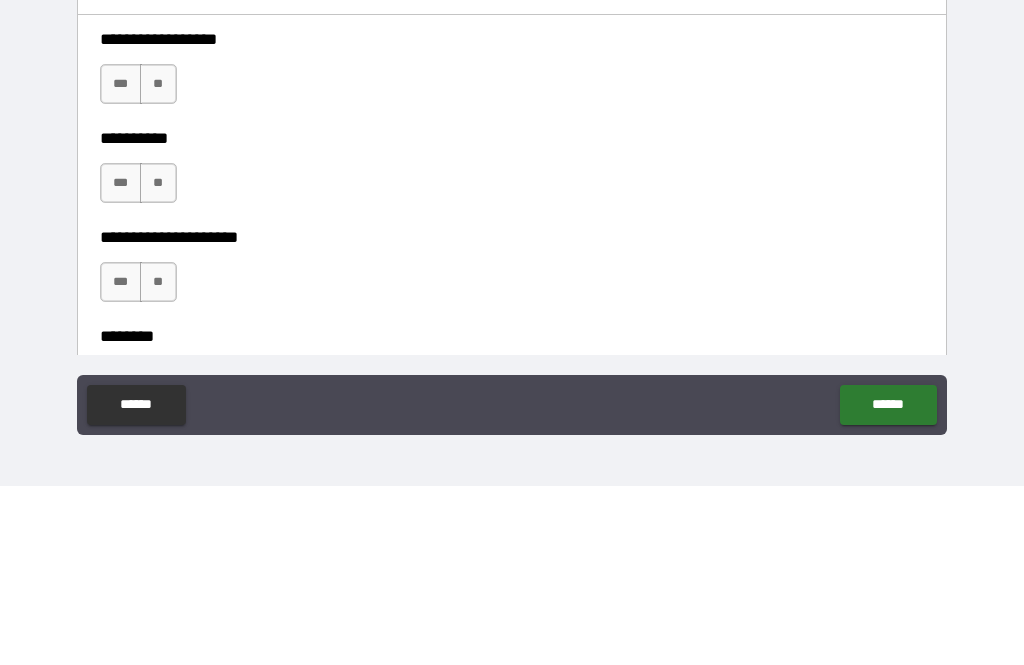click on "**" at bounding box center (158, 263) 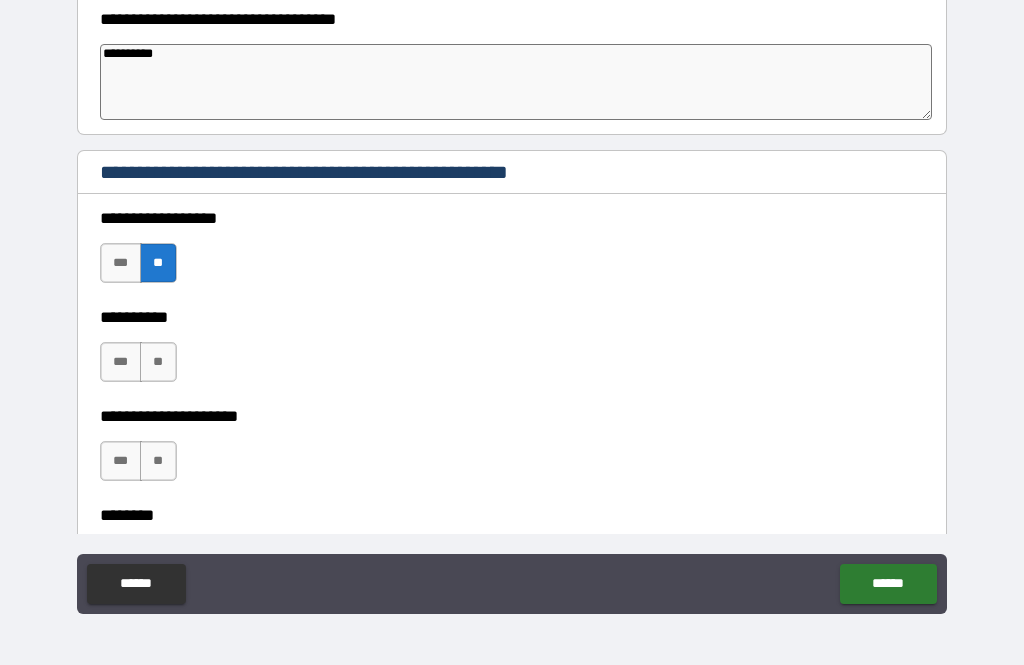 click on "**" at bounding box center (158, 362) 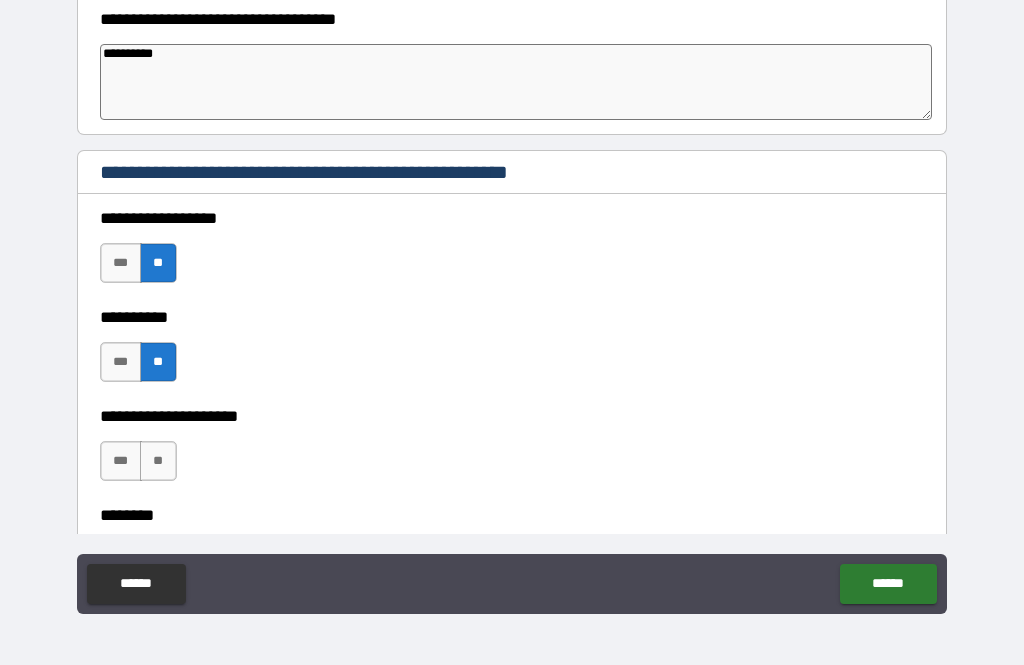 click on "**" at bounding box center [158, 461] 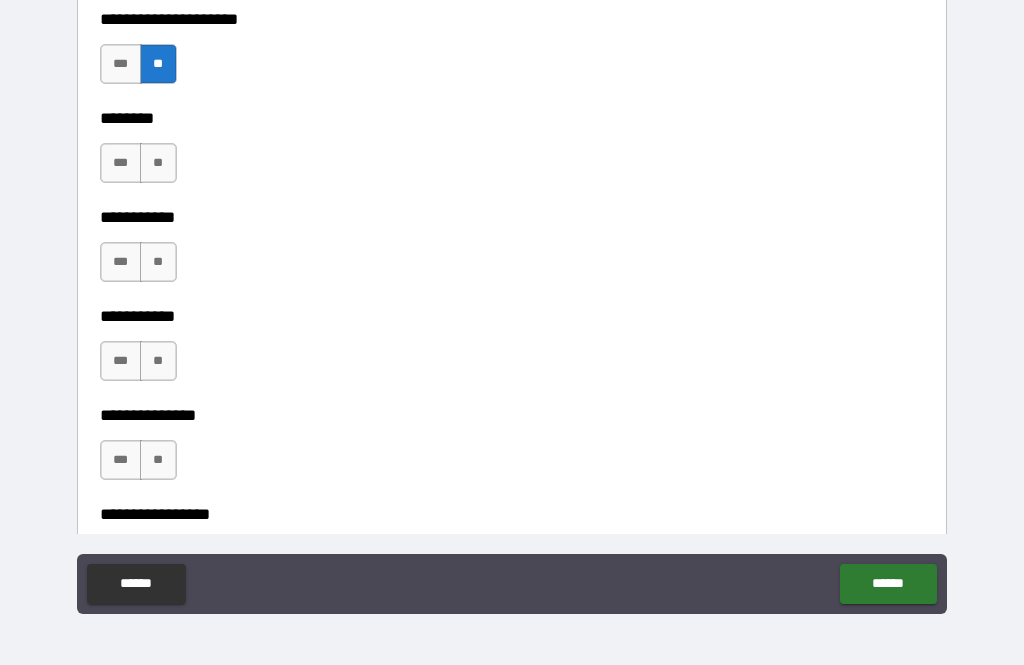 scroll, scrollTop: 894, scrollLeft: 0, axis: vertical 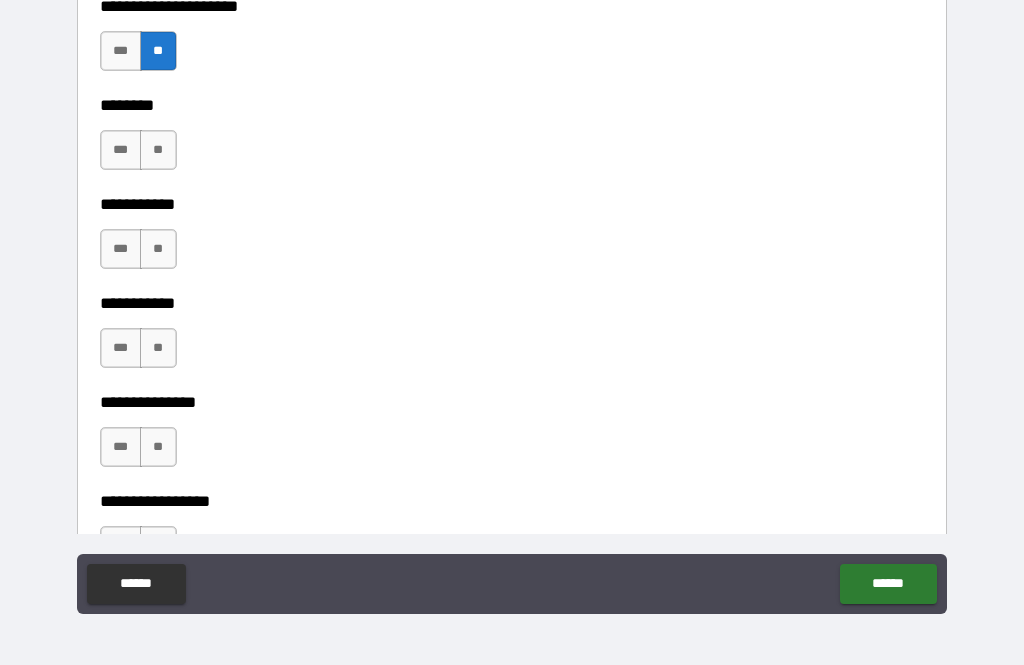 click on "**" at bounding box center (158, 150) 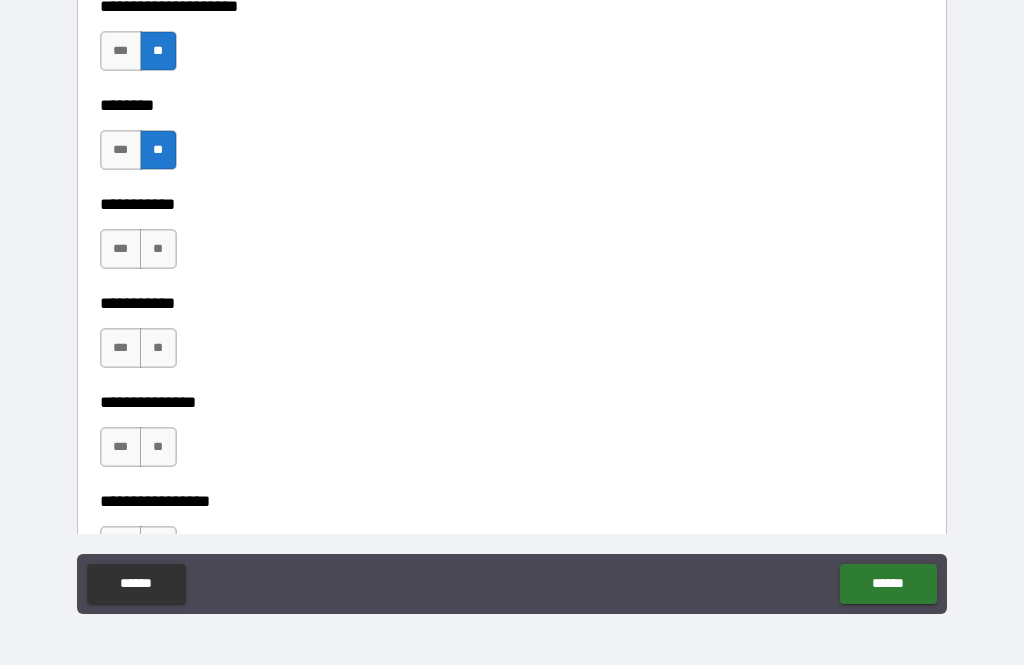 click on "**" at bounding box center [158, 249] 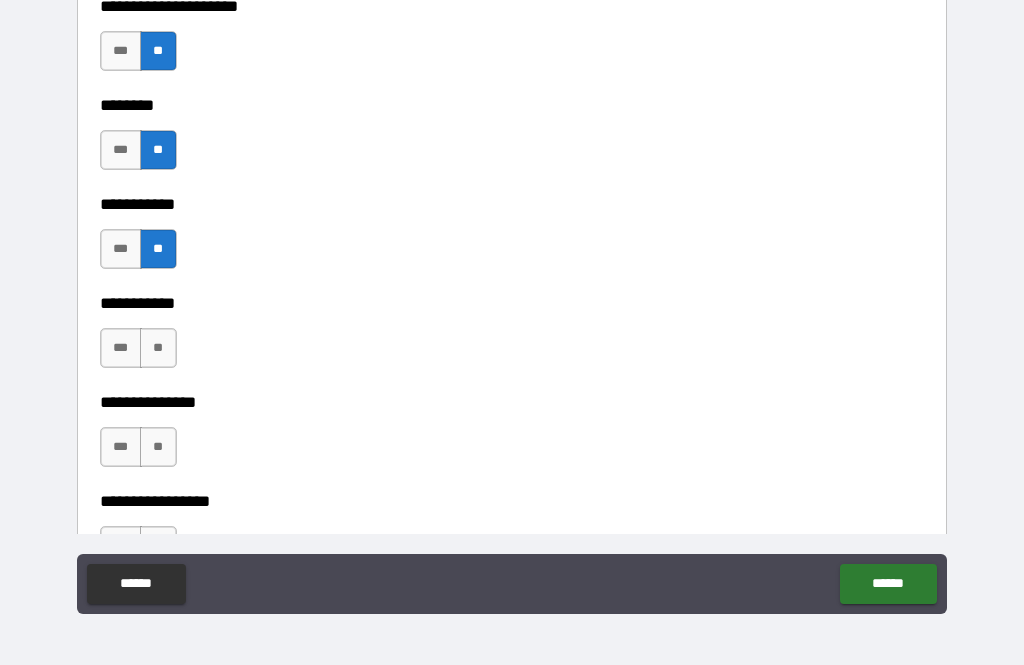 click on "**" at bounding box center [158, 348] 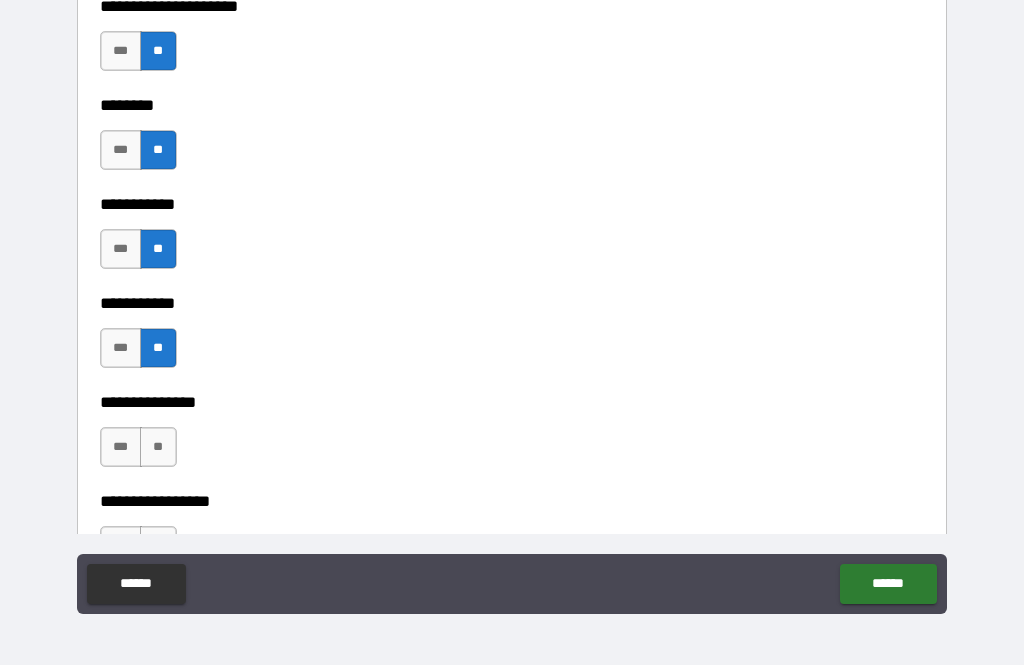 click on "**" at bounding box center [158, 447] 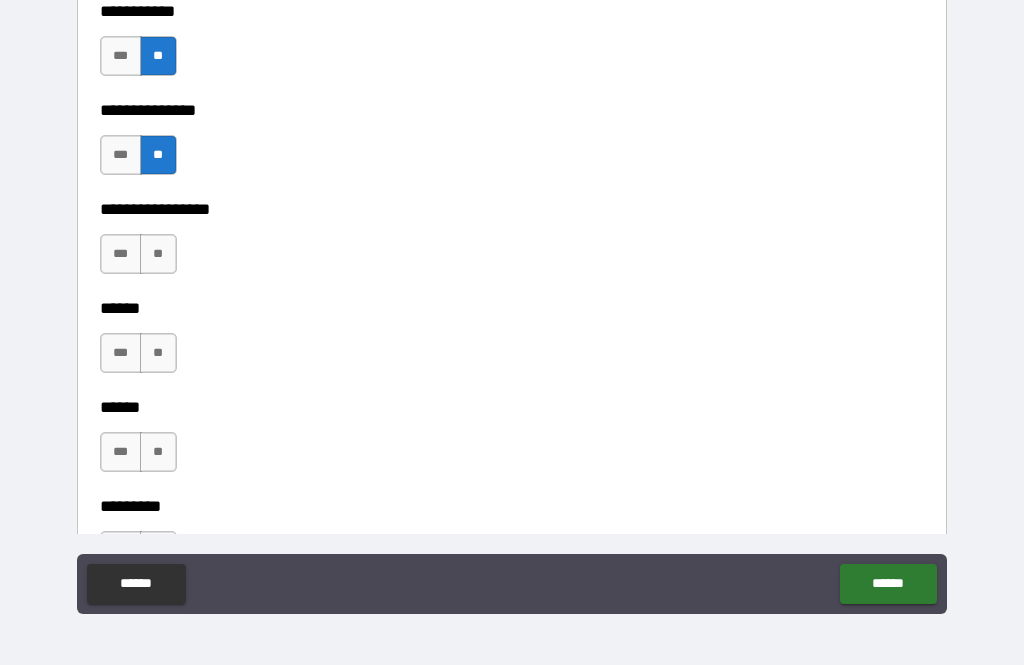 scroll, scrollTop: 1213, scrollLeft: 0, axis: vertical 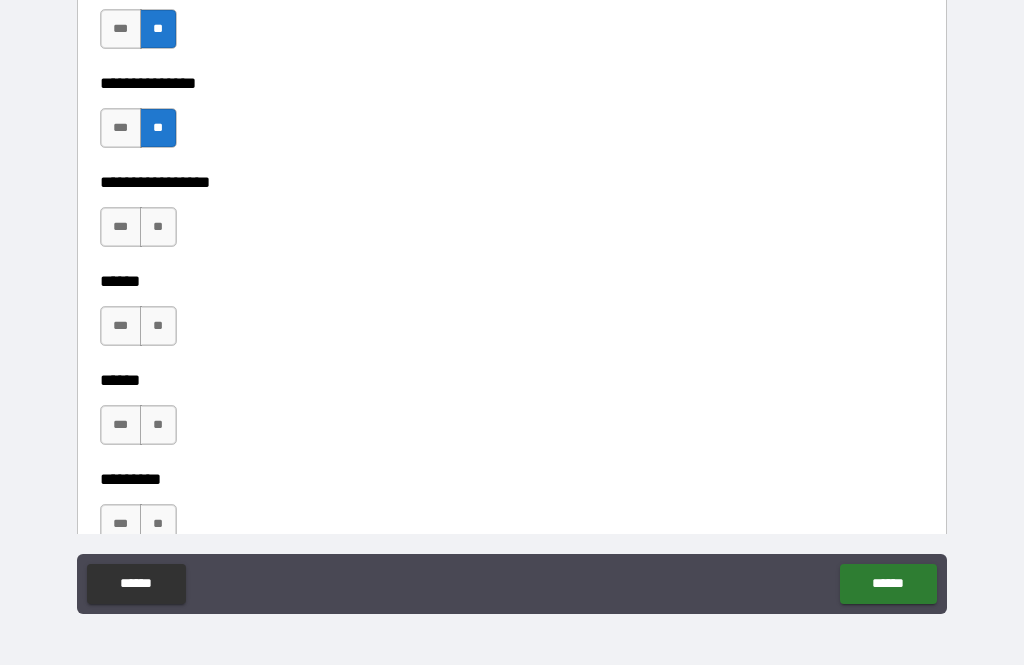 click on "**" at bounding box center [158, 227] 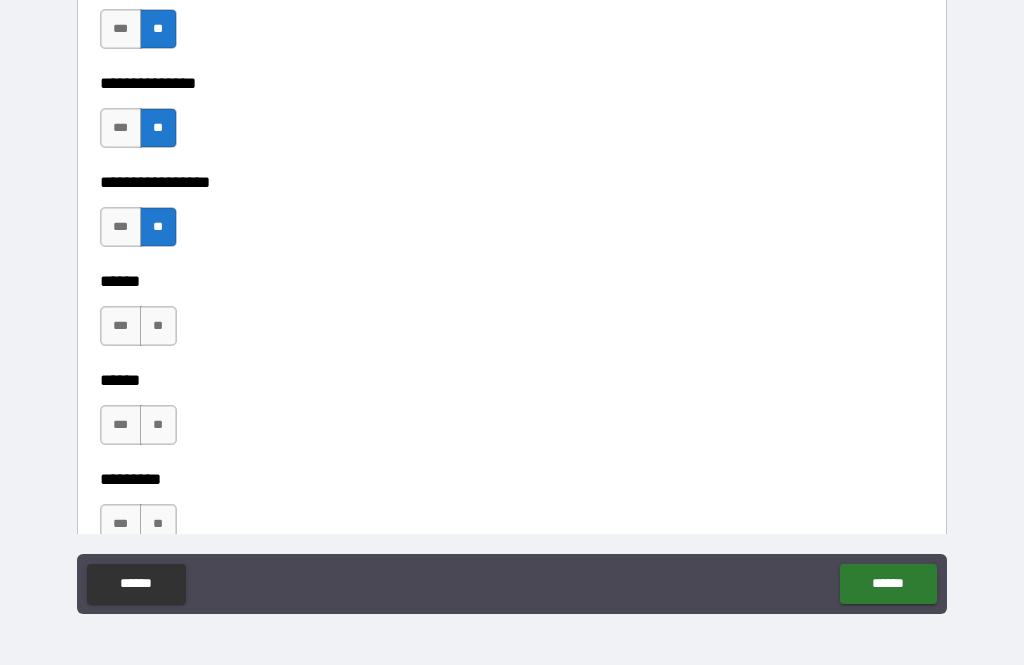 click on "**" at bounding box center (158, 326) 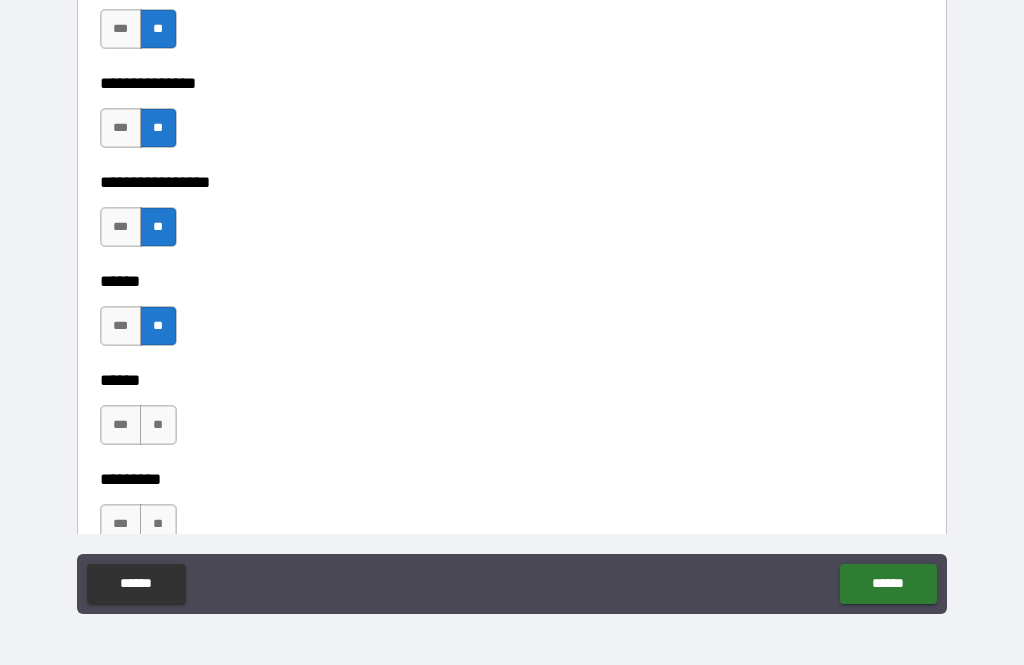 click on "**" at bounding box center [158, 425] 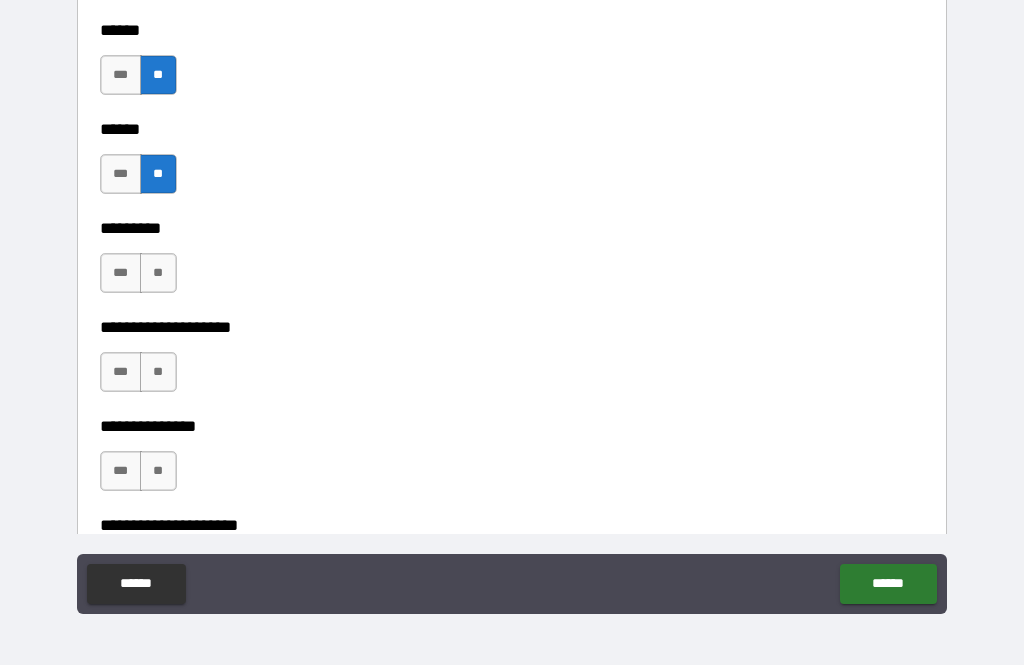 scroll, scrollTop: 1461, scrollLeft: 0, axis: vertical 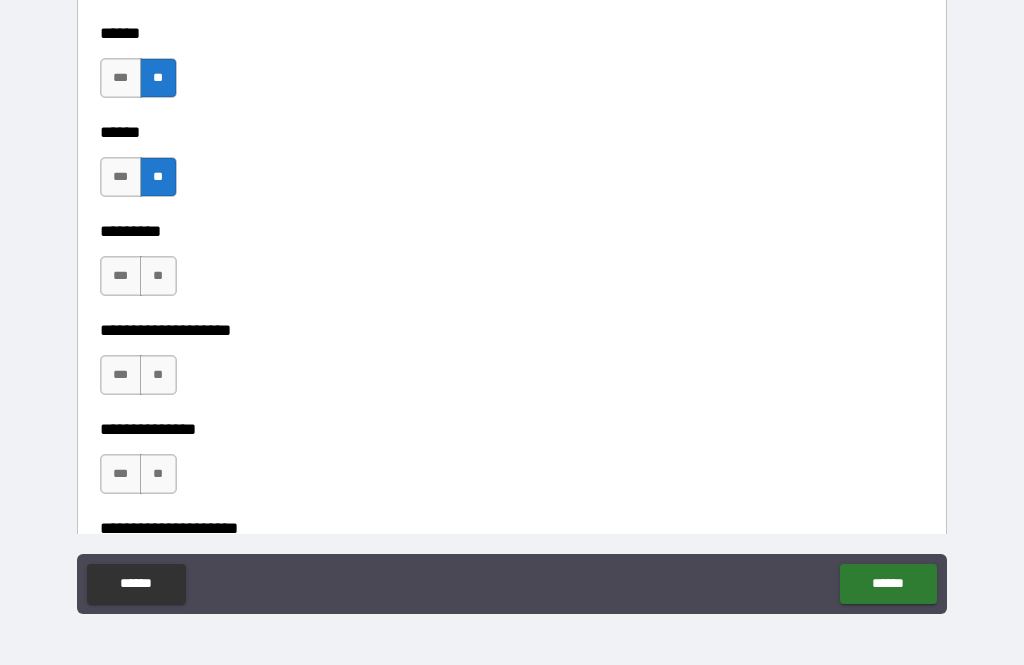 click on "**" at bounding box center [158, 276] 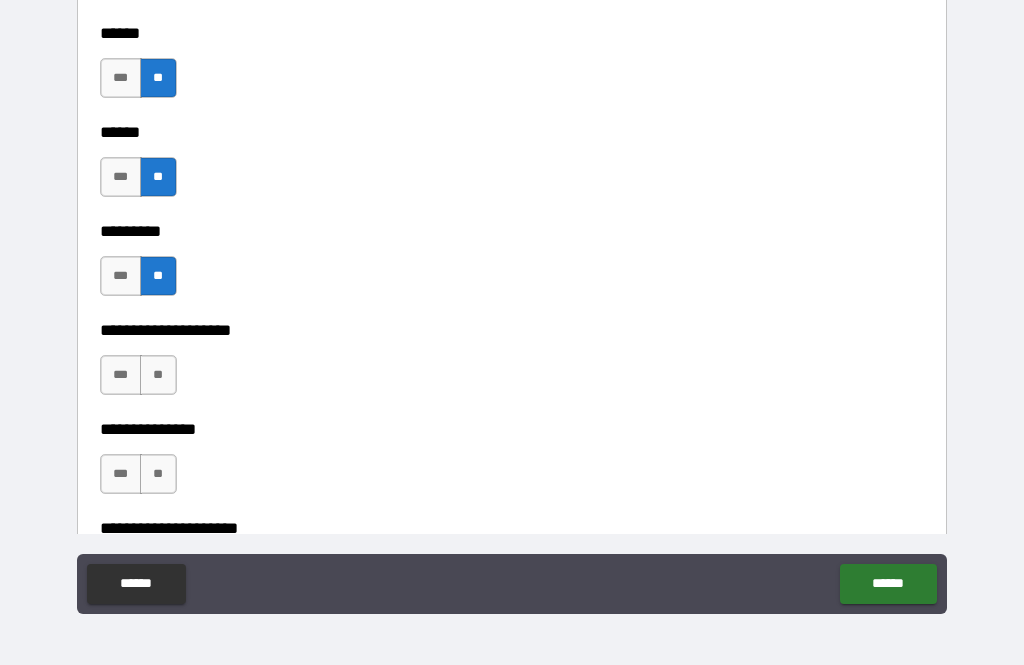 click on "***" at bounding box center [121, 375] 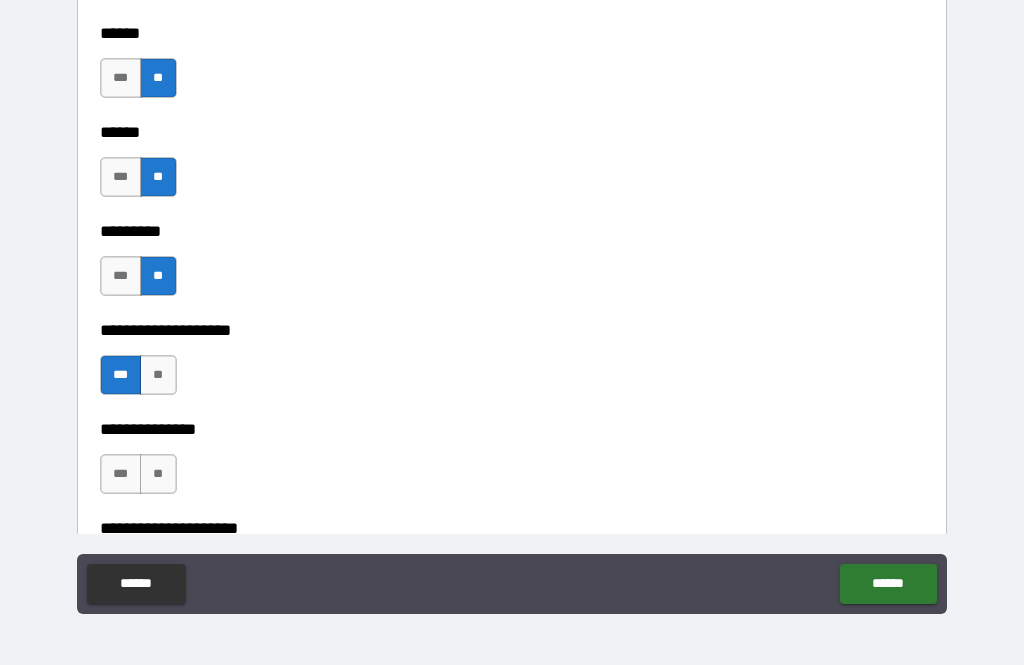 click on "**" at bounding box center (158, 474) 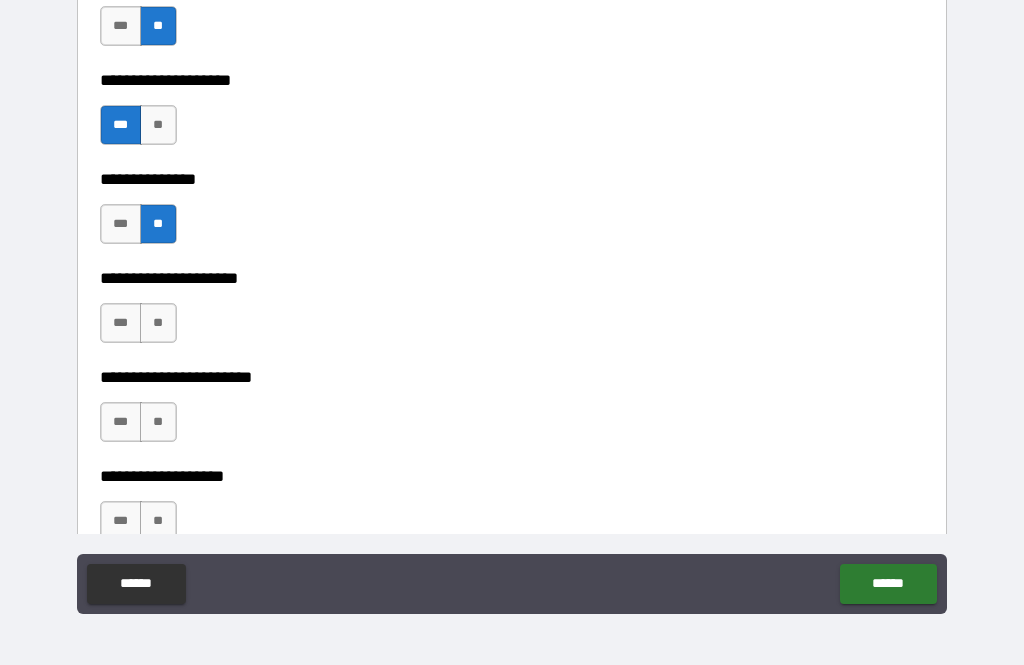 scroll, scrollTop: 1712, scrollLeft: 0, axis: vertical 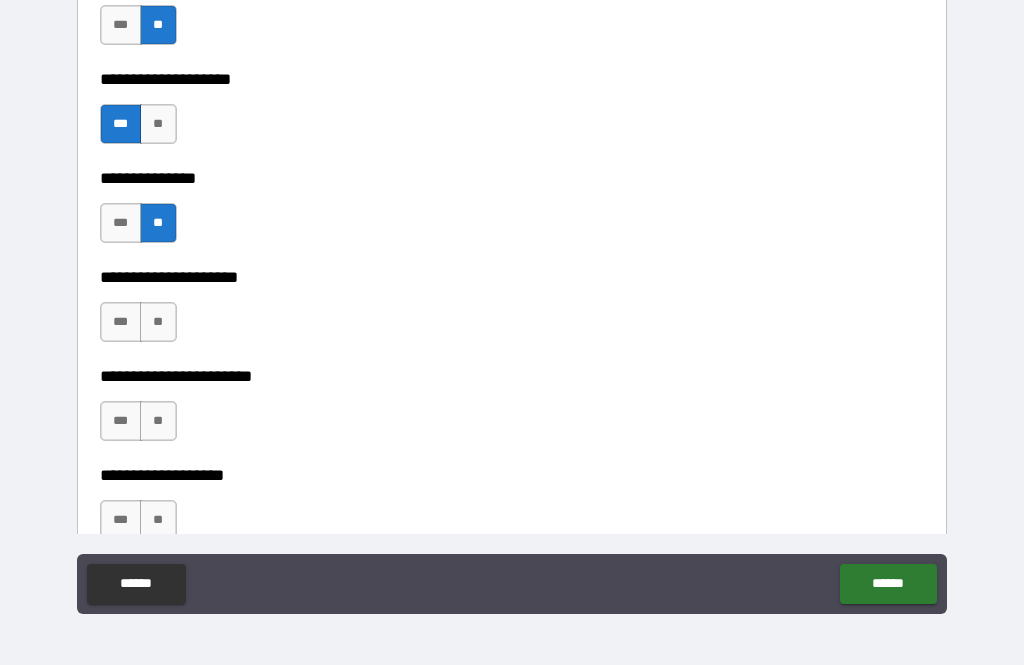 click on "**" at bounding box center (158, 322) 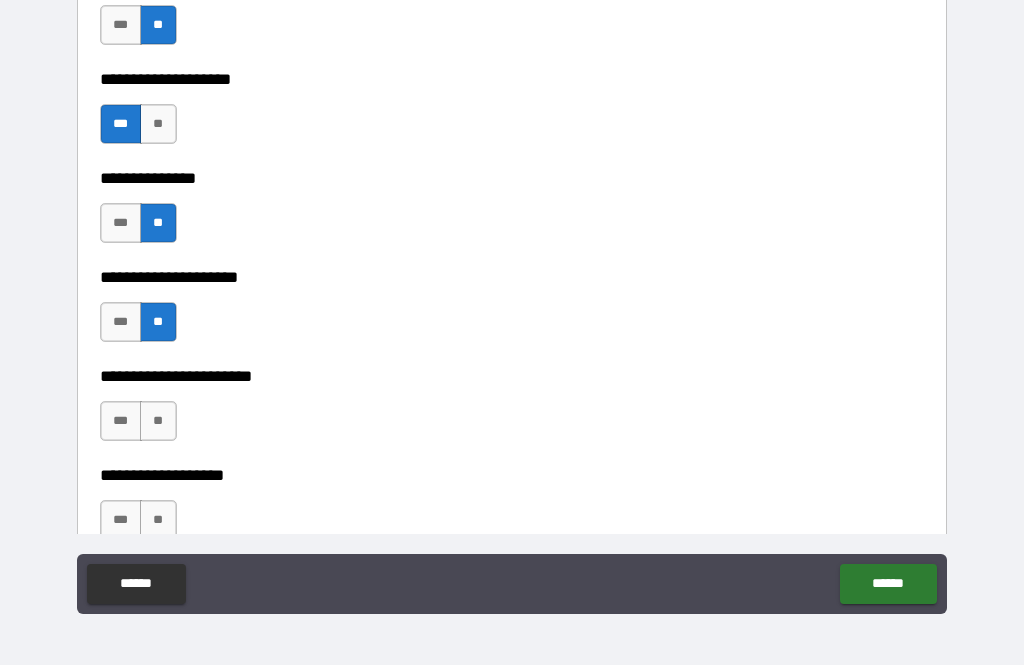 click on "**" at bounding box center (158, 421) 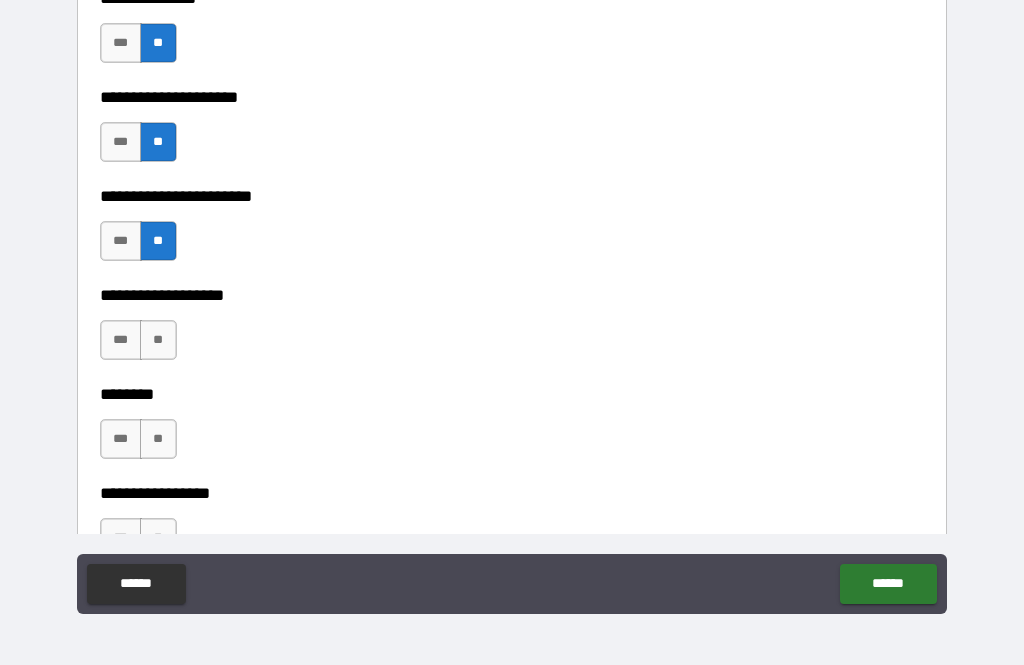 scroll, scrollTop: 1900, scrollLeft: 0, axis: vertical 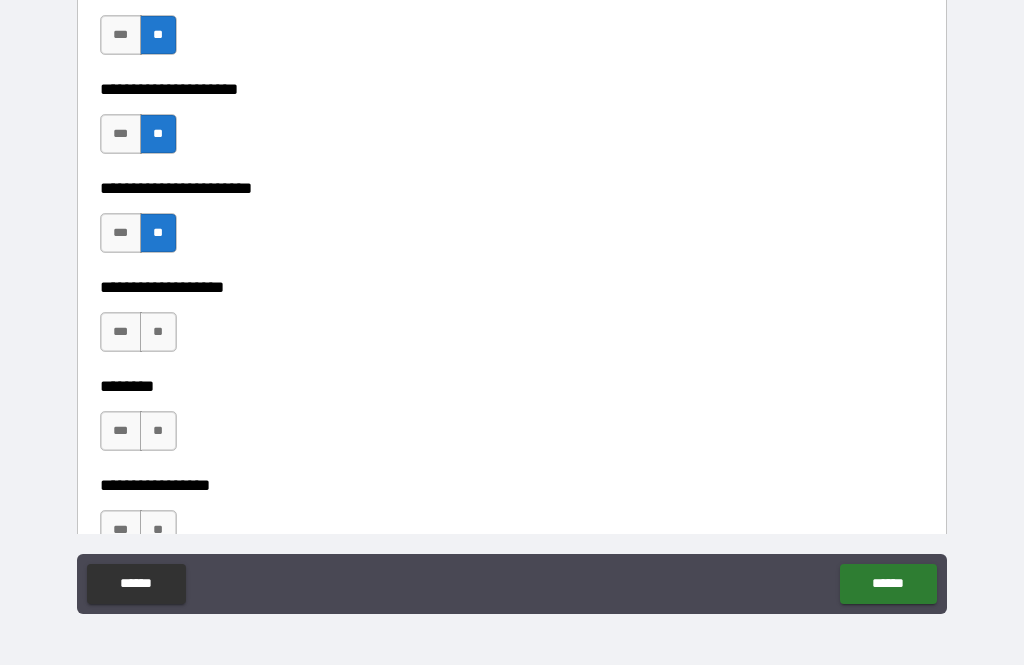 click on "**" at bounding box center [158, 332] 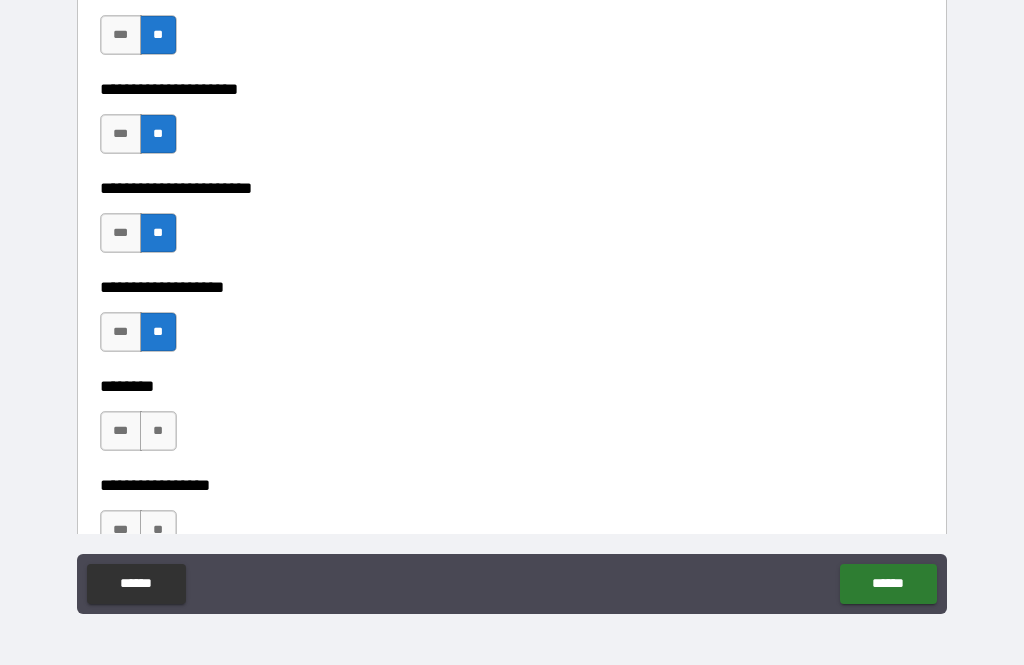 click on "**" at bounding box center (158, 431) 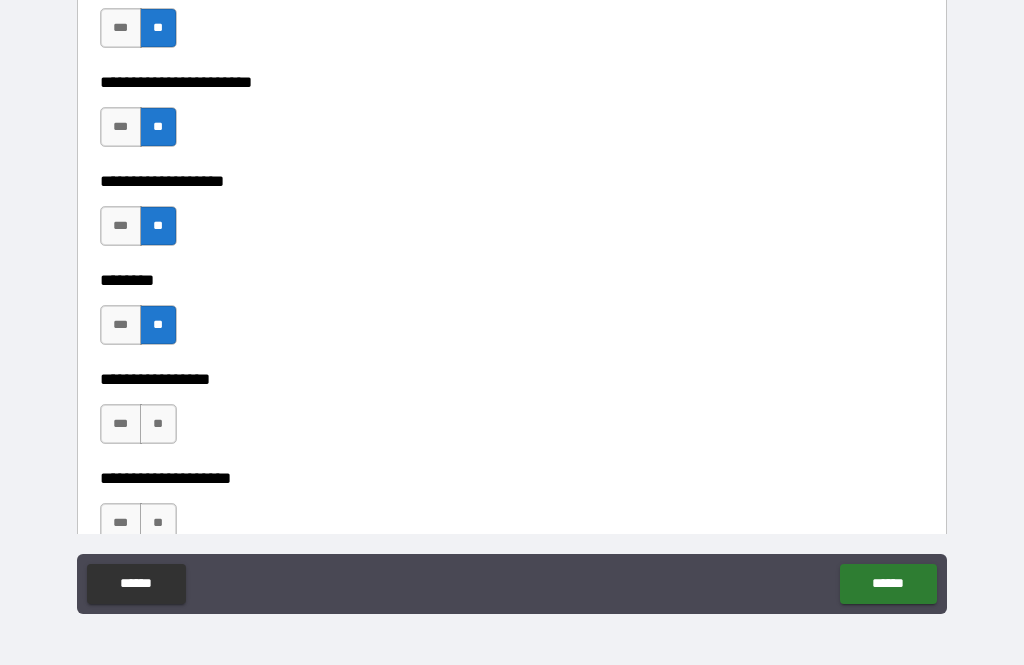 scroll, scrollTop: 2015, scrollLeft: 0, axis: vertical 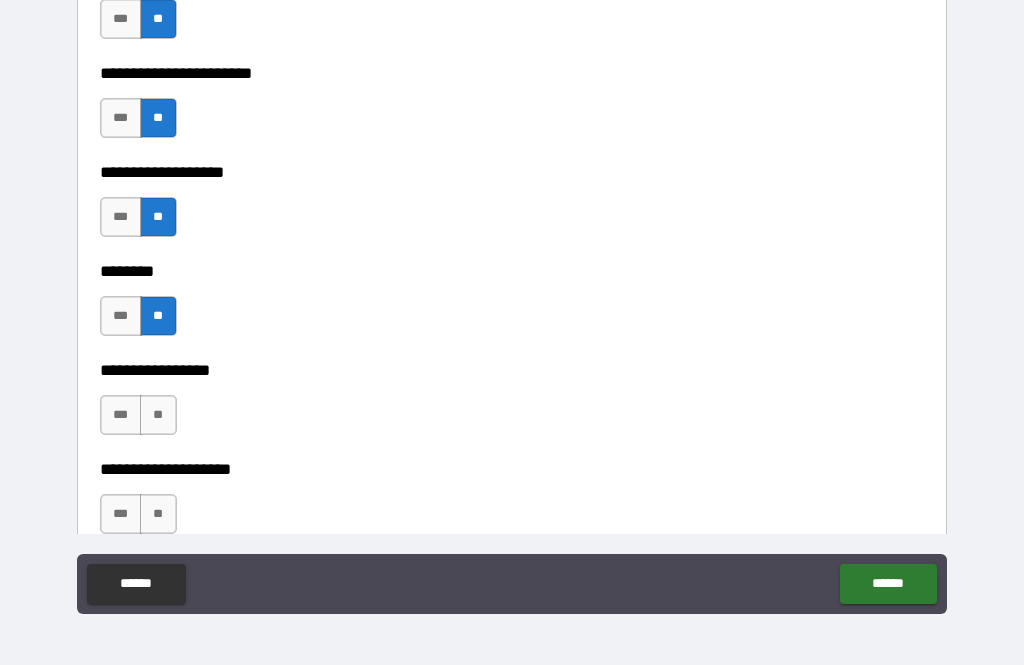 click on "**" at bounding box center (158, 415) 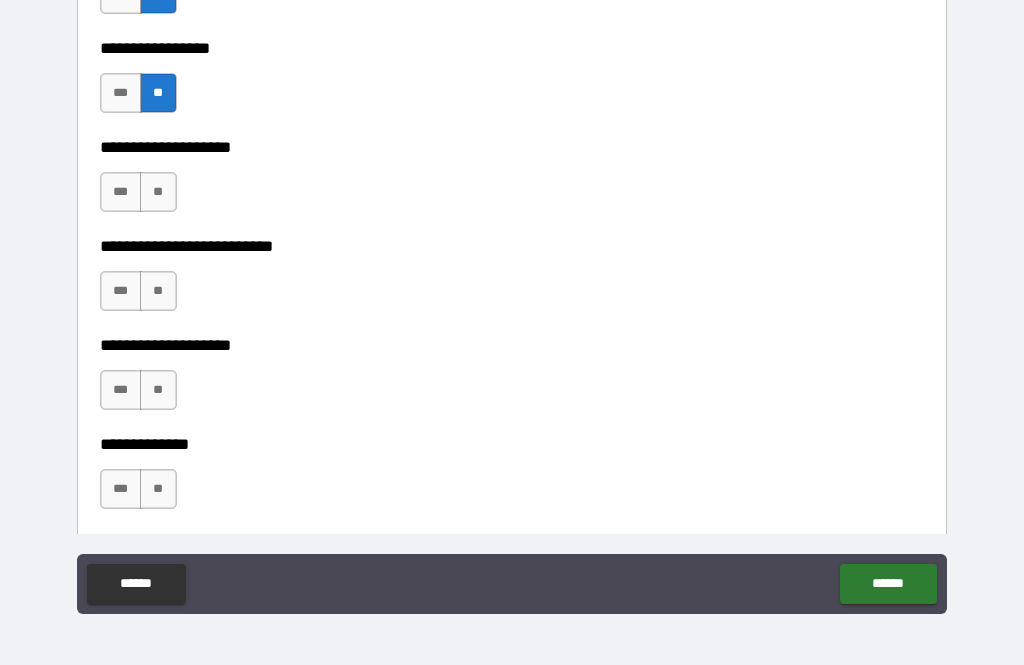 scroll, scrollTop: 2339, scrollLeft: 0, axis: vertical 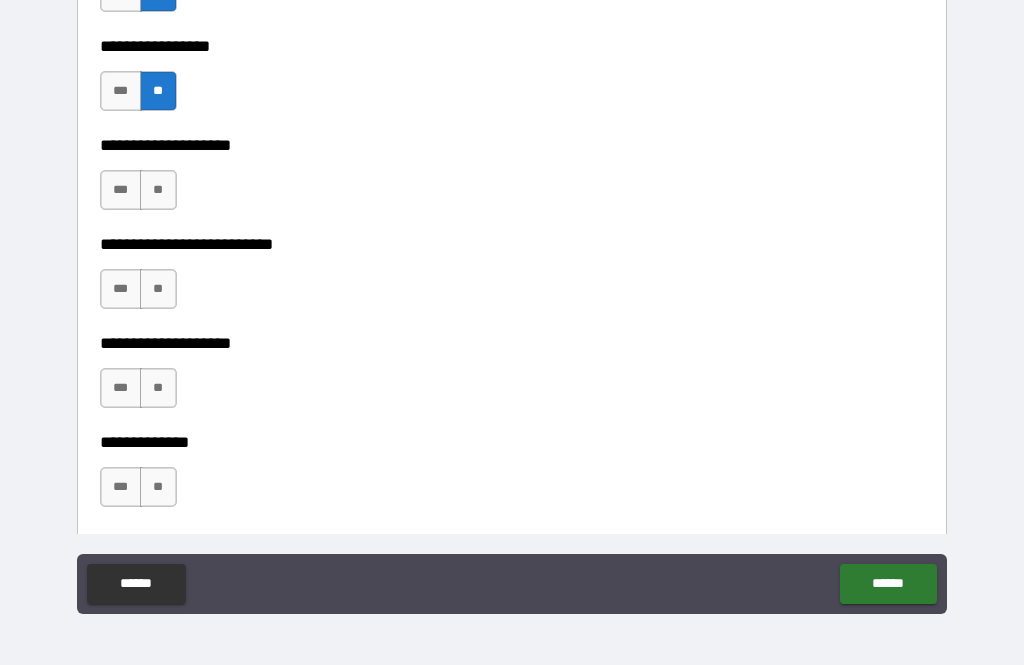 click on "**" at bounding box center [158, 190] 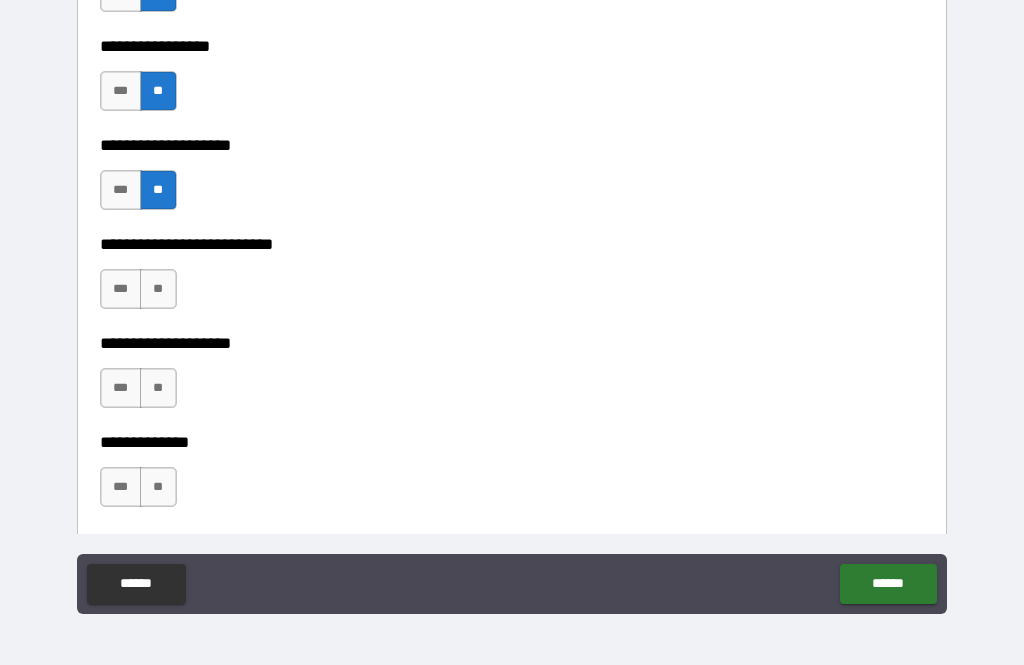 click on "**" at bounding box center [158, 289] 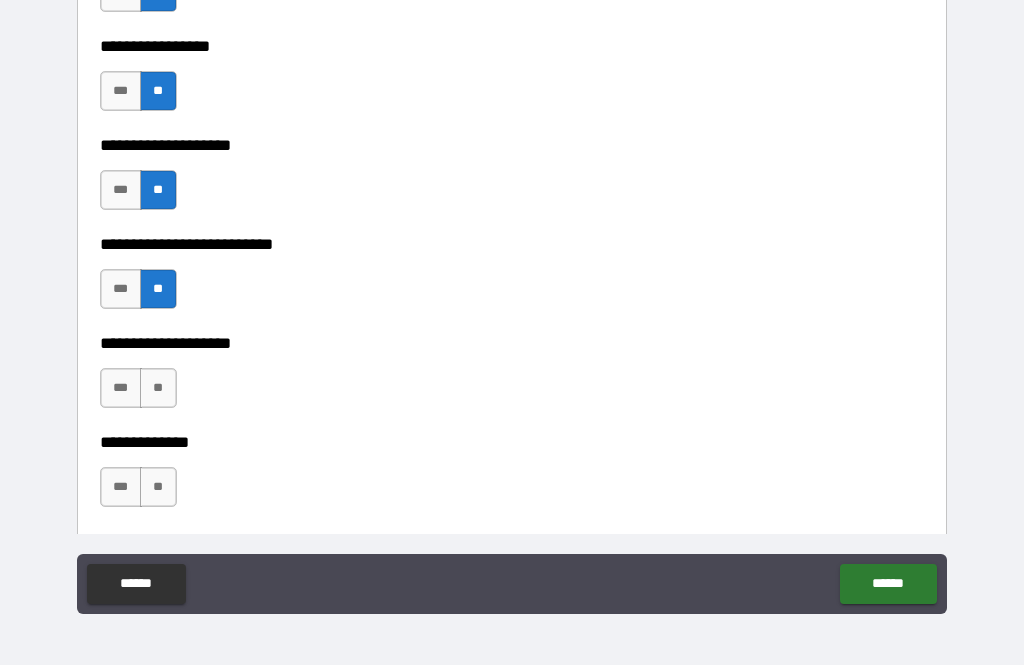 click on "***" at bounding box center (121, 388) 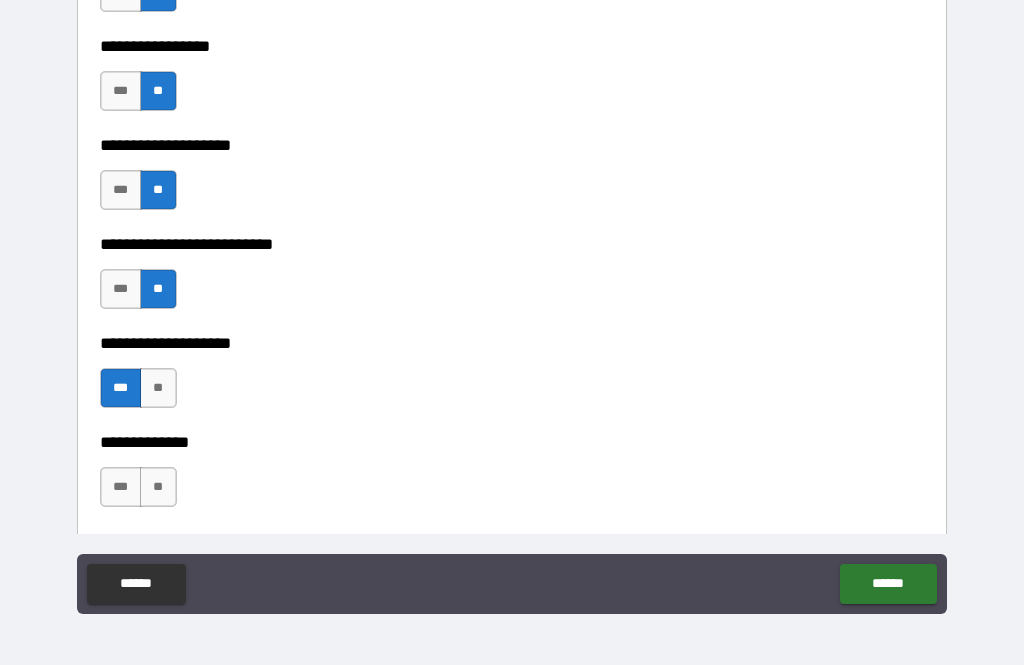 click on "**" at bounding box center [158, 487] 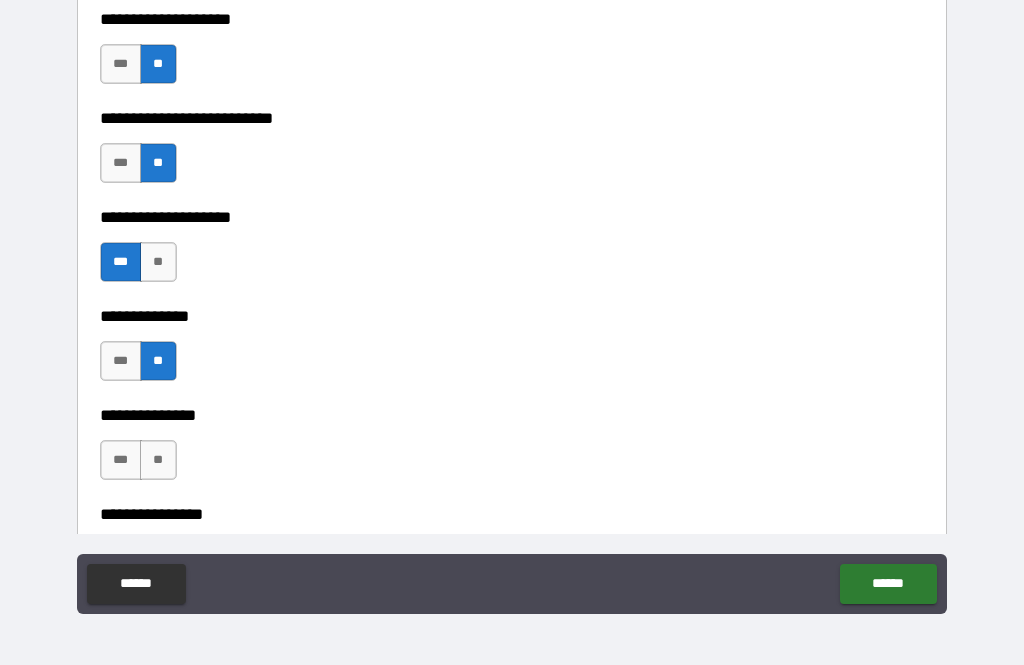 scroll, scrollTop: 2521, scrollLeft: 0, axis: vertical 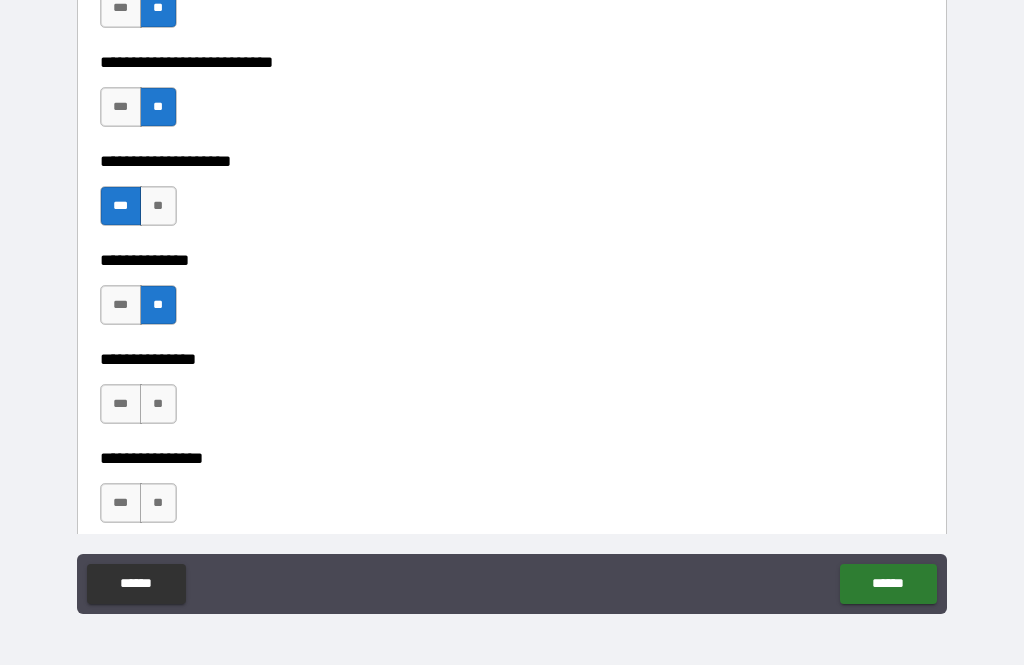 click on "**" at bounding box center (158, 404) 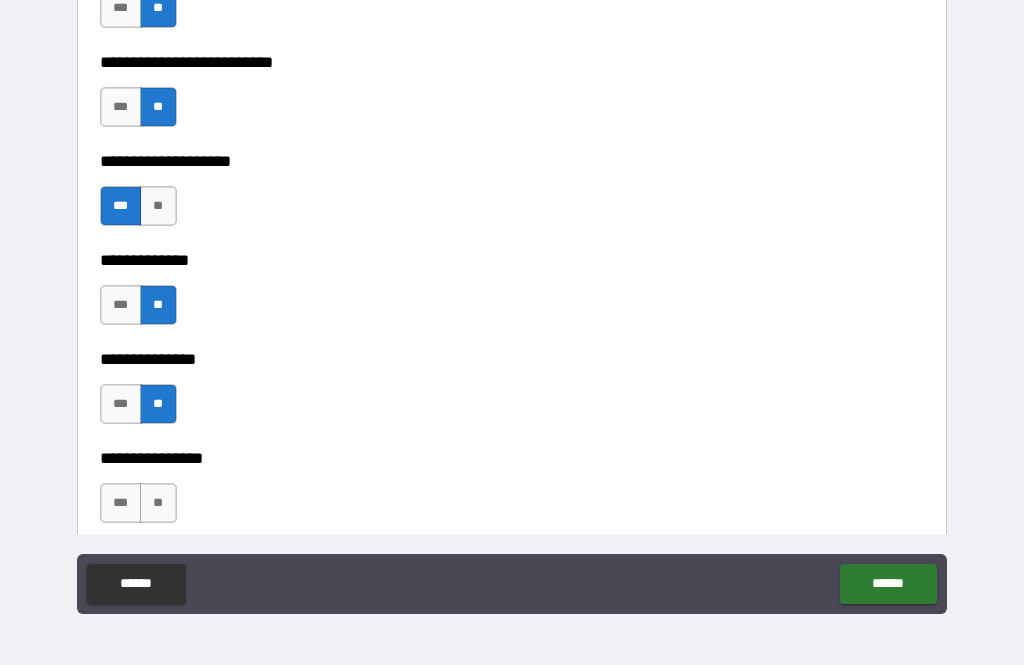 click on "**" at bounding box center (158, 503) 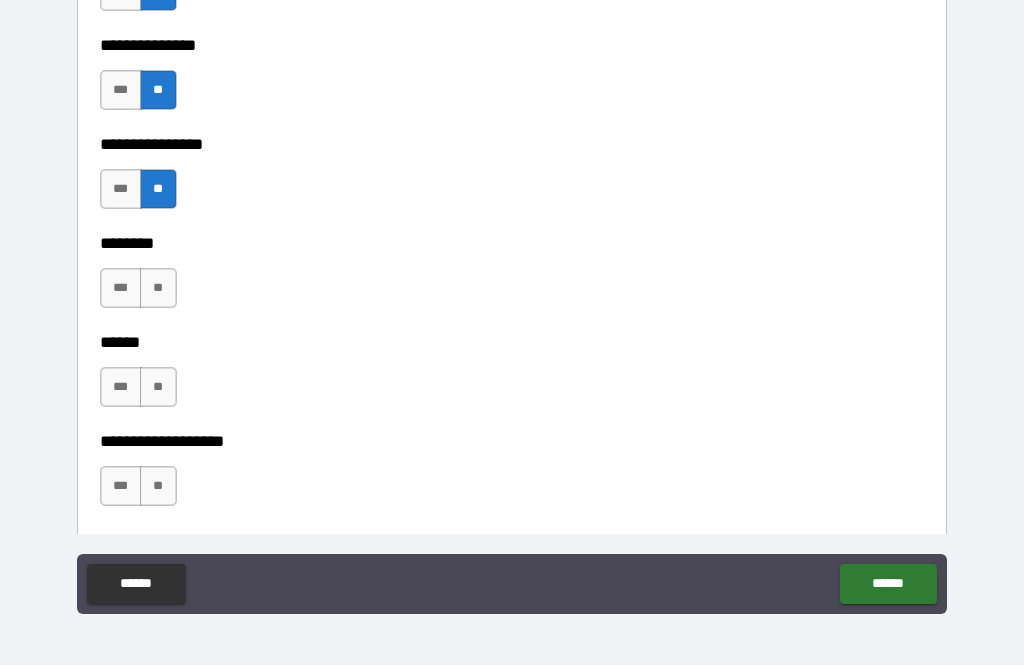 scroll, scrollTop: 2834, scrollLeft: 0, axis: vertical 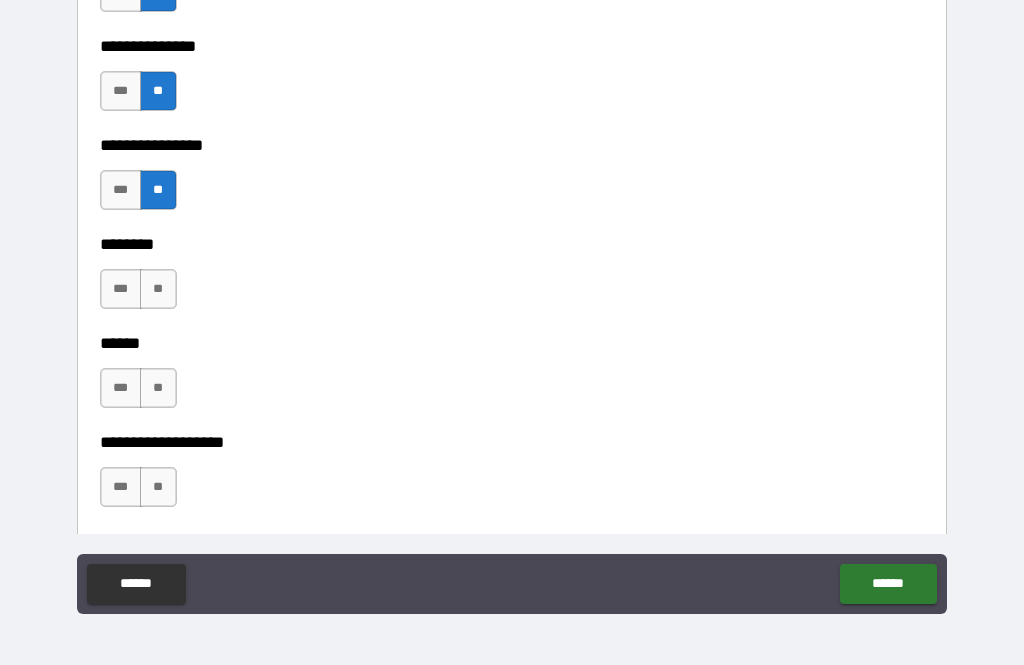 click on "**" at bounding box center [158, 289] 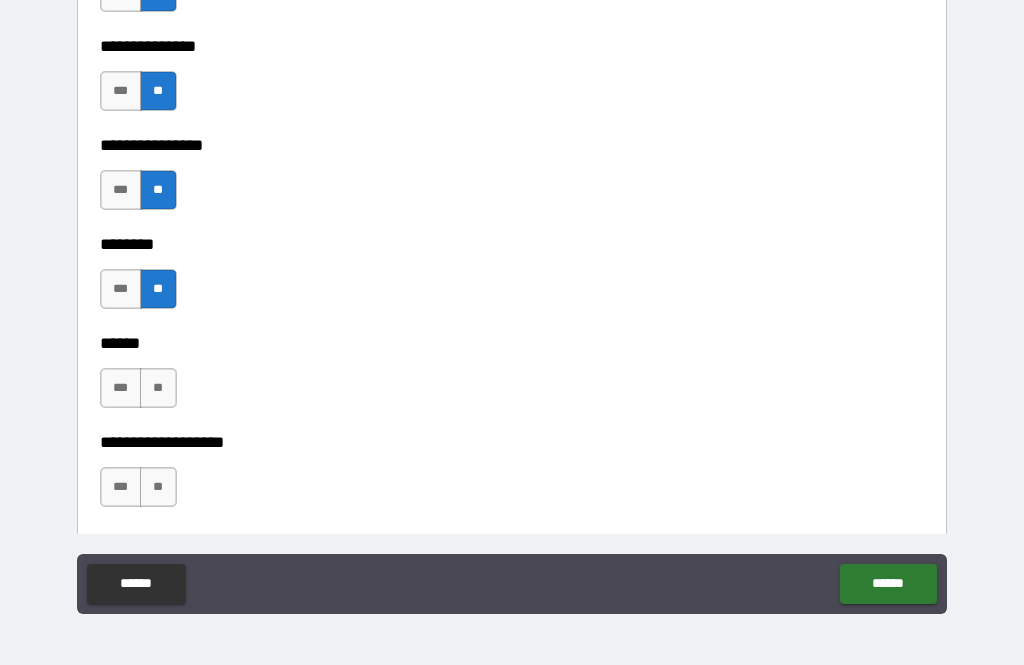 click on "**" at bounding box center [158, 388] 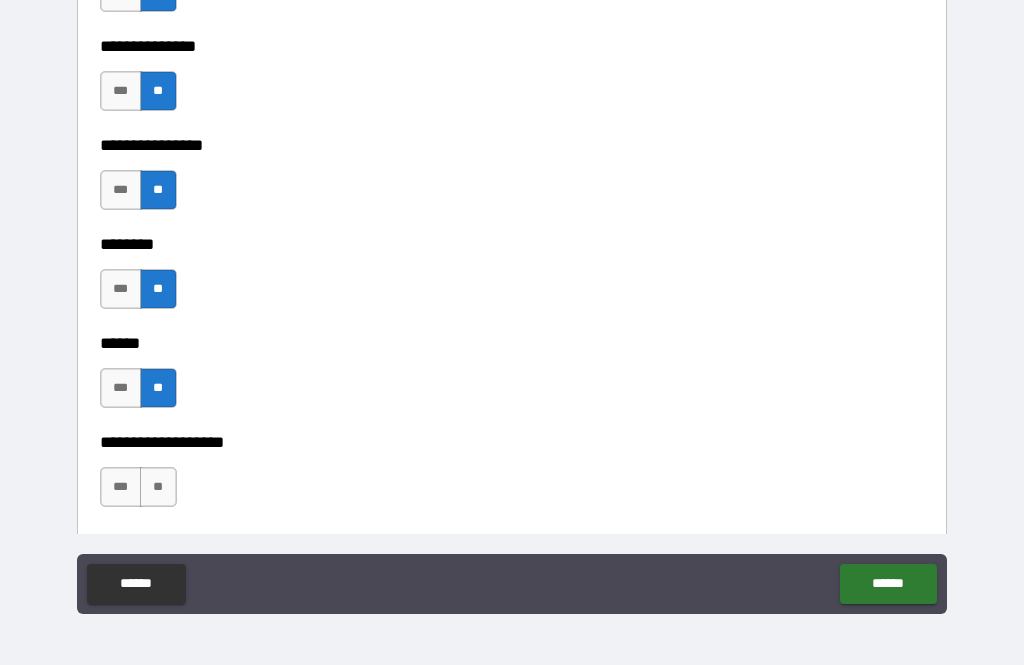 click on "**" at bounding box center [158, 487] 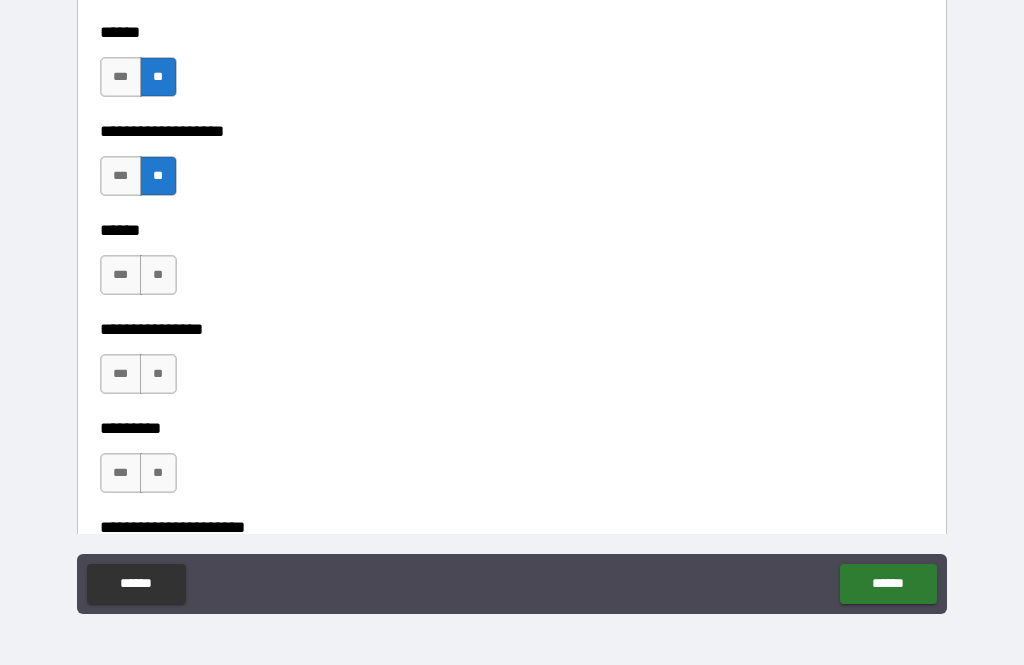 scroll, scrollTop: 3160, scrollLeft: 0, axis: vertical 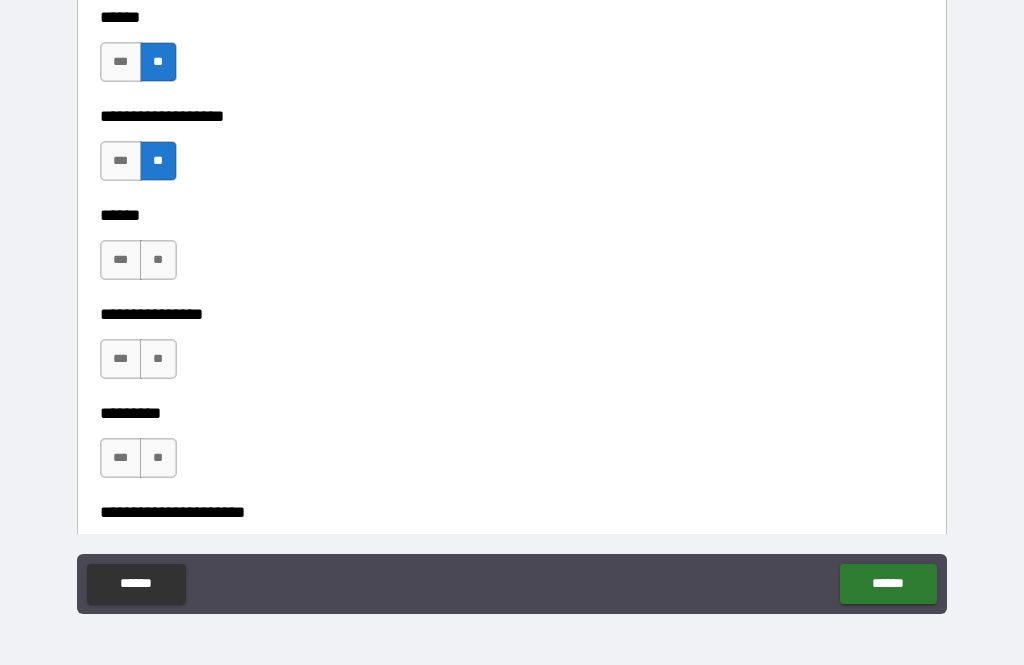 click on "**" at bounding box center [158, 260] 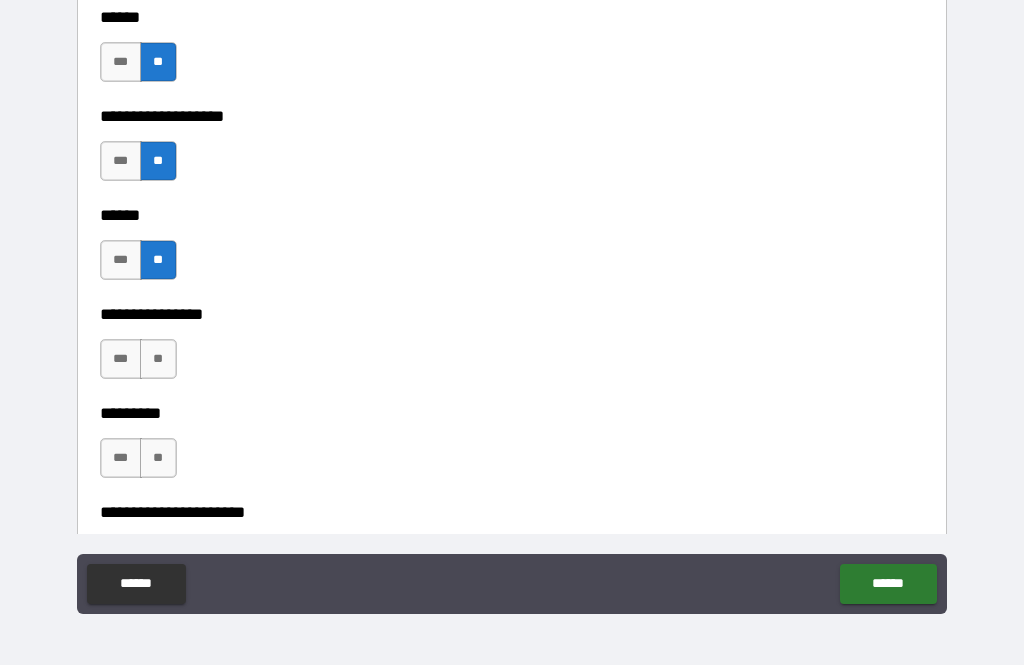 click on "**" at bounding box center (158, 359) 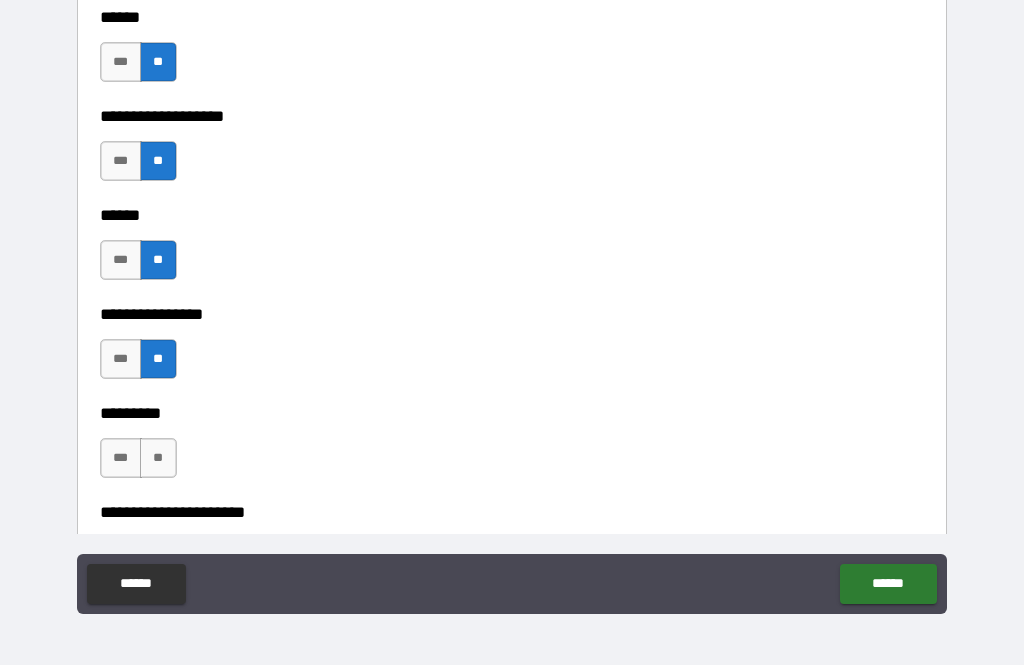 click on "**" at bounding box center (158, 458) 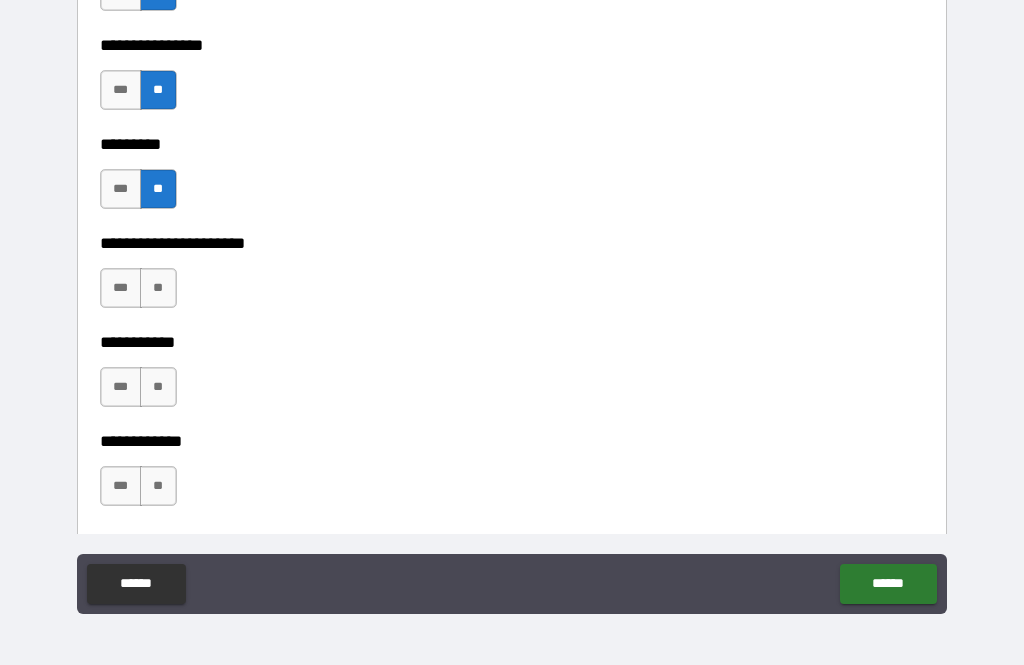 scroll, scrollTop: 3450, scrollLeft: 0, axis: vertical 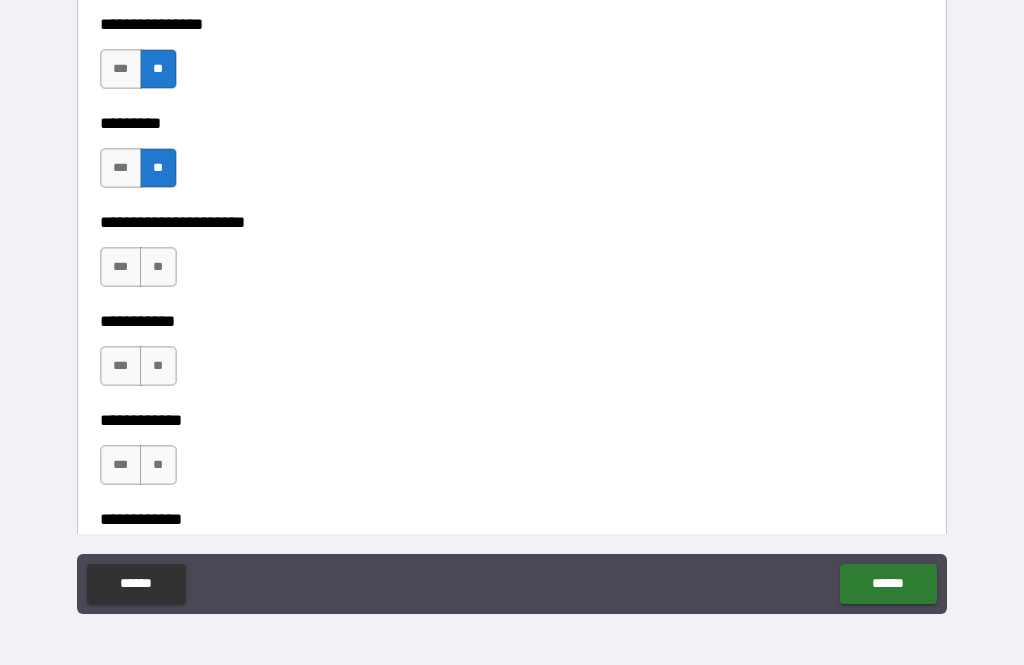 click on "**" at bounding box center [158, 267] 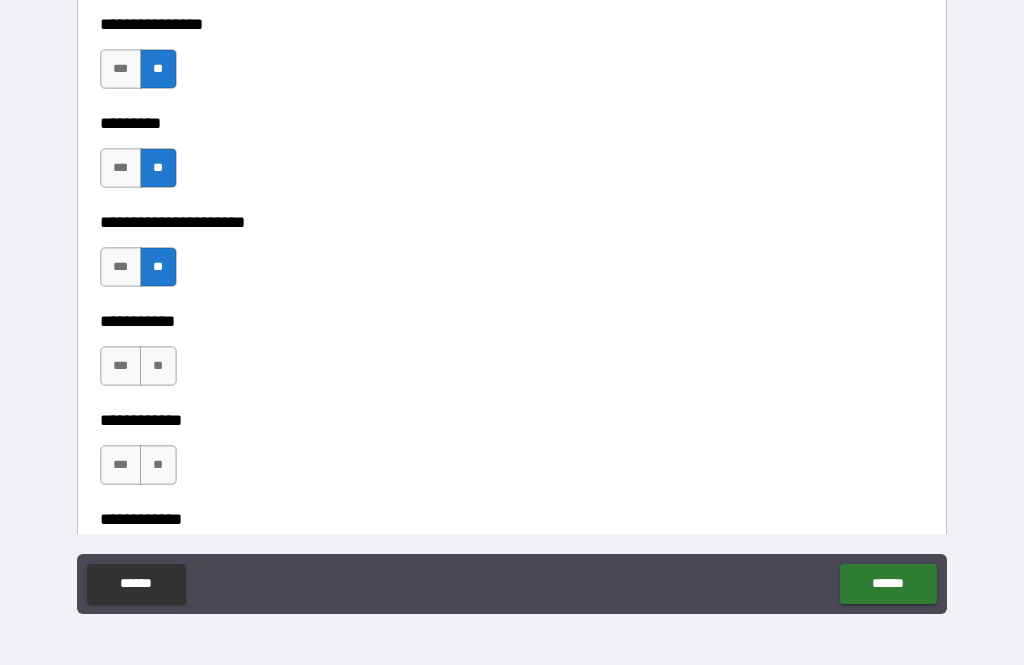 click on "**" at bounding box center (158, 366) 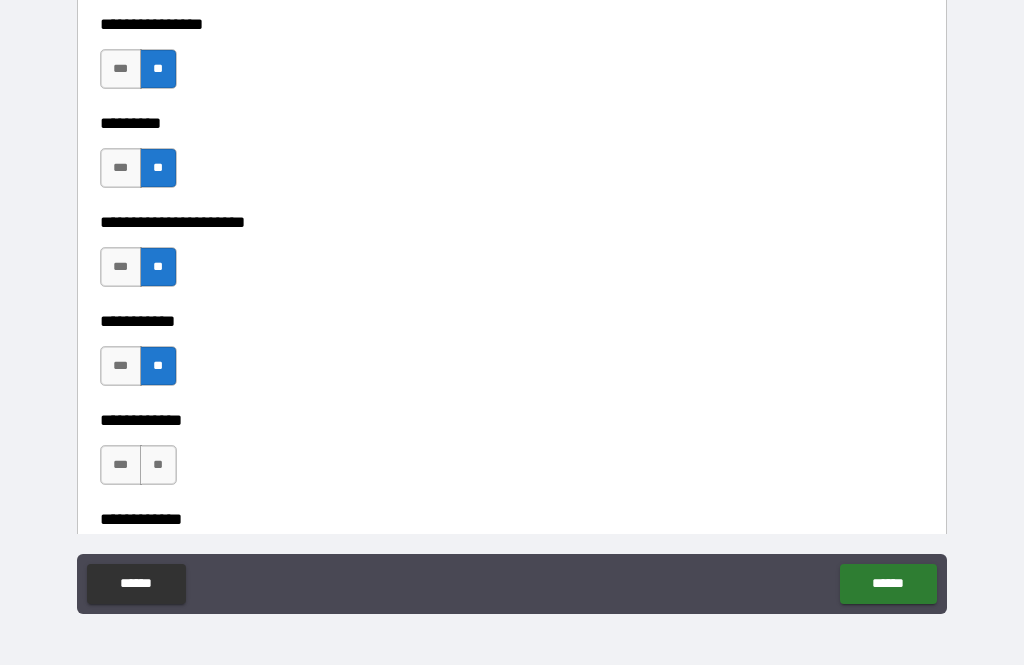 click on "**" at bounding box center [158, 465] 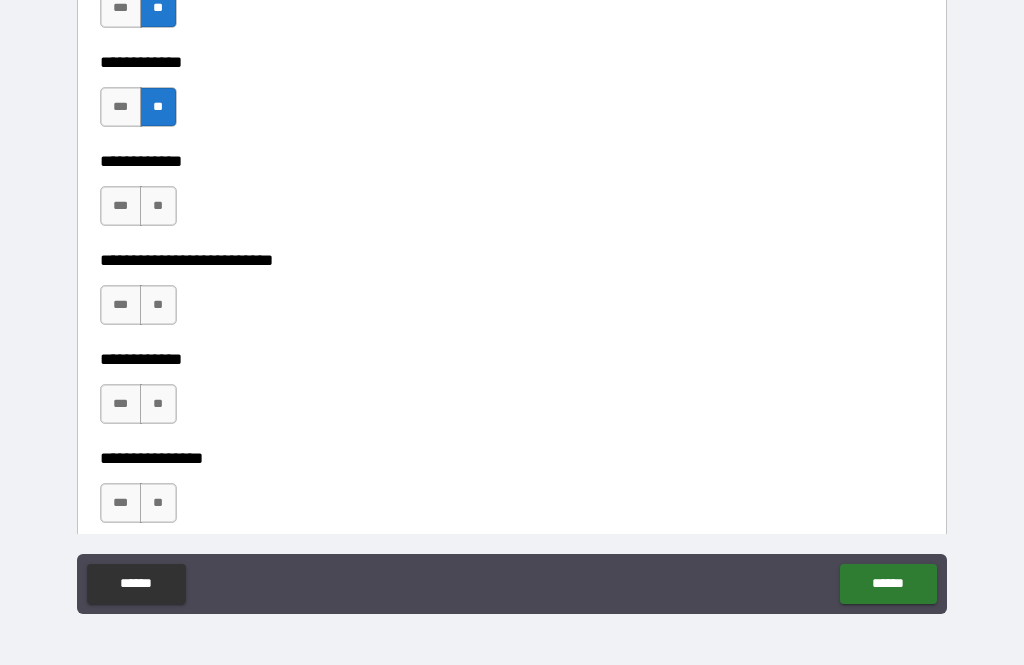 scroll, scrollTop: 3816, scrollLeft: 0, axis: vertical 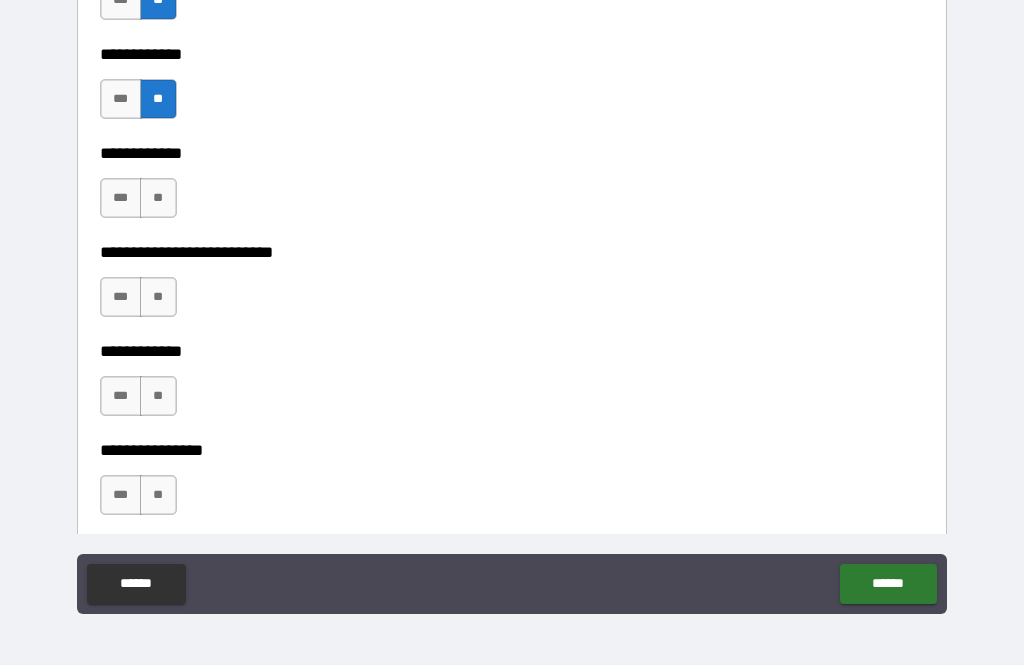 click on "**" at bounding box center (158, 198) 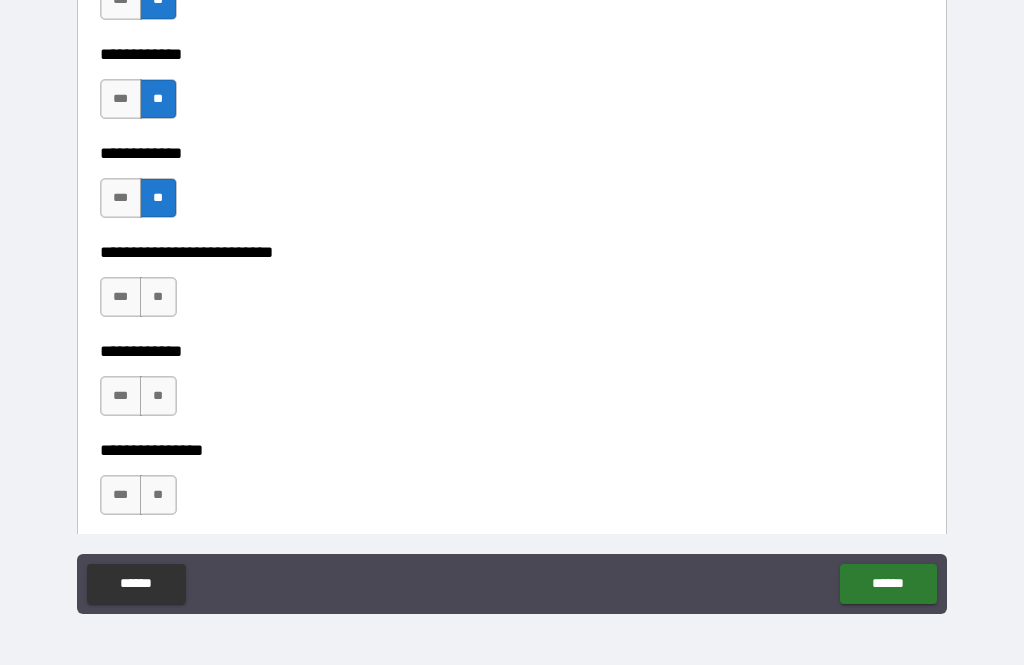 click on "**" at bounding box center [158, 297] 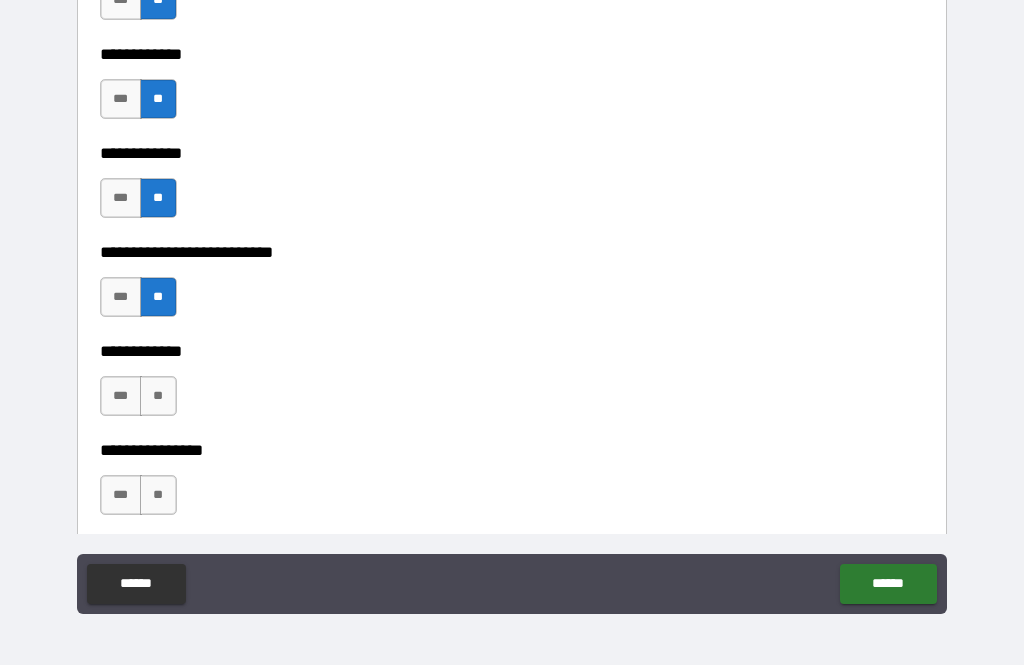 click on "**" at bounding box center [158, 396] 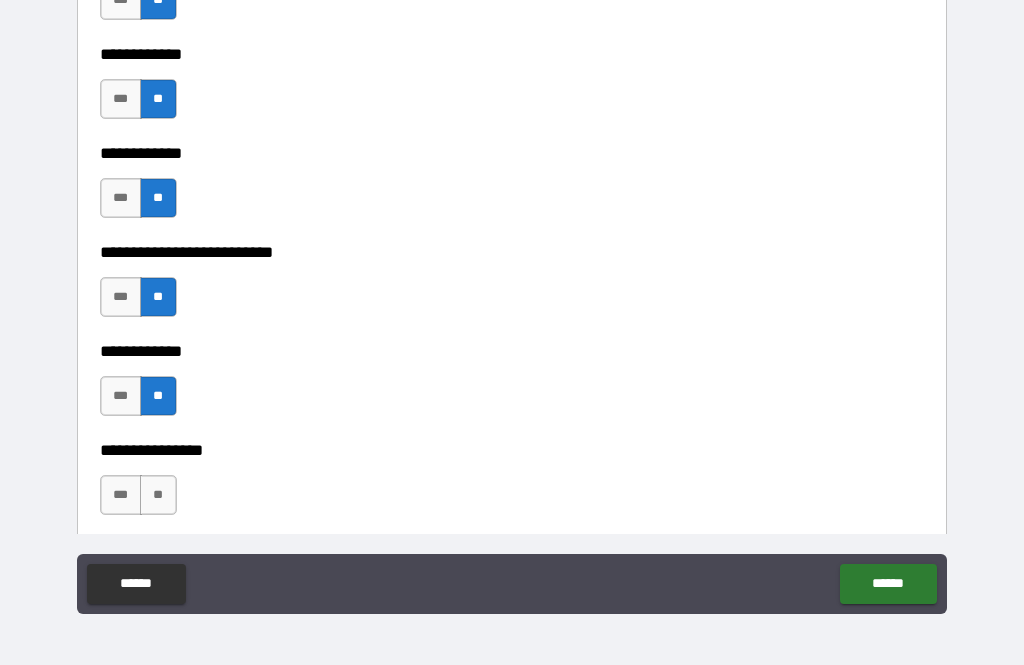 click on "**********" at bounding box center (512, 535) 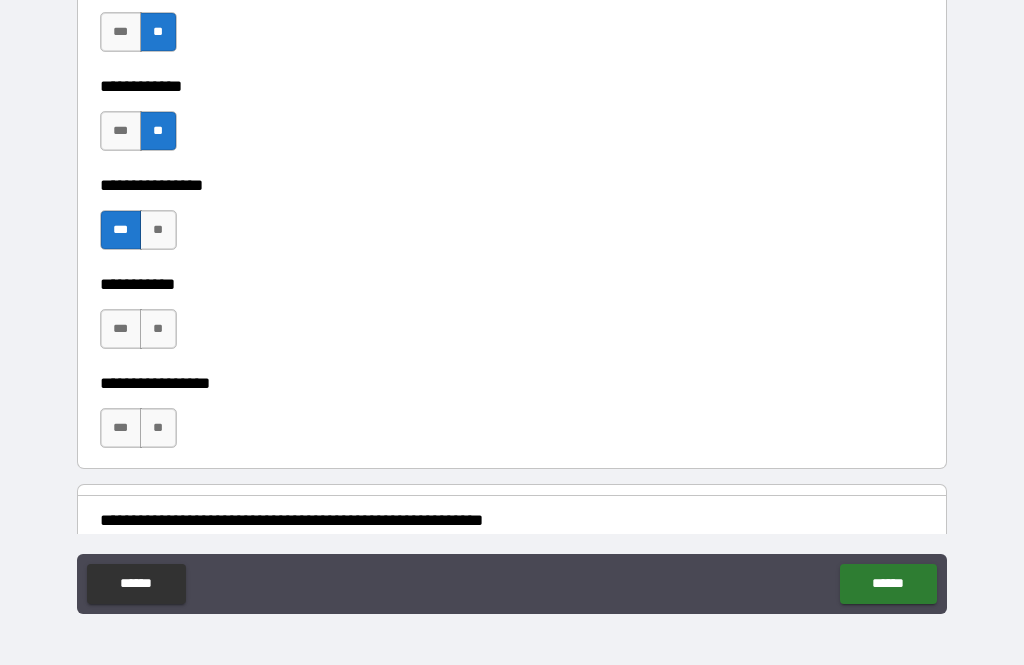 scroll, scrollTop: 4081, scrollLeft: 0, axis: vertical 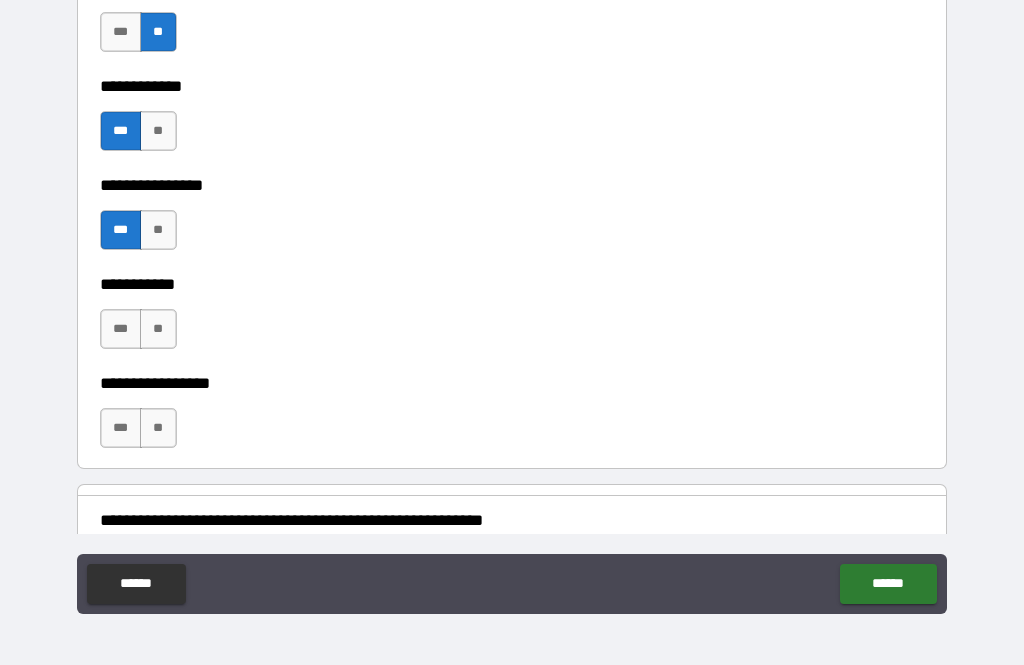 click on "**" at bounding box center [158, 329] 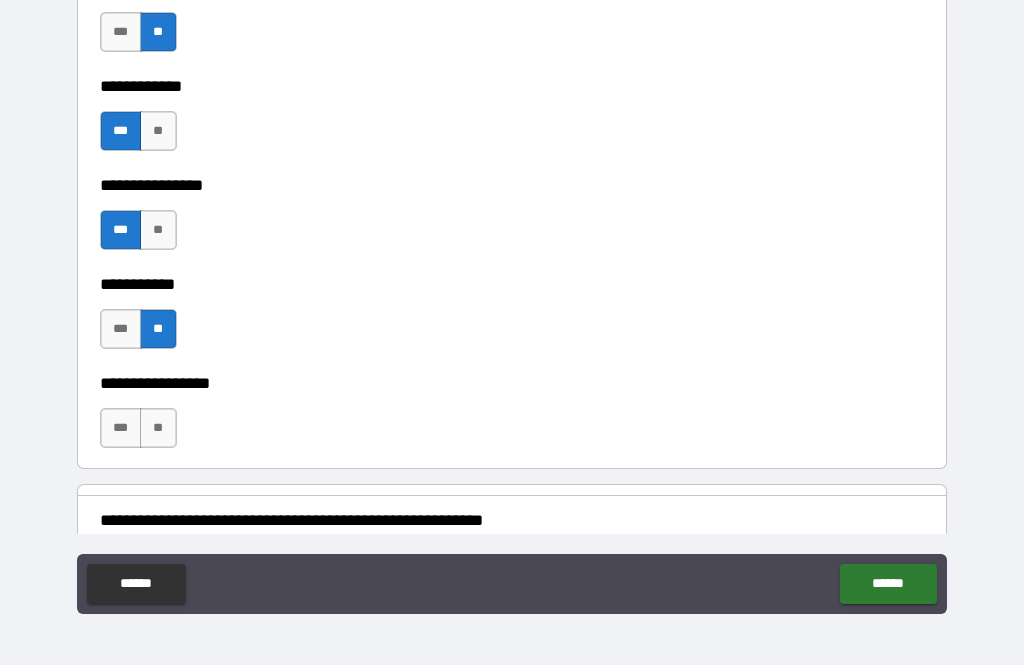 click on "**" at bounding box center [158, 428] 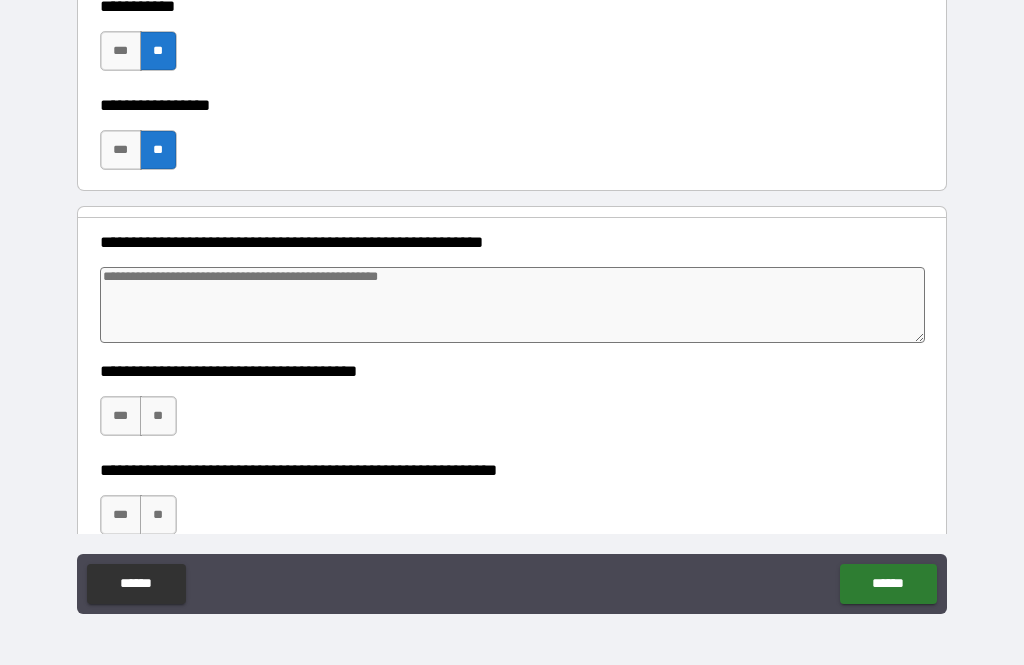 scroll, scrollTop: 4359, scrollLeft: 0, axis: vertical 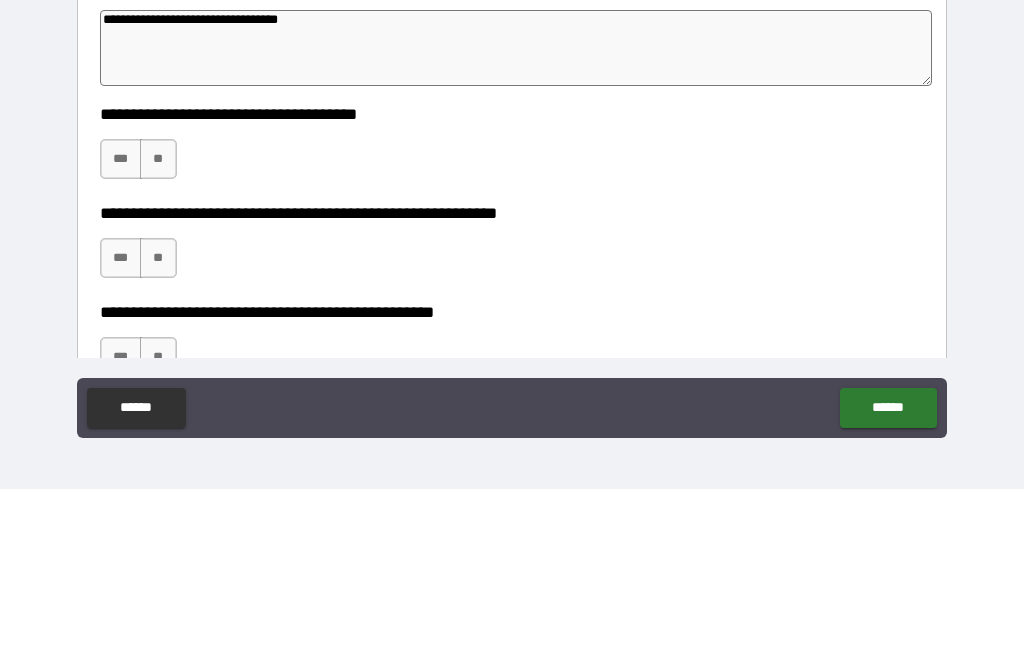 click on "***" at bounding box center (121, 335) 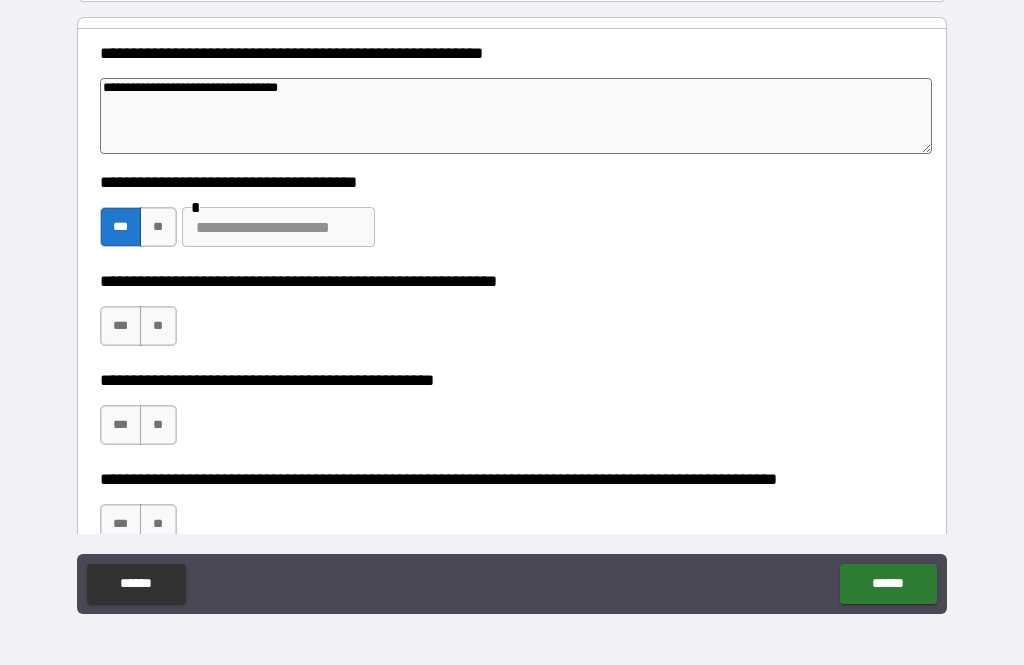 scroll, scrollTop: 4573, scrollLeft: 0, axis: vertical 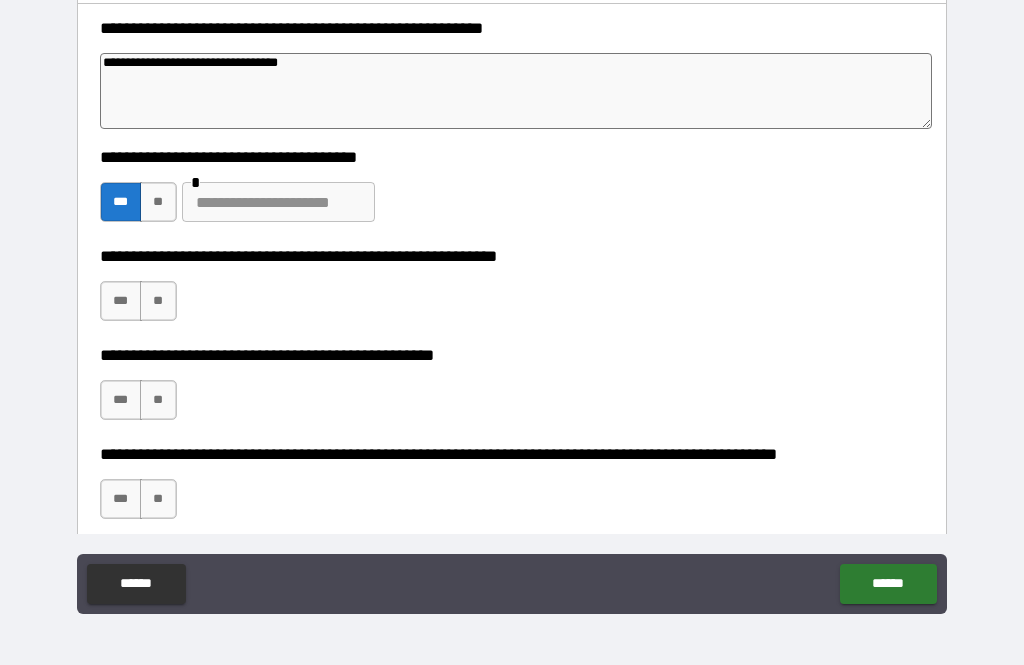 click on "***" at bounding box center [121, 301] 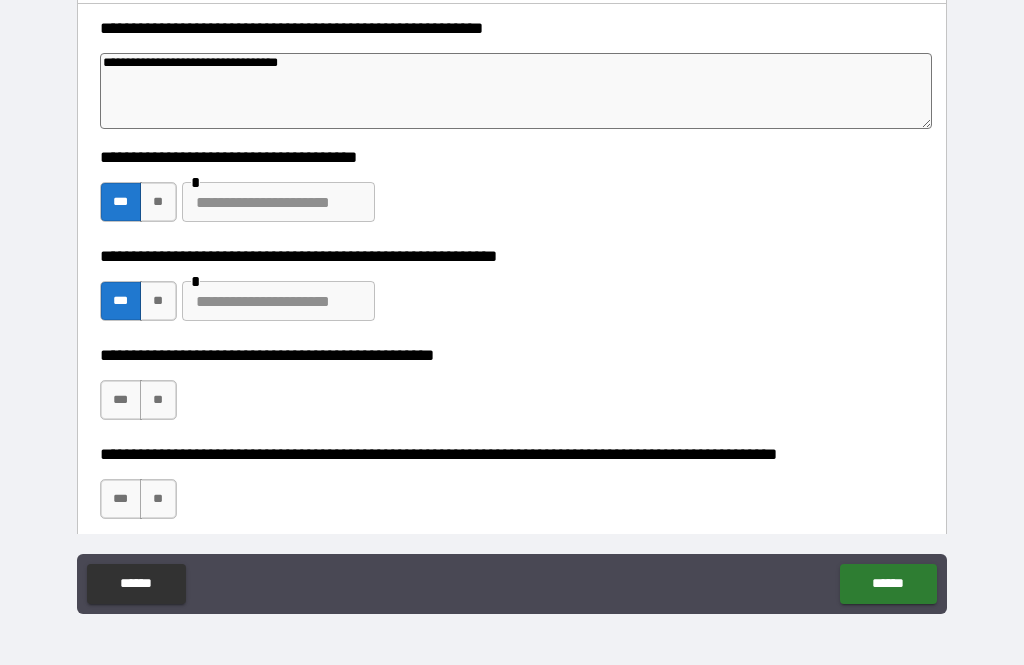 click at bounding box center [278, 202] 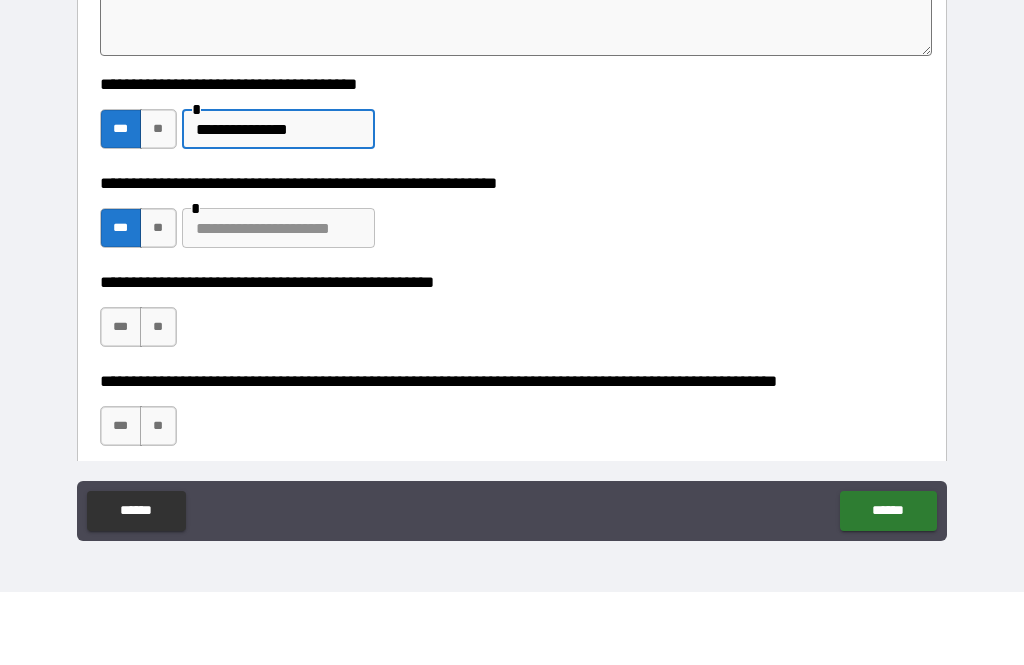 click at bounding box center (278, 301) 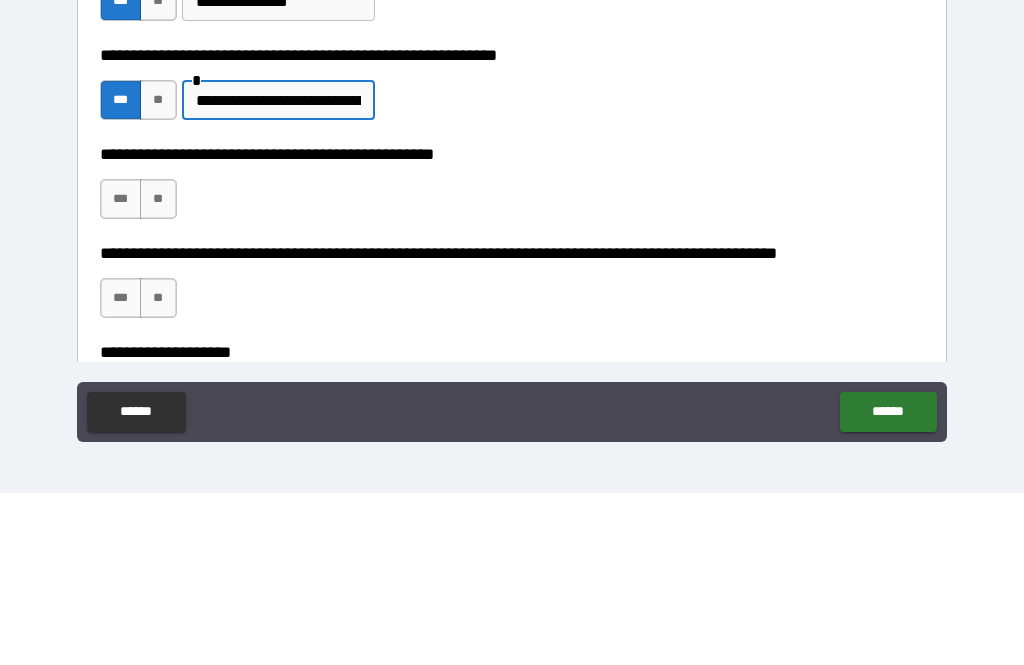 scroll, scrollTop: 4610, scrollLeft: 0, axis: vertical 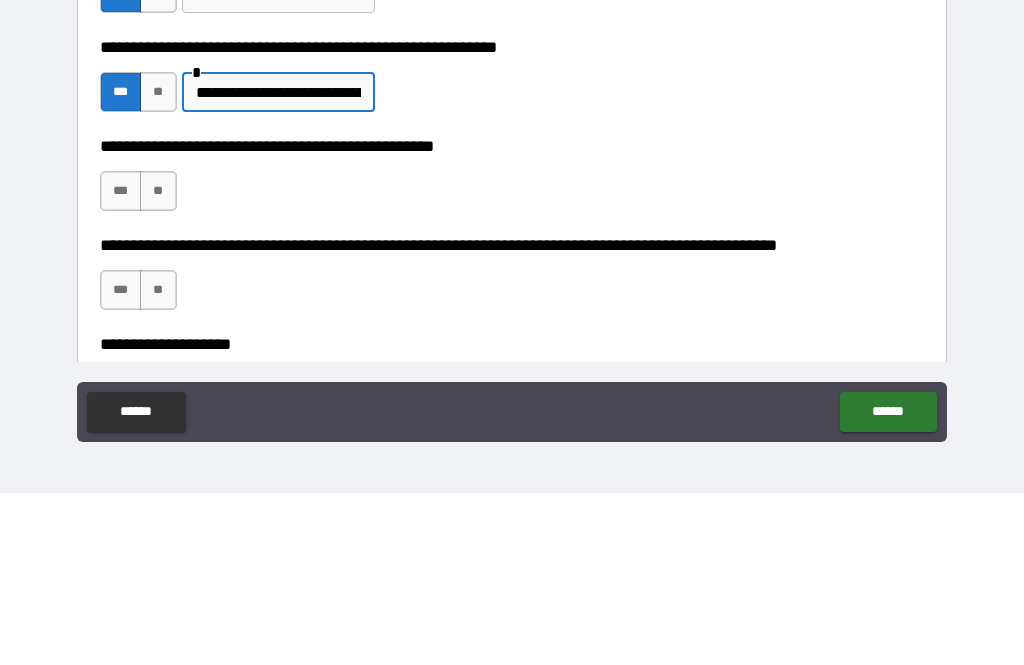 click on "***" at bounding box center (121, 363) 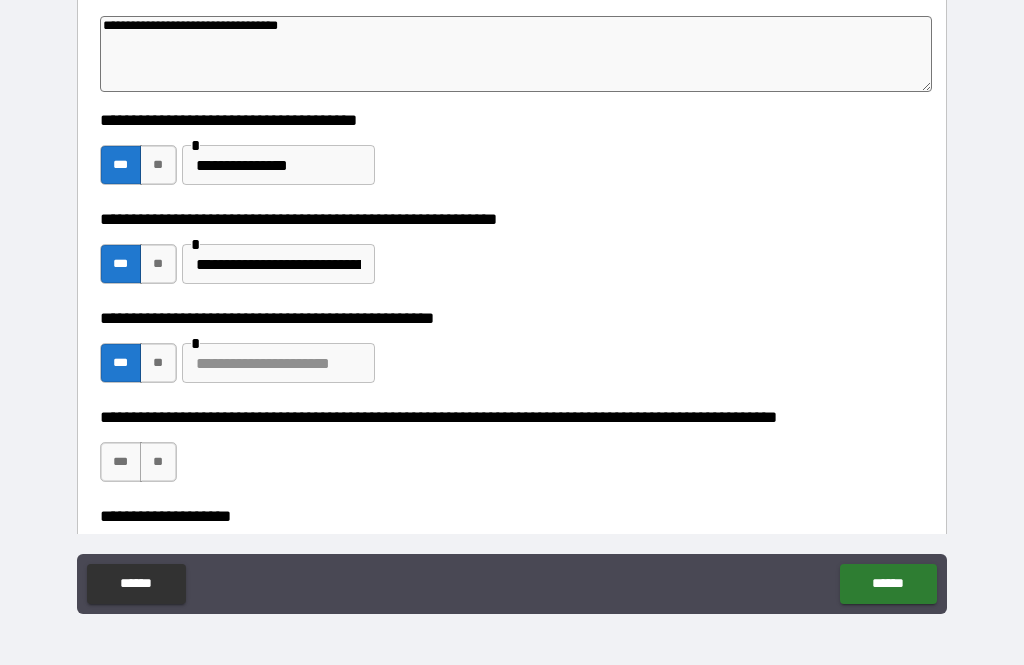 click on "**" at bounding box center (158, 462) 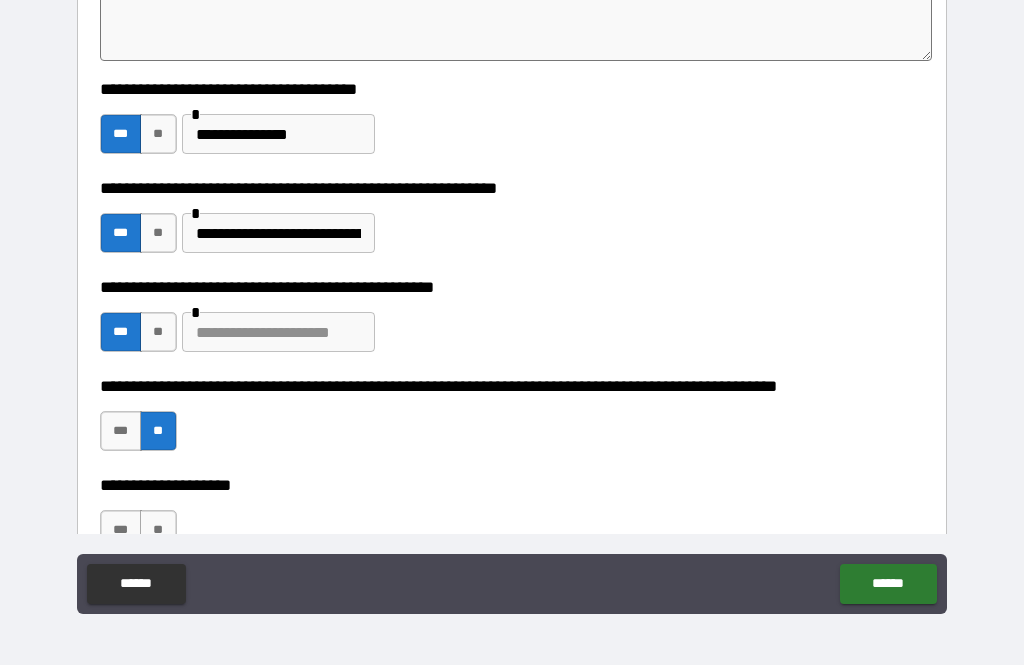 scroll, scrollTop: 4664, scrollLeft: 0, axis: vertical 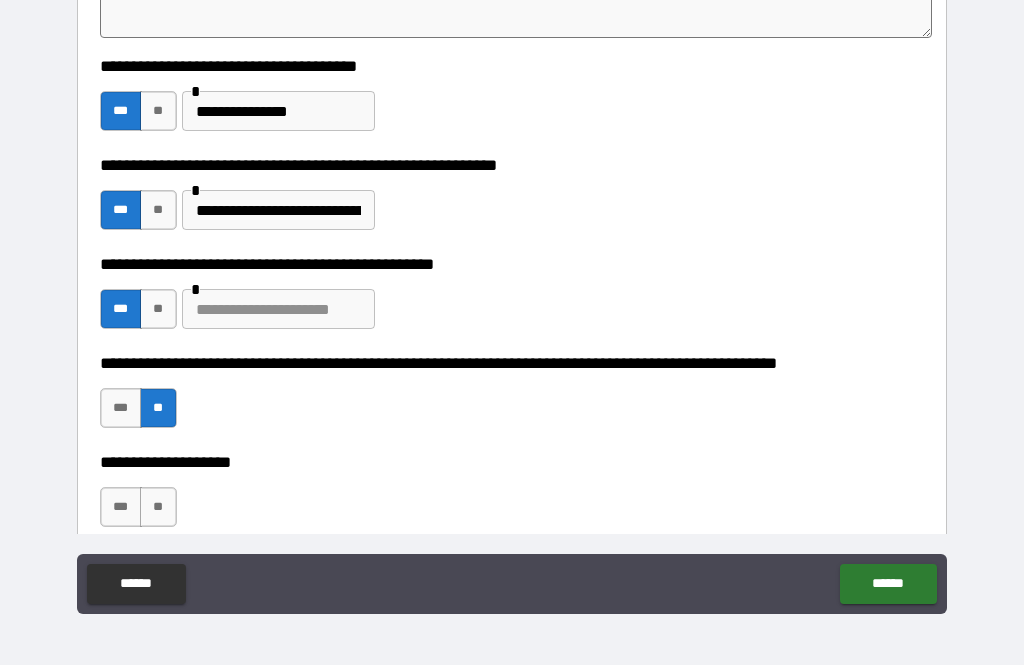 click on "**" at bounding box center (158, 507) 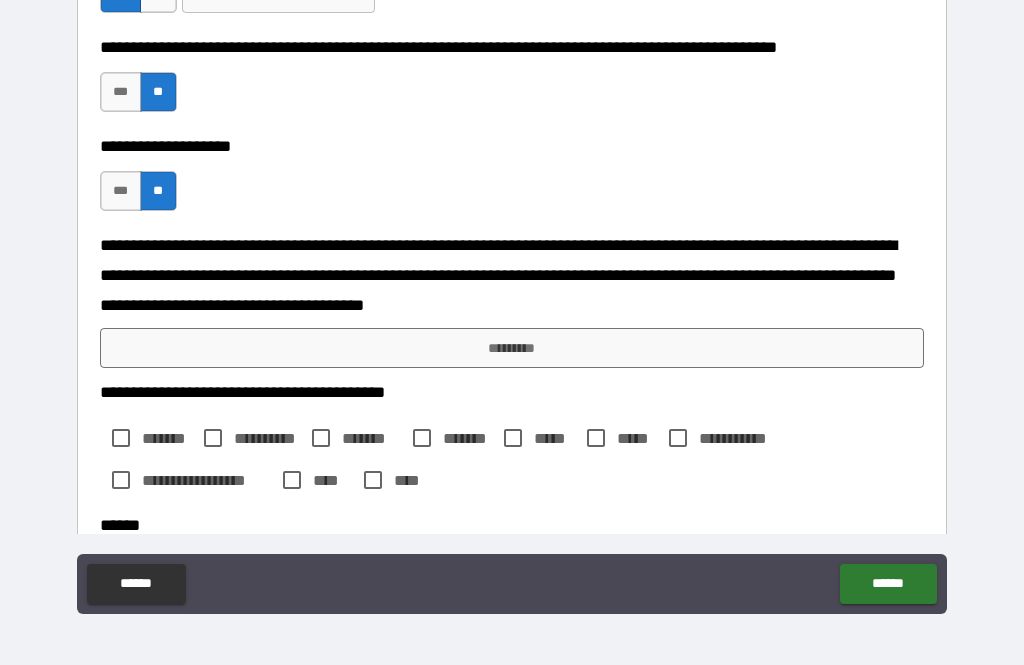 scroll, scrollTop: 4978, scrollLeft: 0, axis: vertical 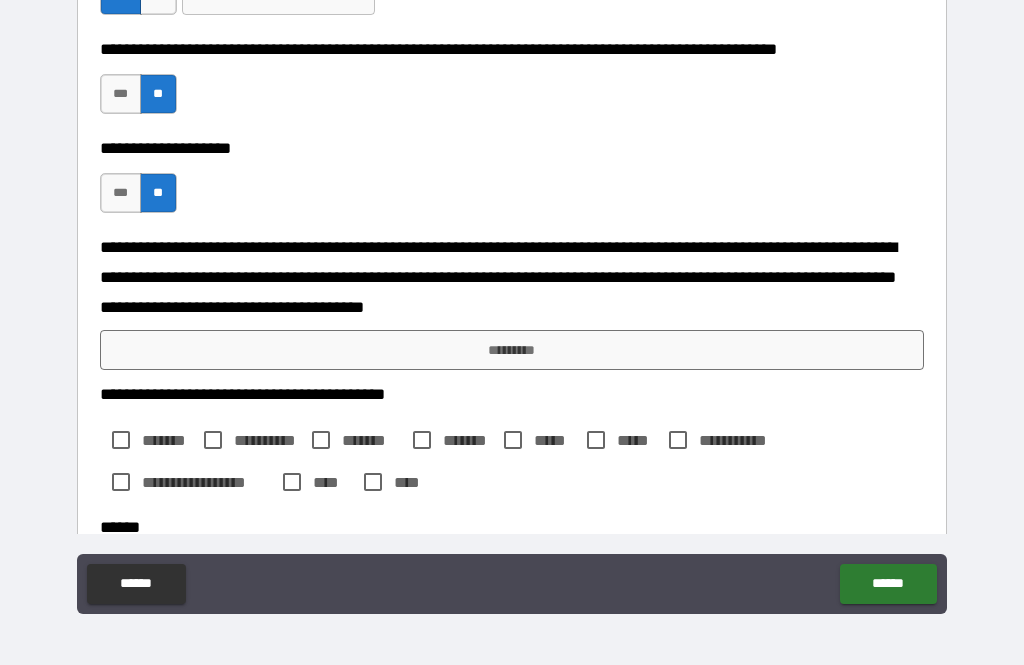 click on "*********" at bounding box center [512, 350] 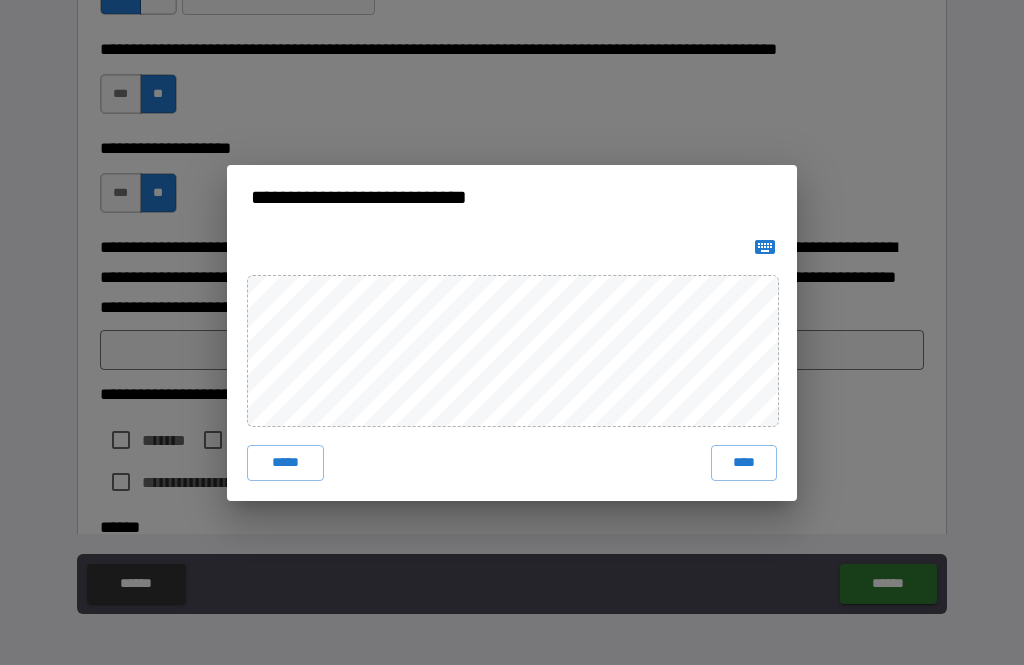 click on "****" at bounding box center (744, 463) 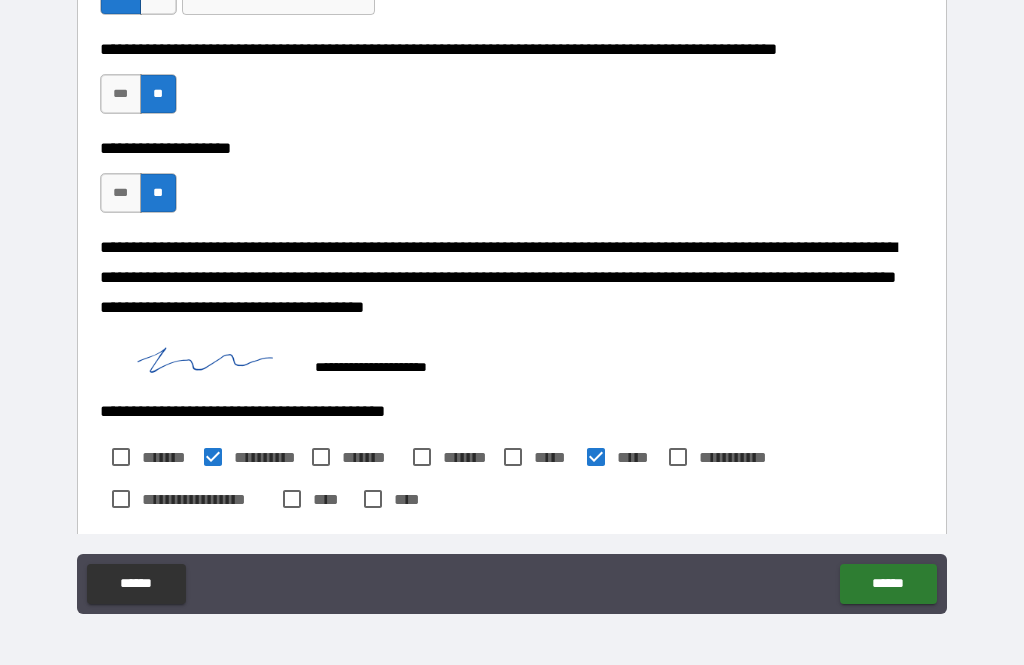 click on "******" at bounding box center [888, 584] 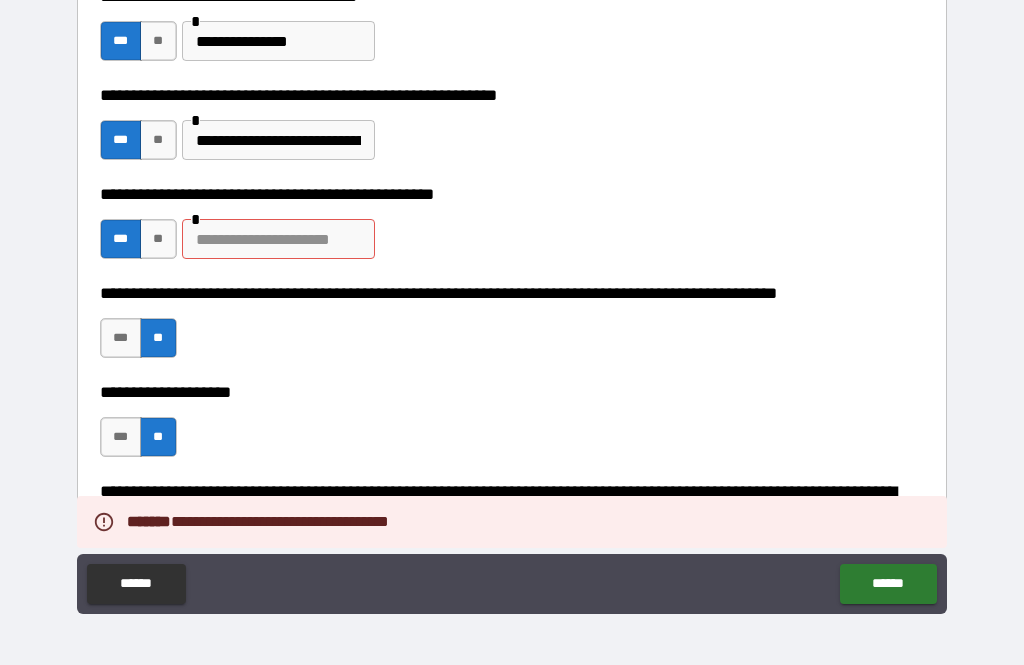 scroll, scrollTop: 4701, scrollLeft: 0, axis: vertical 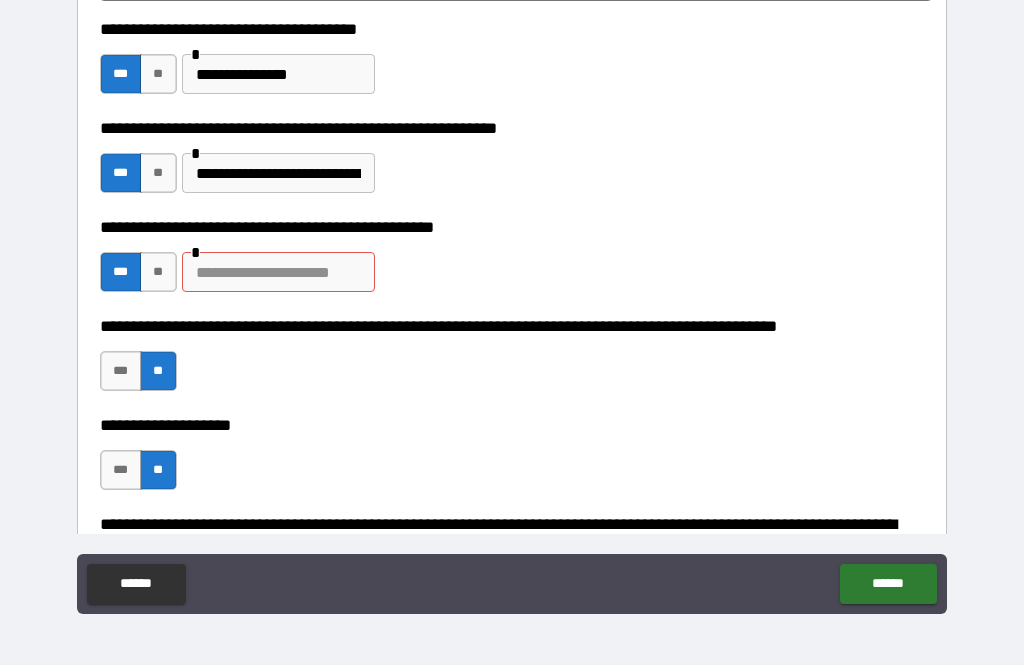 click at bounding box center [278, 272] 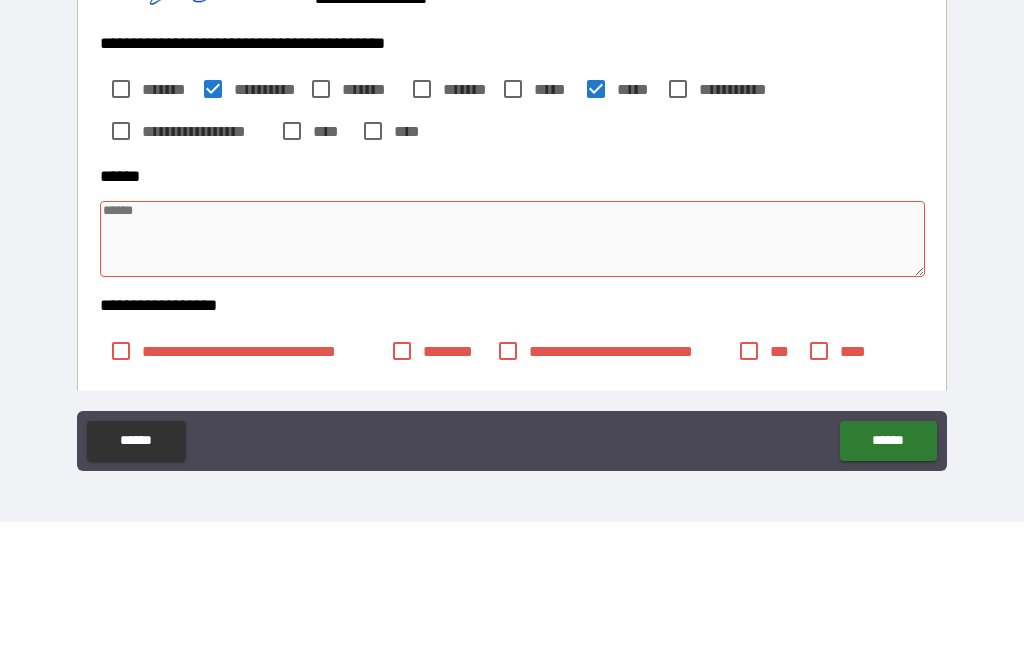 scroll, scrollTop: 5241, scrollLeft: 0, axis: vertical 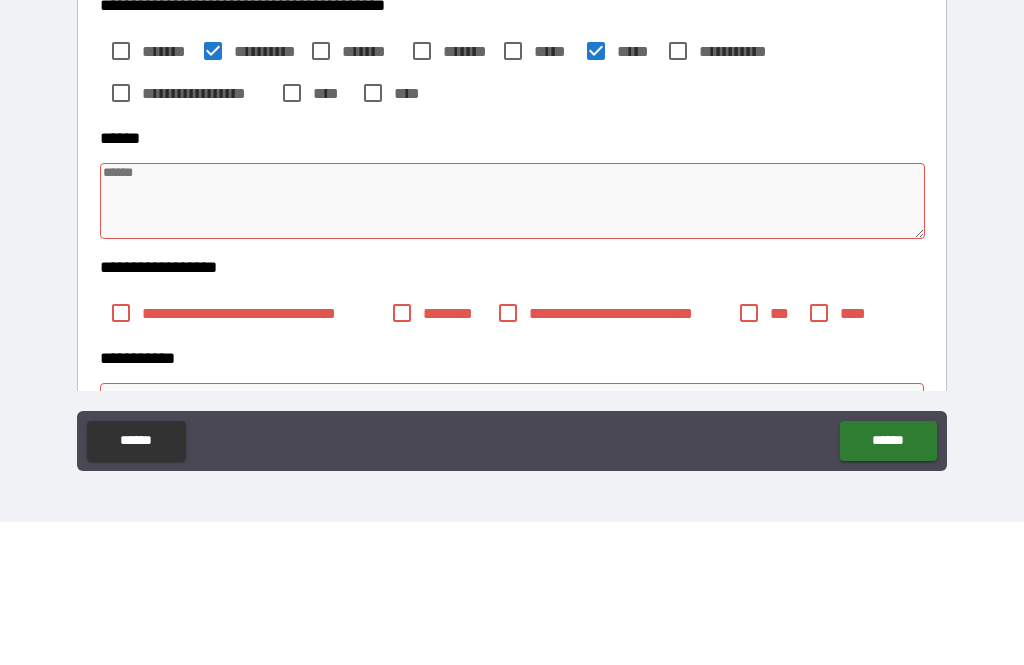 click at bounding box center (513, 344) 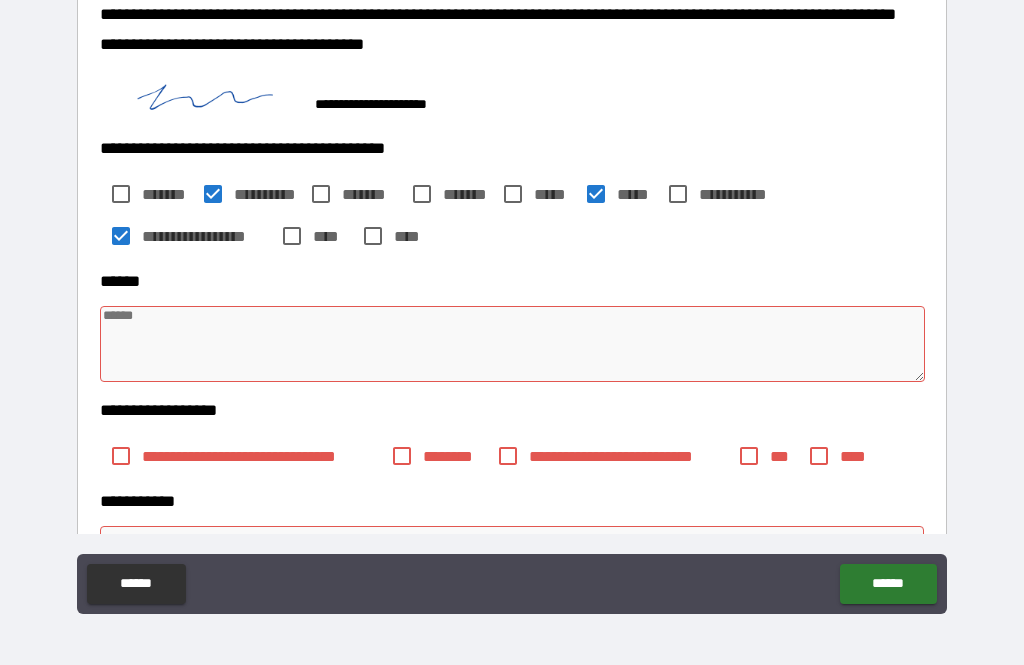 click at bounding box center (513, 344) 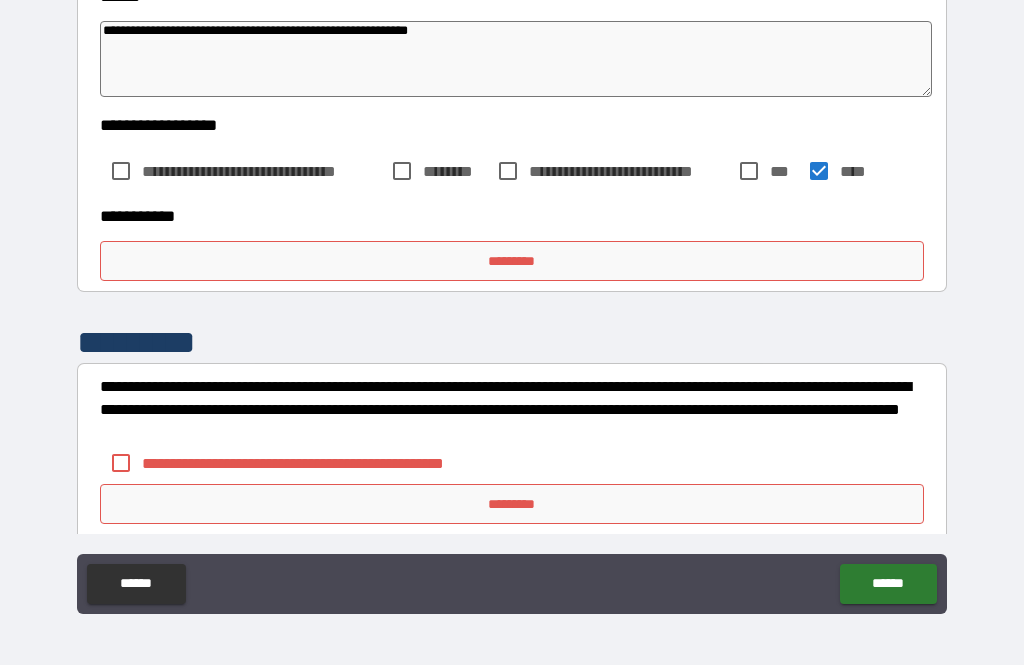 scroll, scrollTop: 5539, scrollLeft: 0, axis: vertical 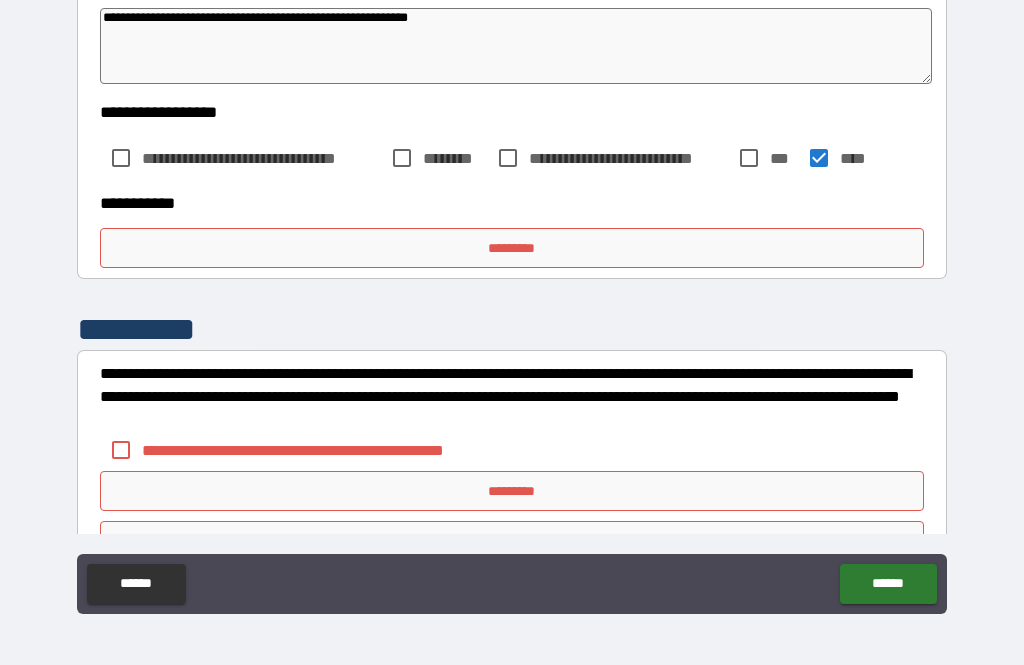 click on "*********" at bounding box center (512, 248) 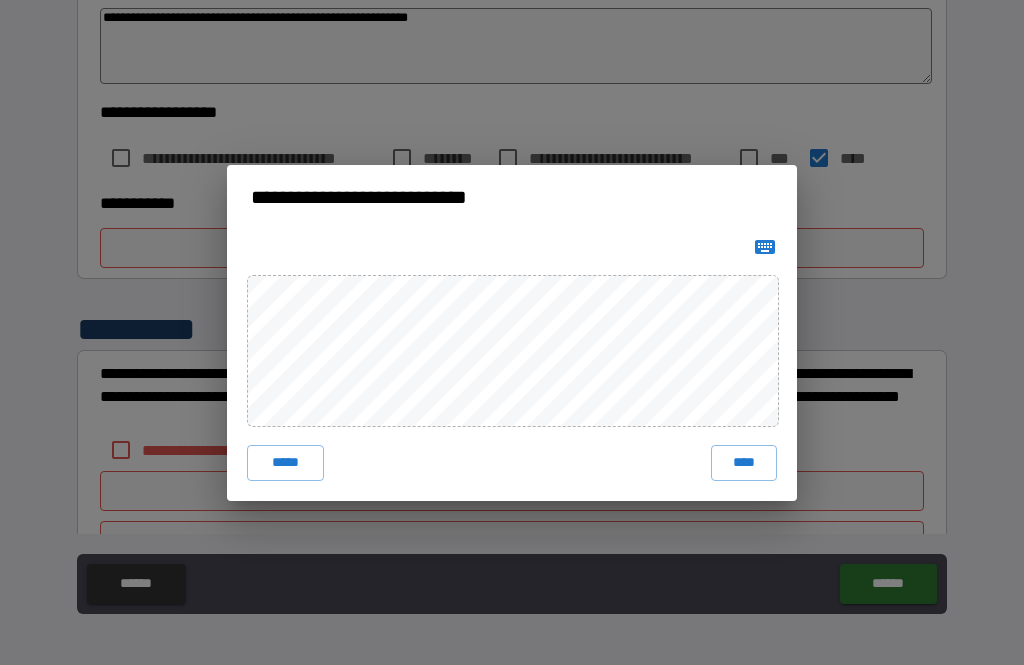 click on "****" at bounding box center [744, 463] 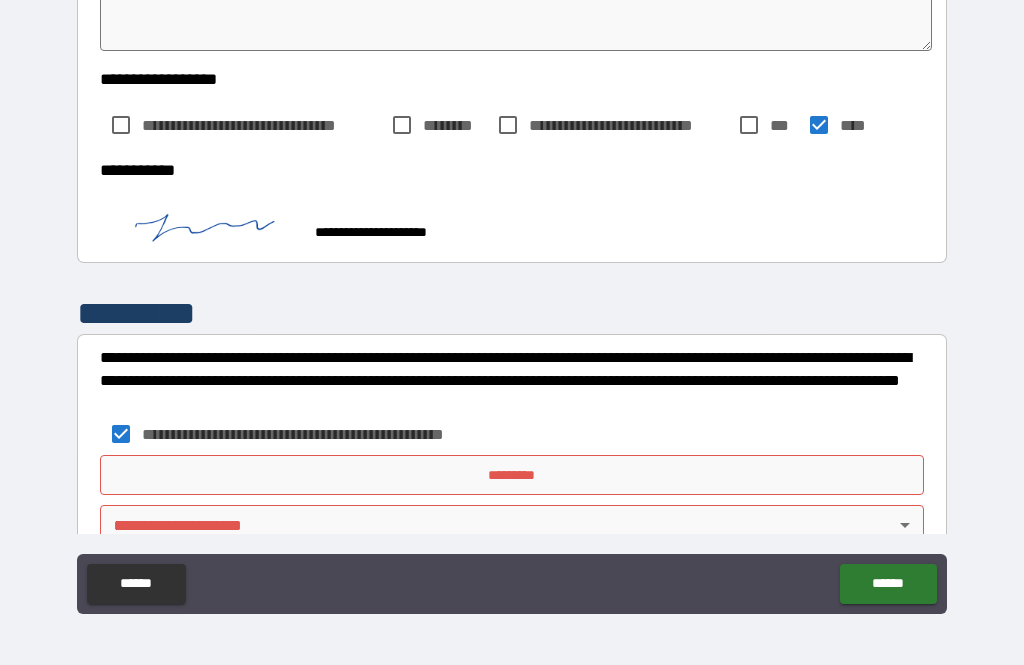scroll, scrollTop: 5571, scrollLeft: 0, axis: vertical 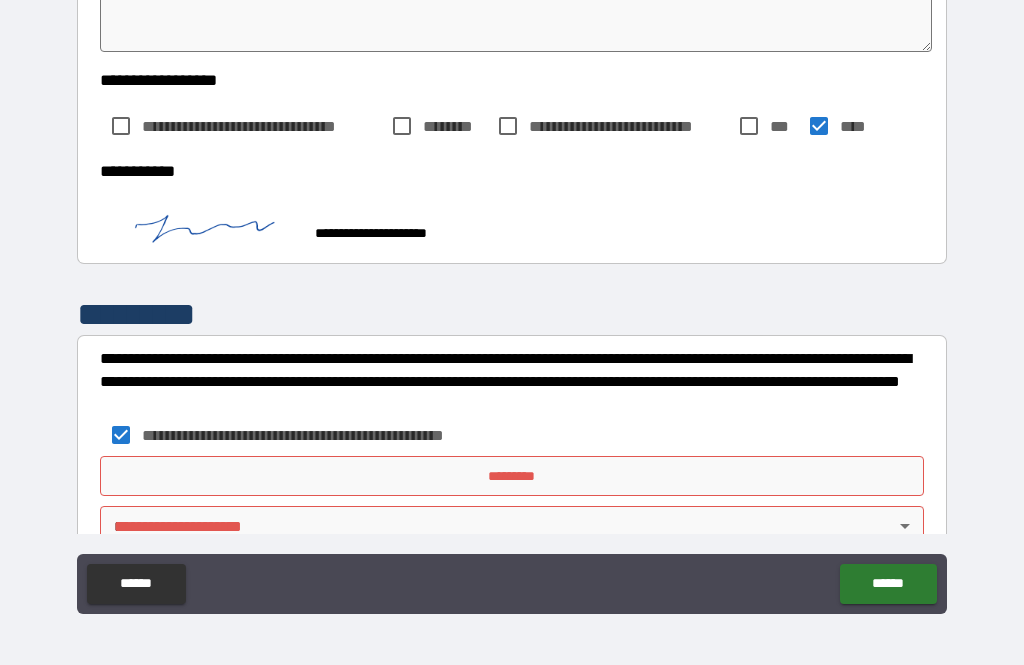 click on "*********" at bounding box center (512, 476) 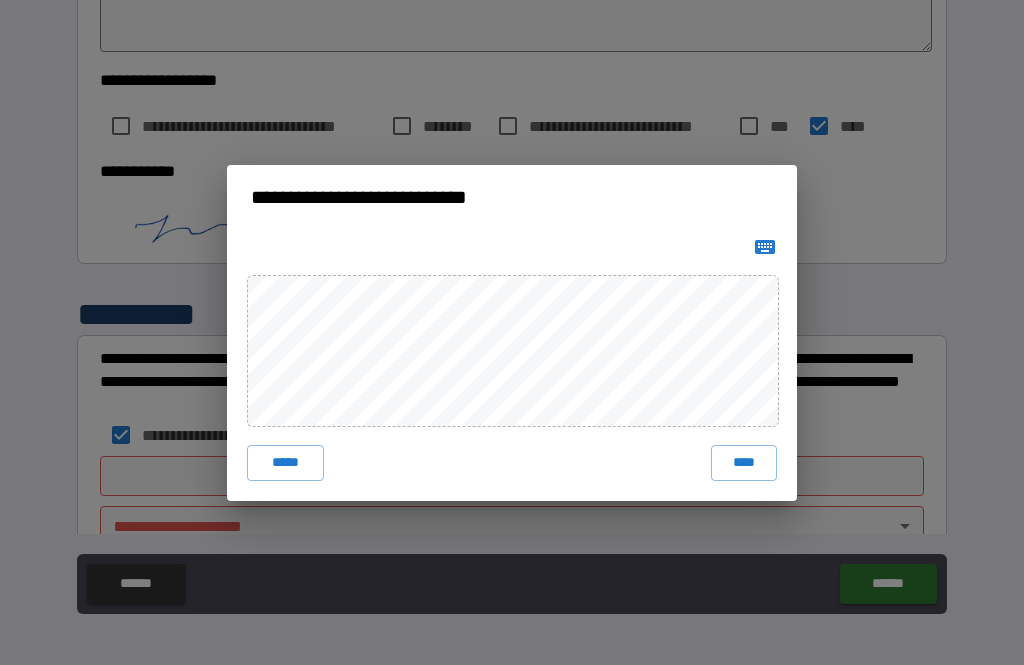 click on "****" at bounding box center (744, 463) 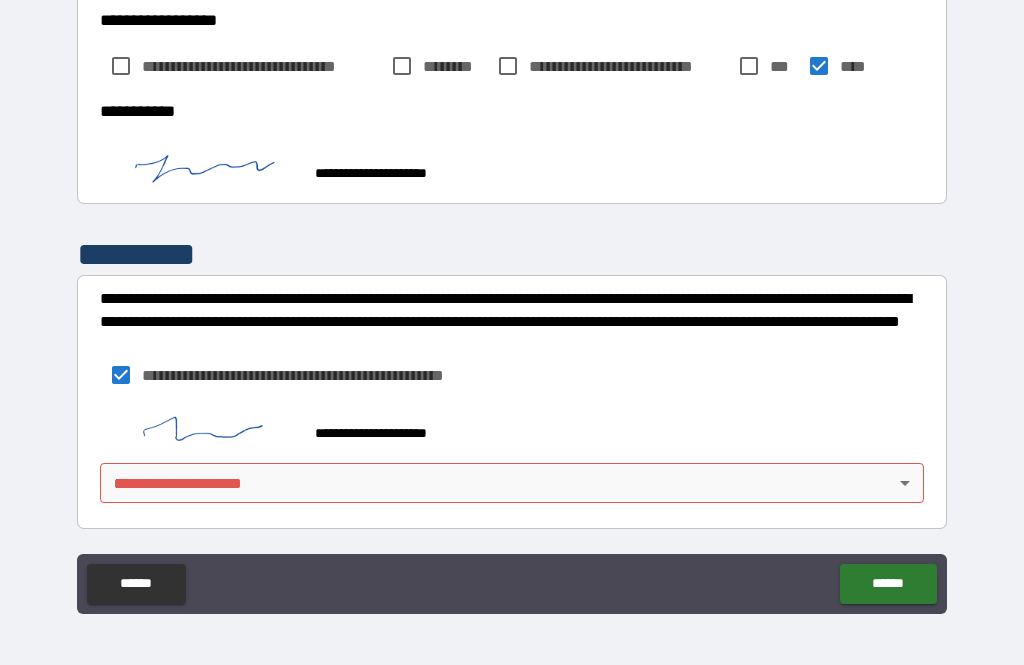 scroll, scrollTop: 5631, scrollLeft: 0, axis: vertical 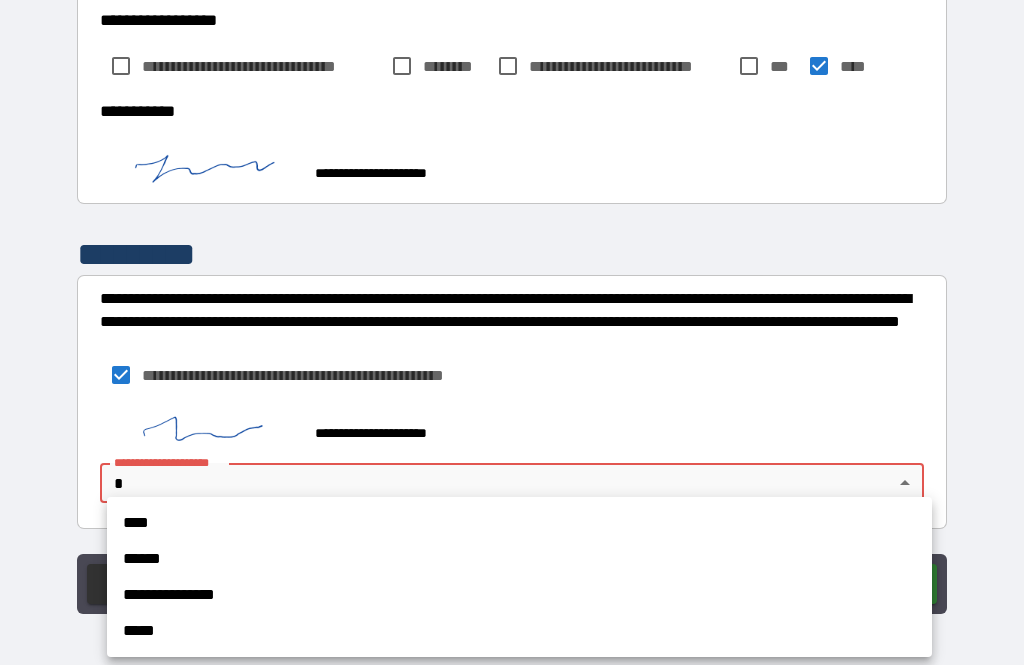 click on "****" at bounding box center (519, 523) 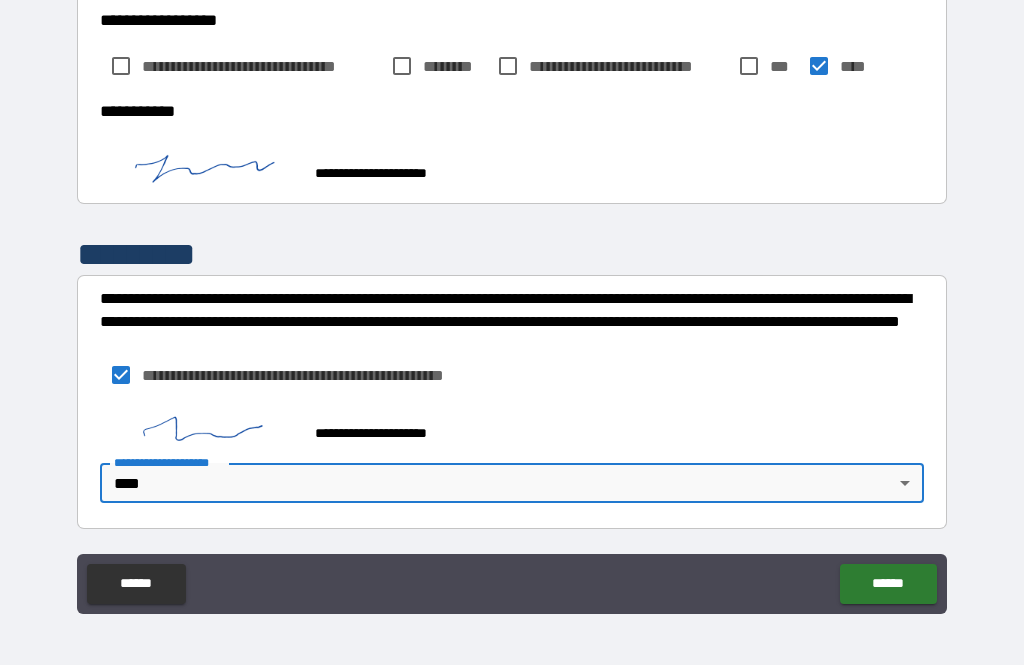 click on "******" at bounding box center [888, 584] 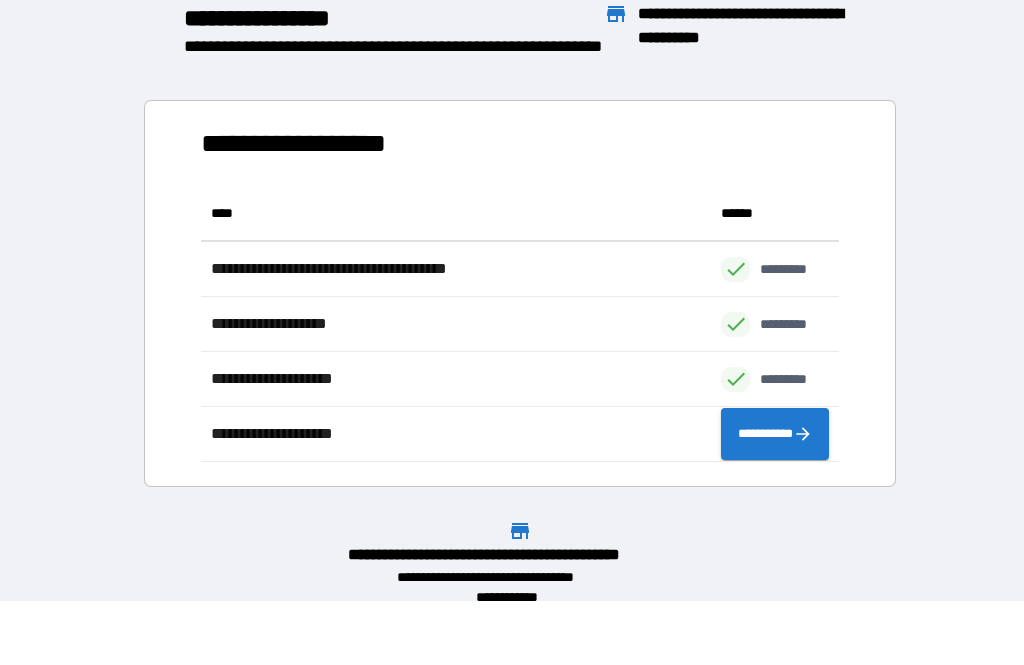 scroll, scrollTop: 276, scrollLeft: 638, axis: both 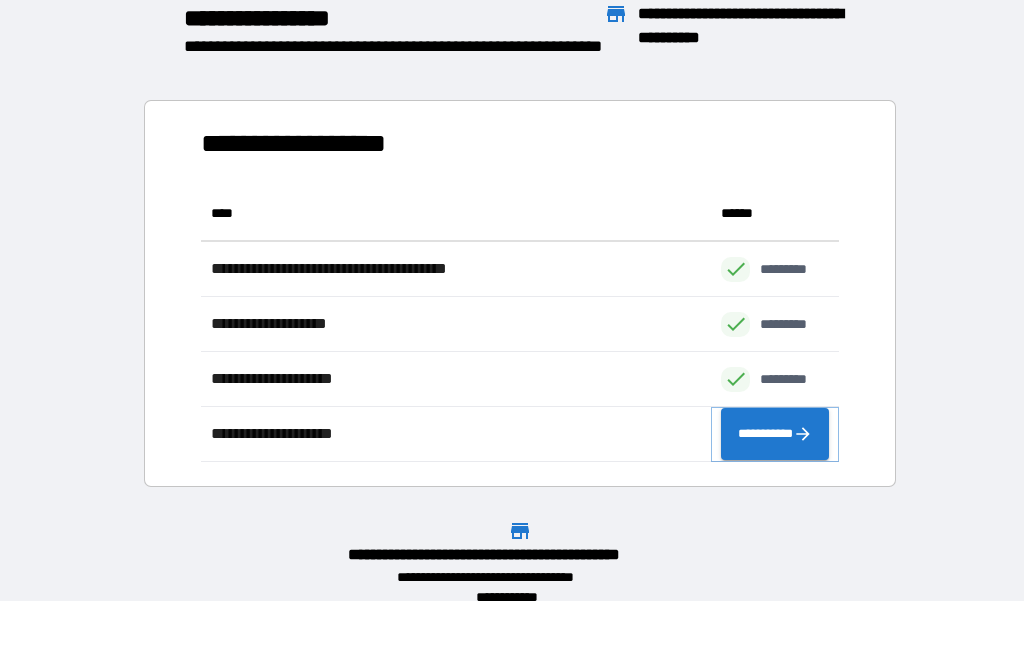 click on "**********" at bounding box center (775, 434) 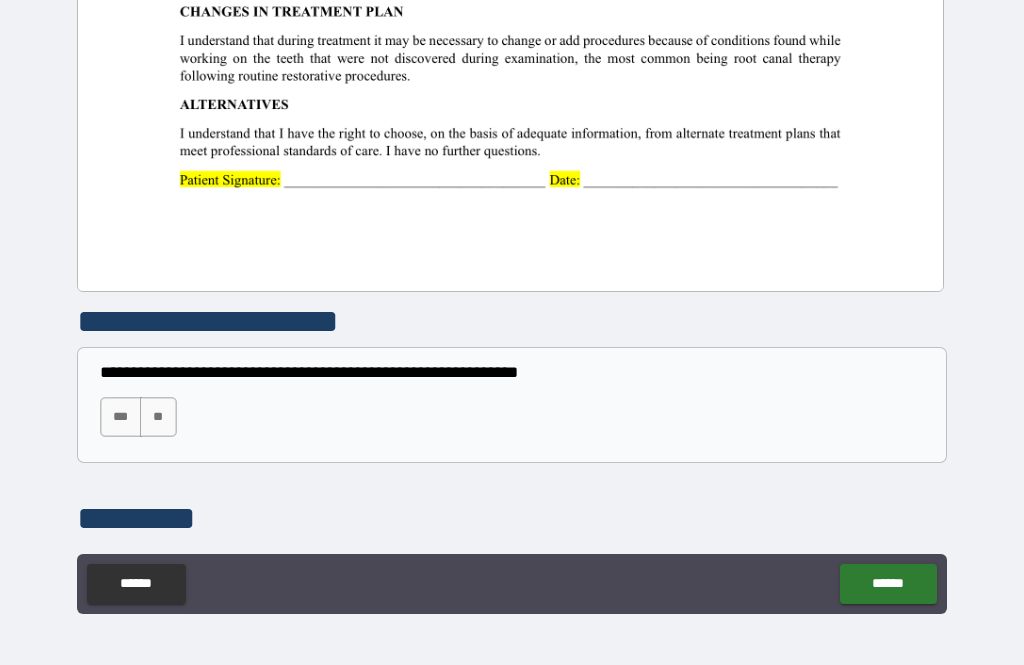 scroll, scrollTop: 841, scrollLeft: 0, axis: vertical 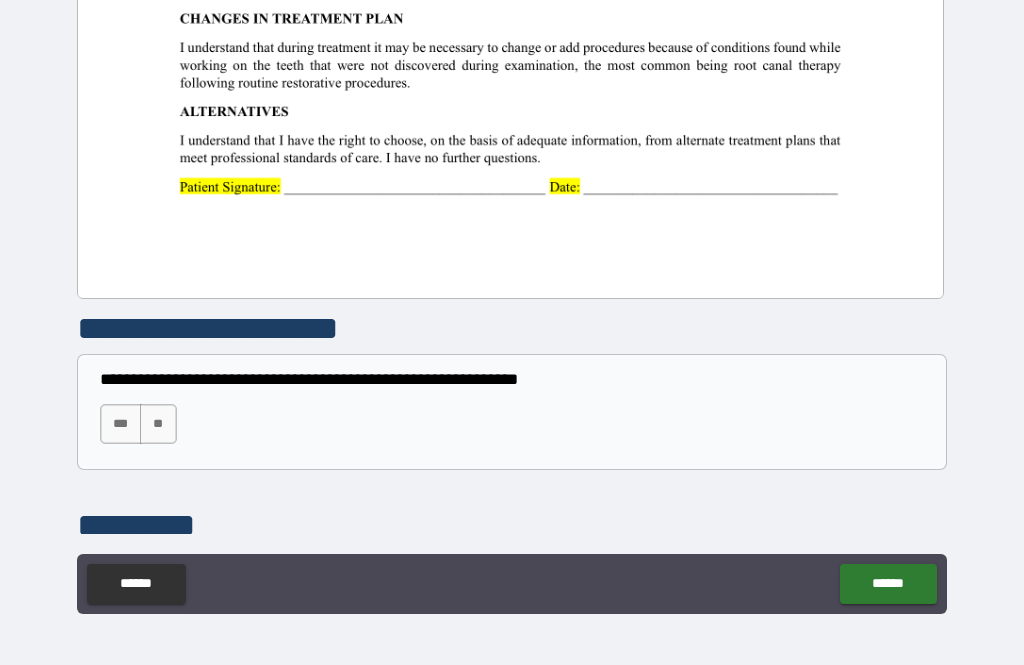 click at bounding box center (510, -262) 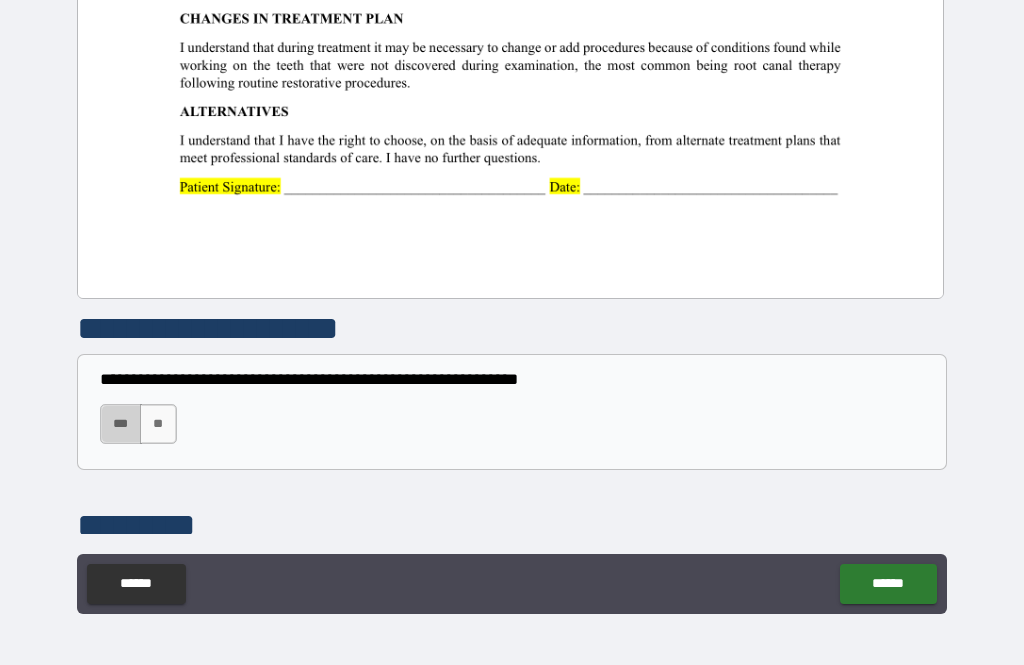 click on "***" at bounding box center [121, 424] 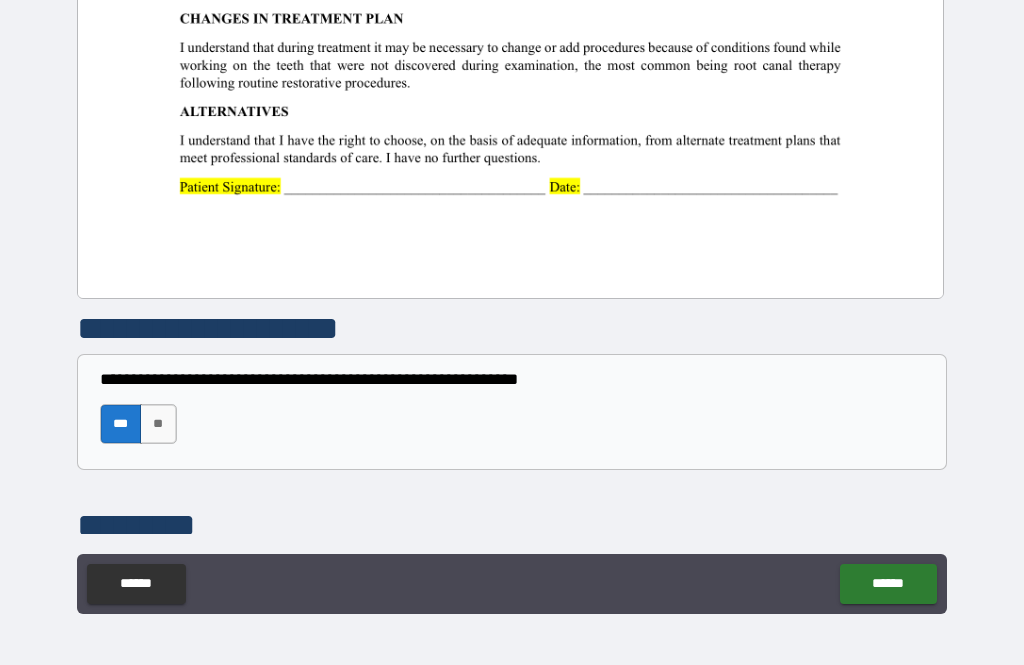 click on "******" at bounding box center (888, 584) 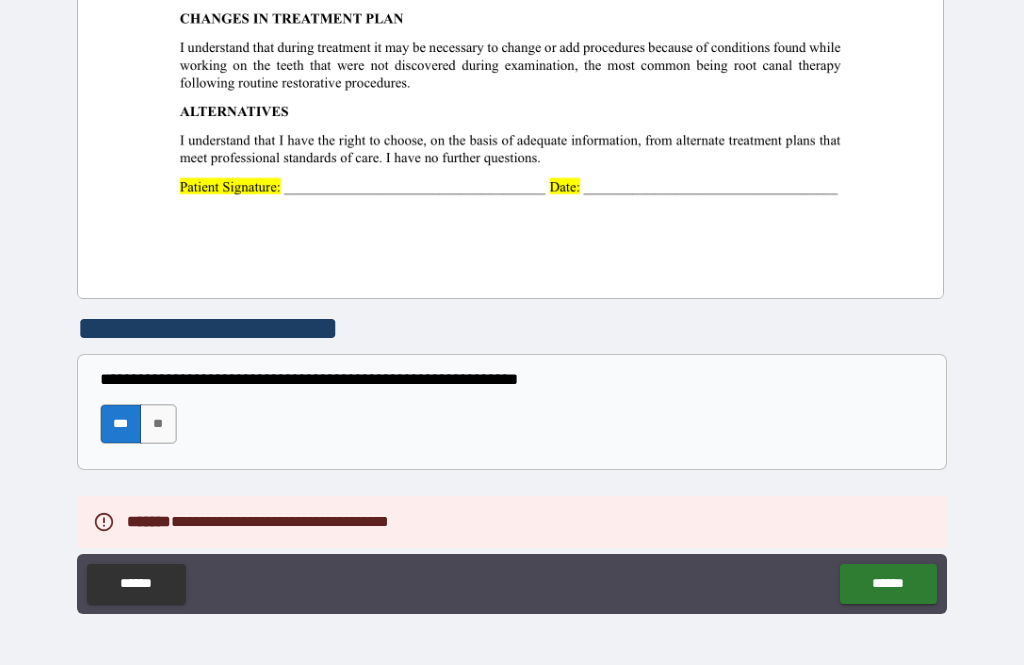 click at bounding box center [510, -262] 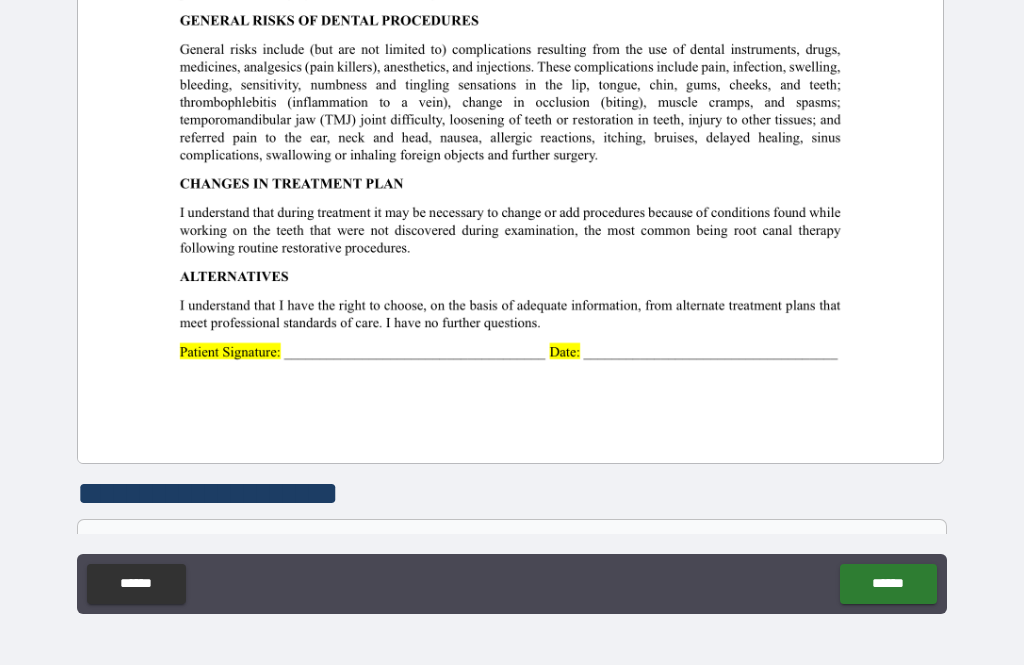 scroll, scrollTop: 690, scrollLeft: 0, axis: vertical 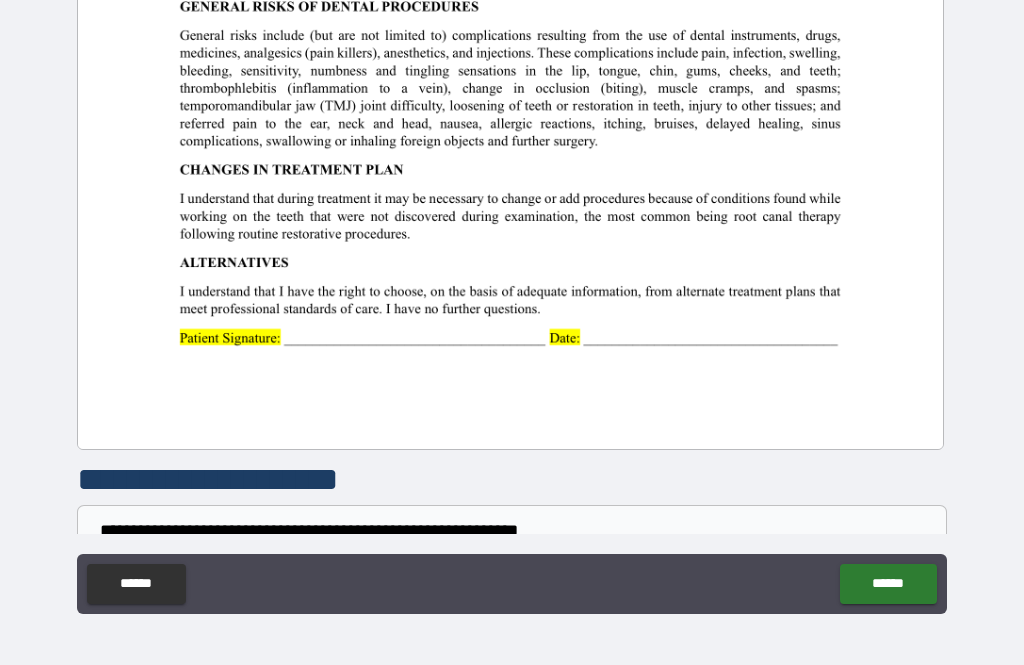 click at bounding box center (510, -111) 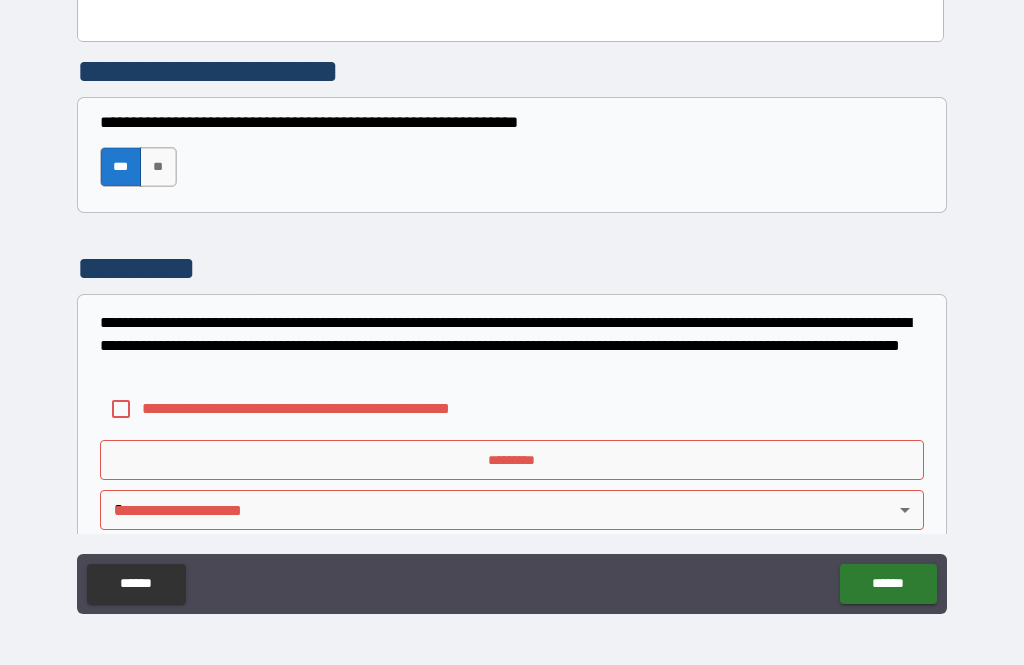scroll, scrollTop: 1101, scrollLeft: 0, axis: vertical 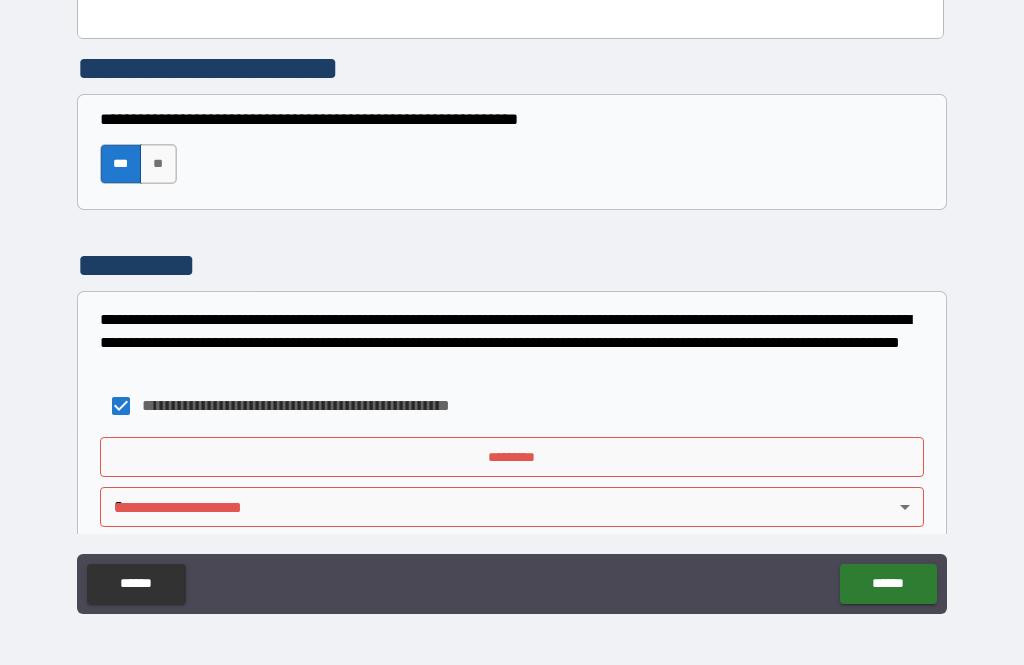 click on "*********" at bounding box center (512, 457) 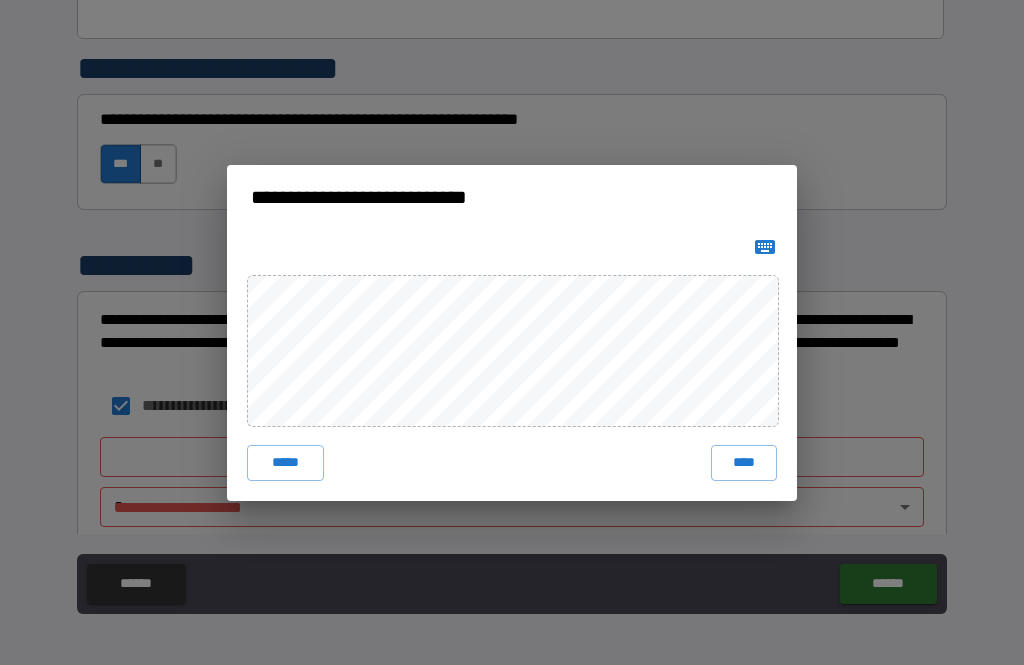 click on "****" at bounding box center (744, 463) 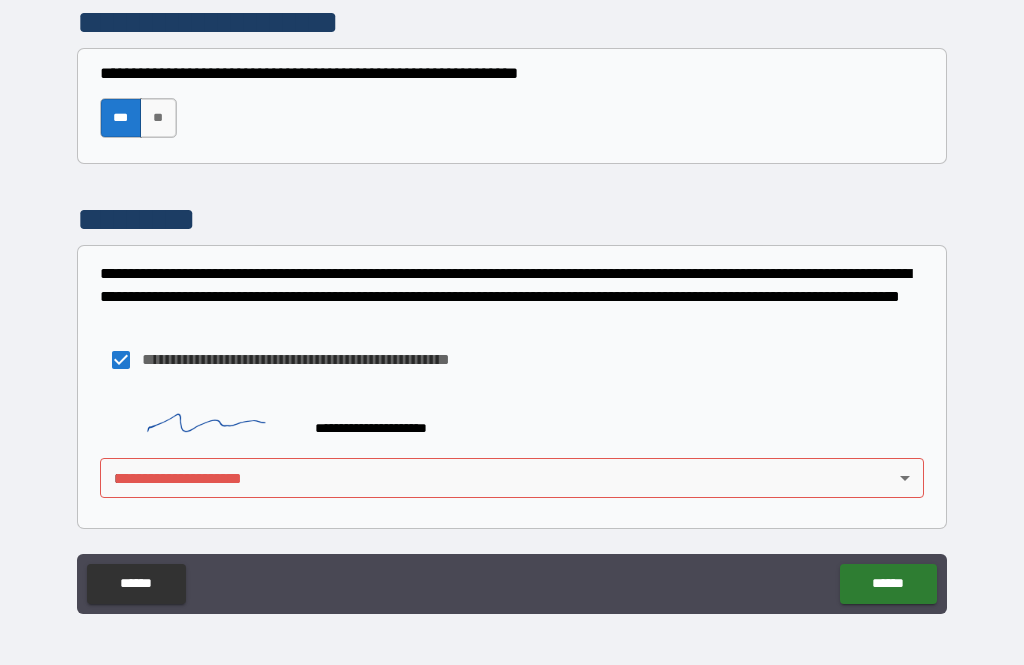 scroll, scrollTop: 1147, scrollLeft: 0, axis: vertical 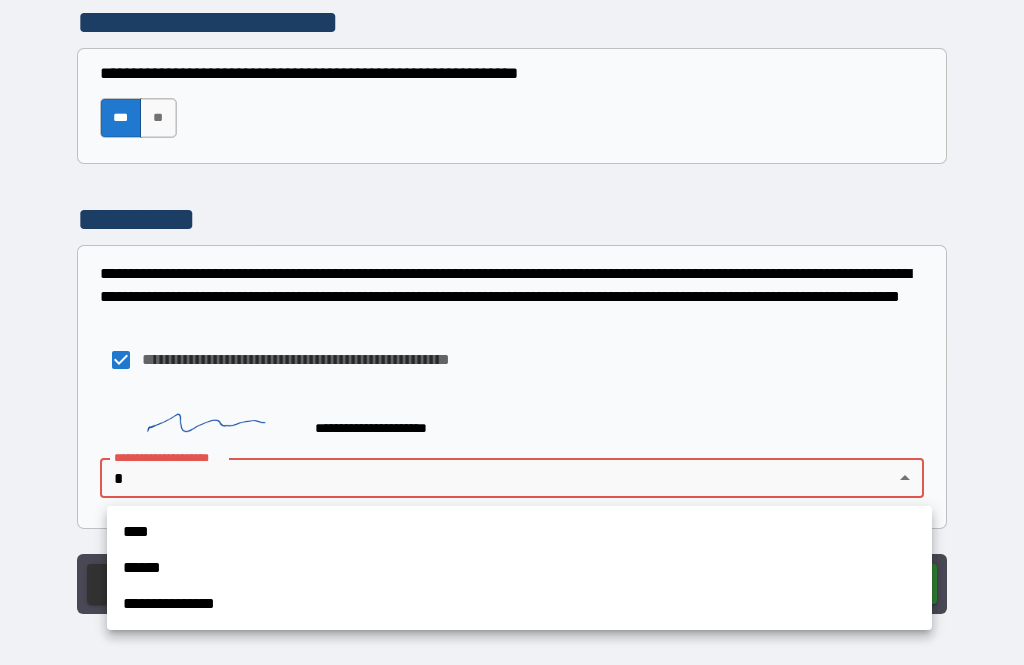 click on "****" at bounding box center (519, 532) 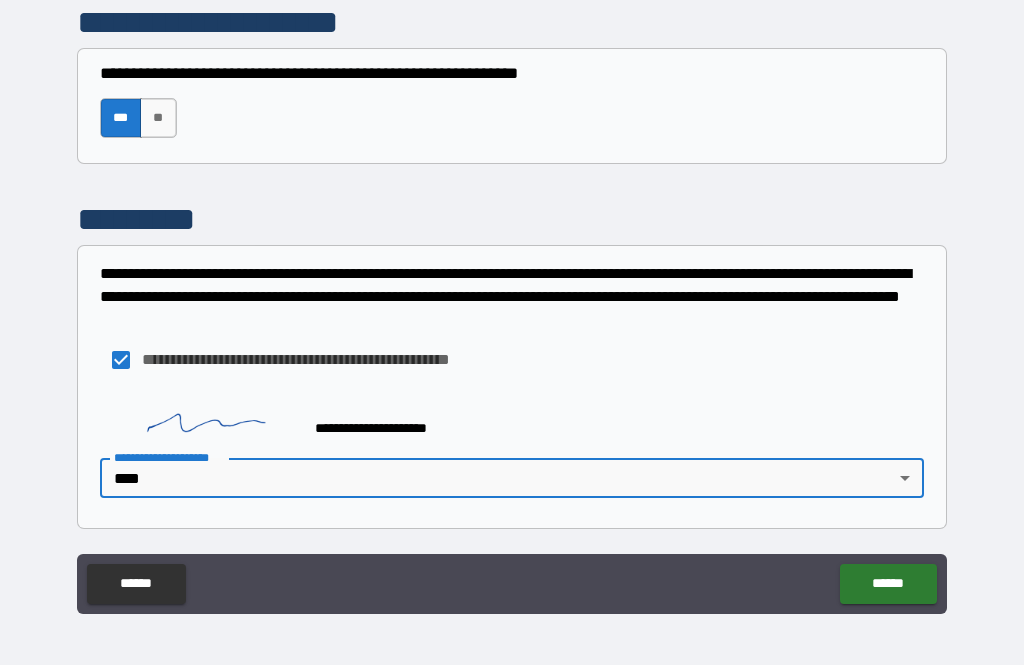 click on "******" at bounding box center (888, 584) 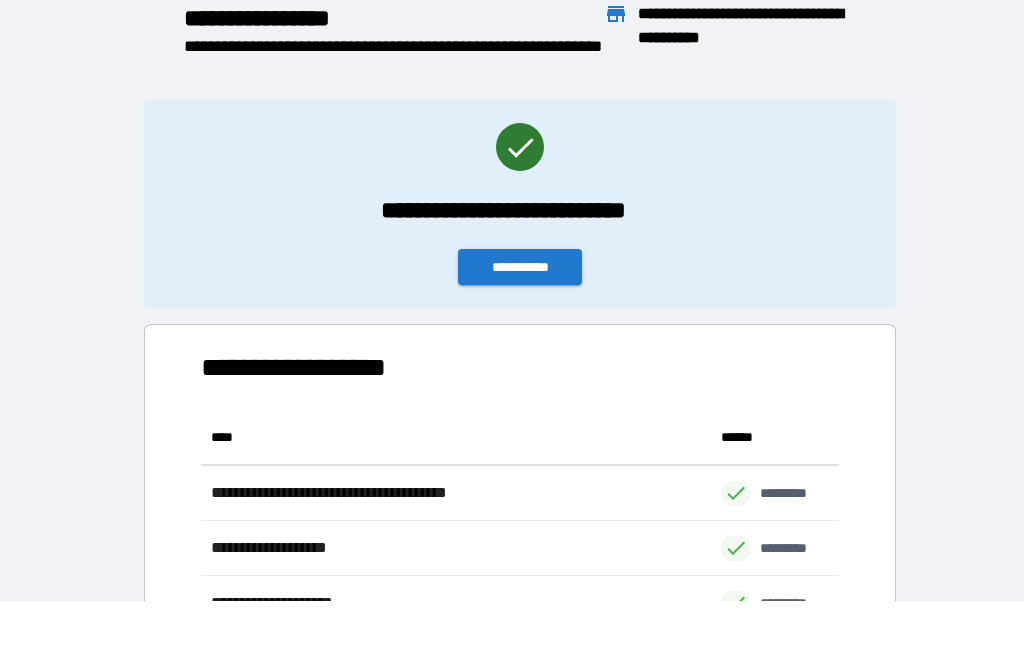 scroll, scrollTop: 276, scrollLeft: 638, axis: both 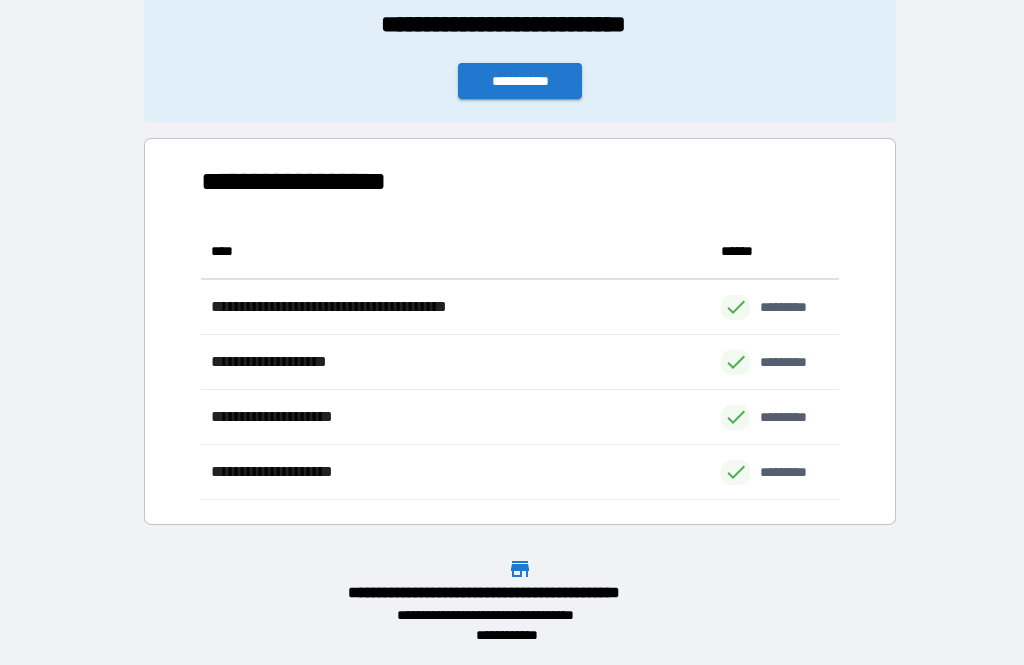 click on "**********" at bounding box center (520, 81) 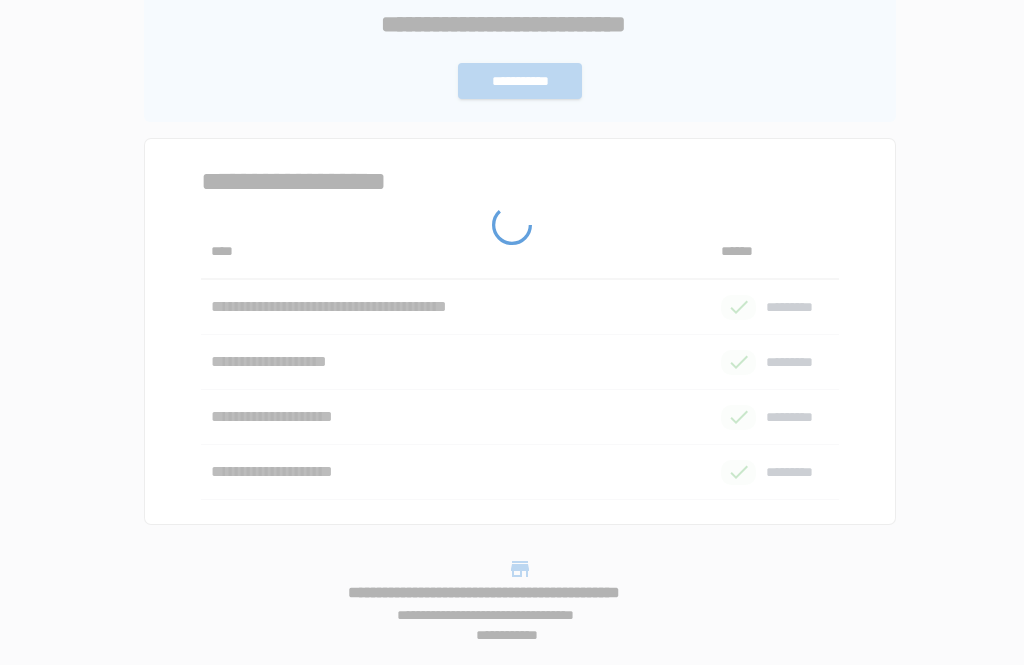 scroll, scrollTop: 0, scrollLeft: 0, axis: both 